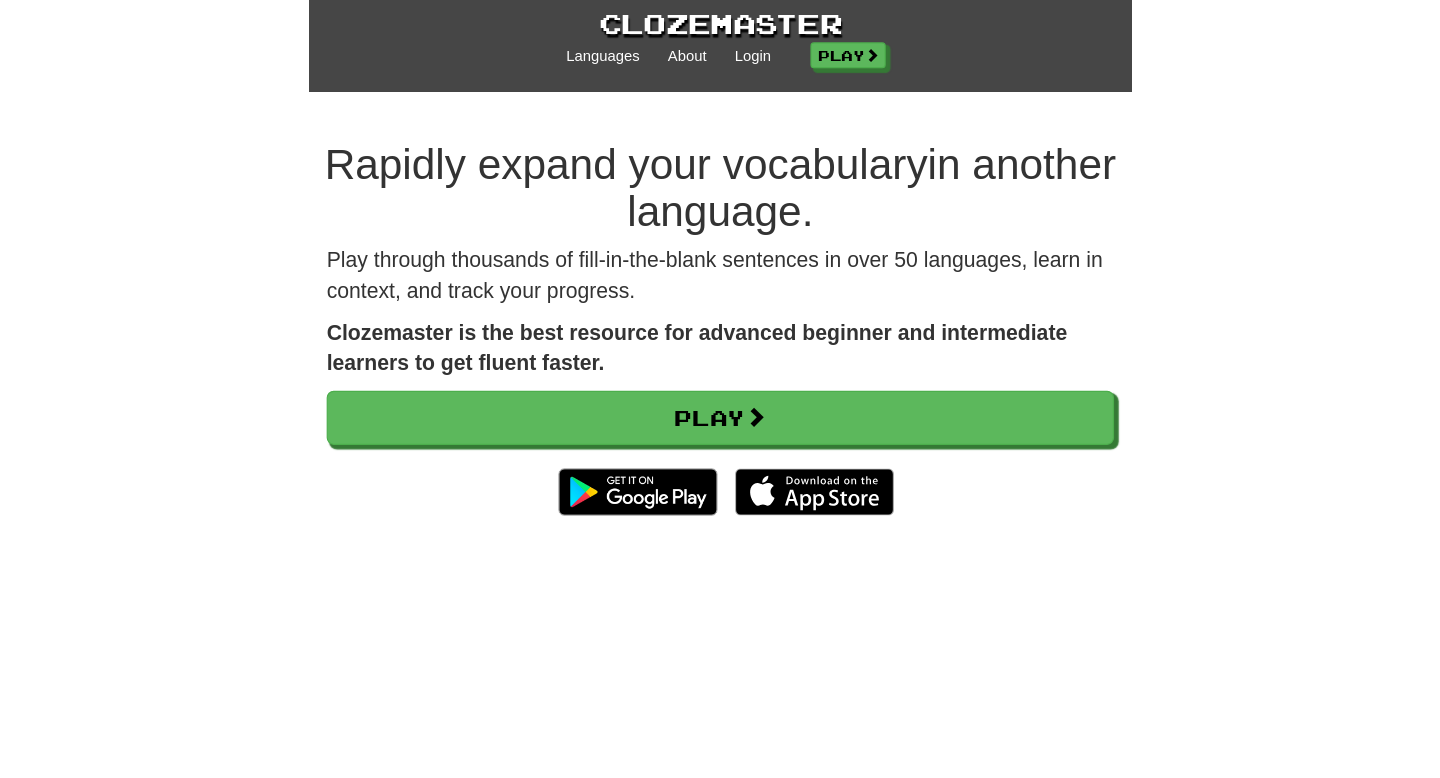 scroll, scrollTop: 0, scrollLeft: 0, axis: both 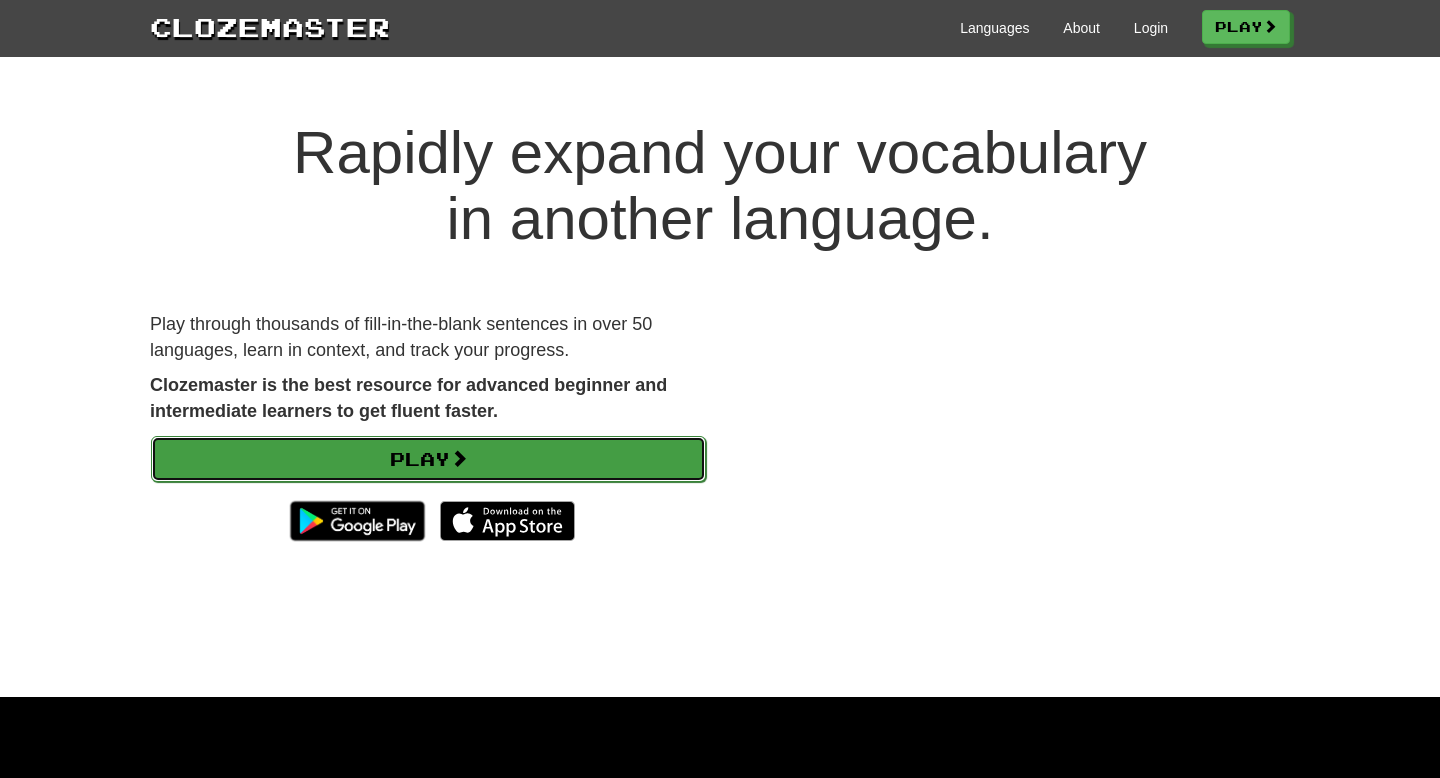 click at bounding box center (459, 458) 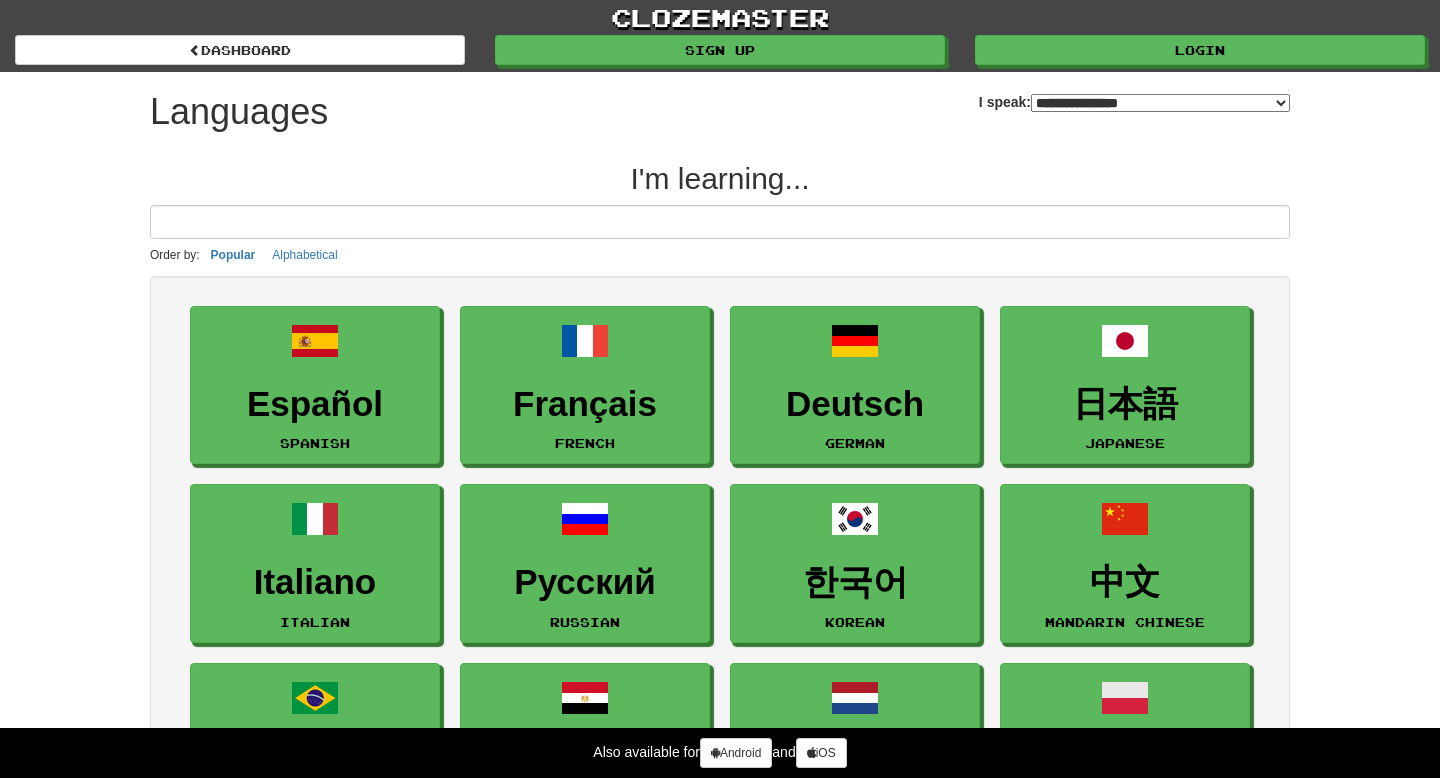 select on "*******" 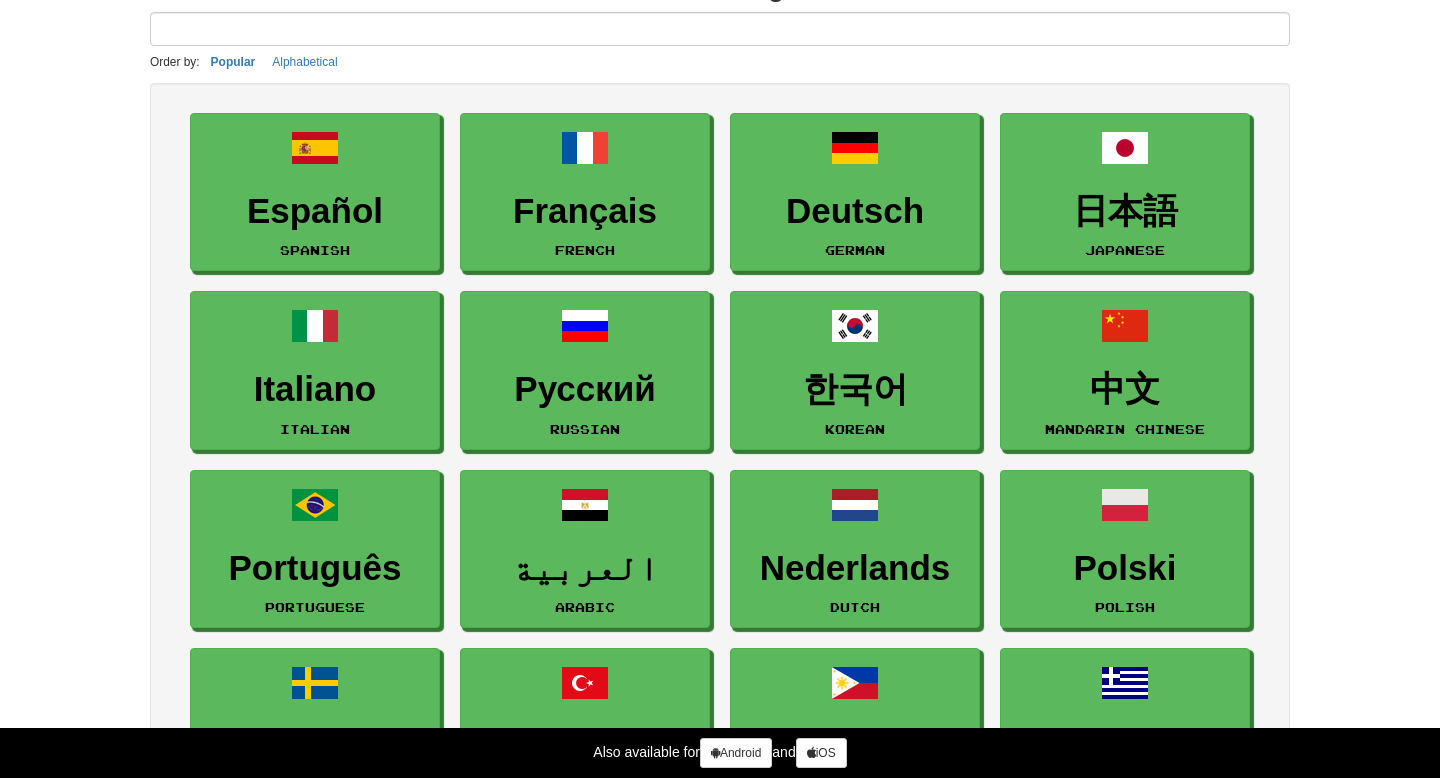 scroll, scrollTop: 195, scrollLeft: 0, axis: vertical 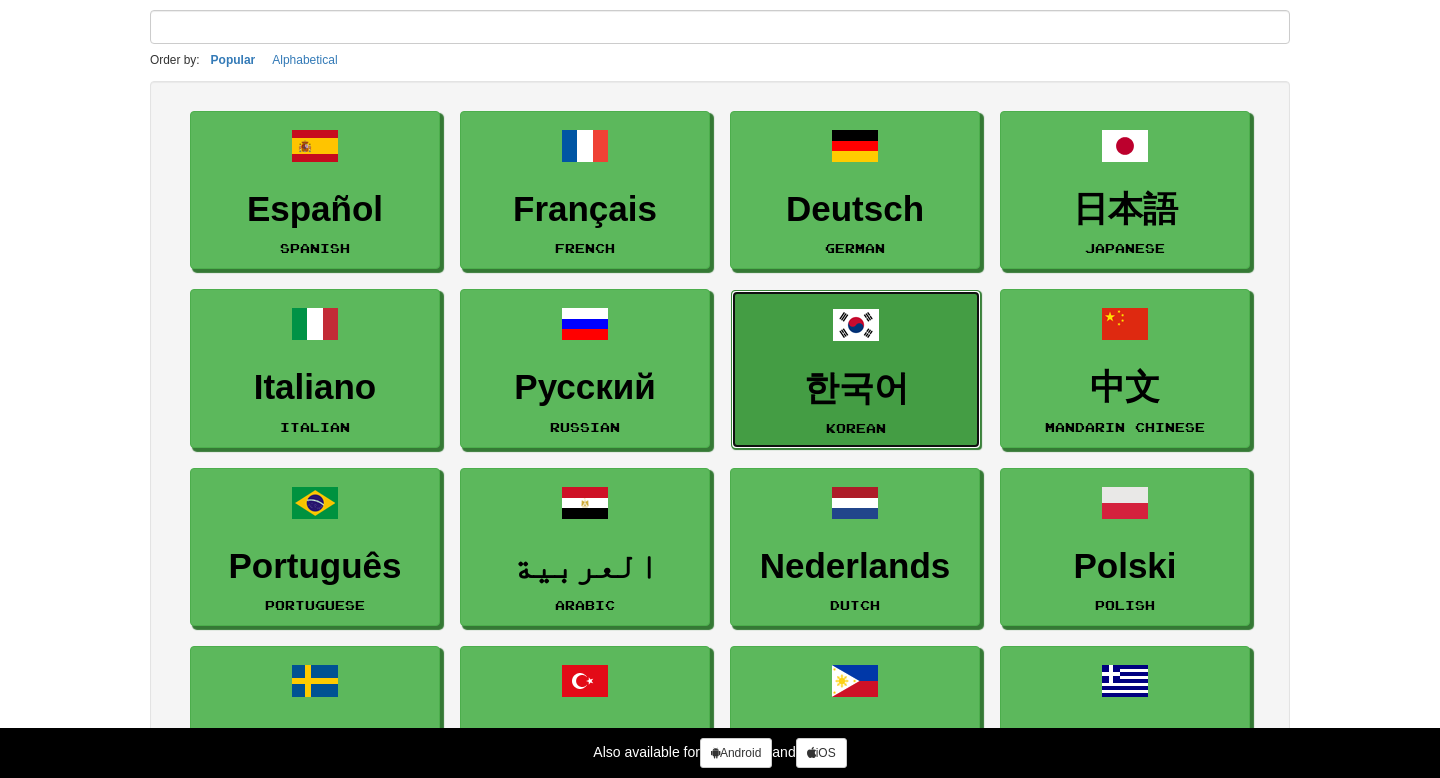 click on "한국어" at bounding box center [856, 388] 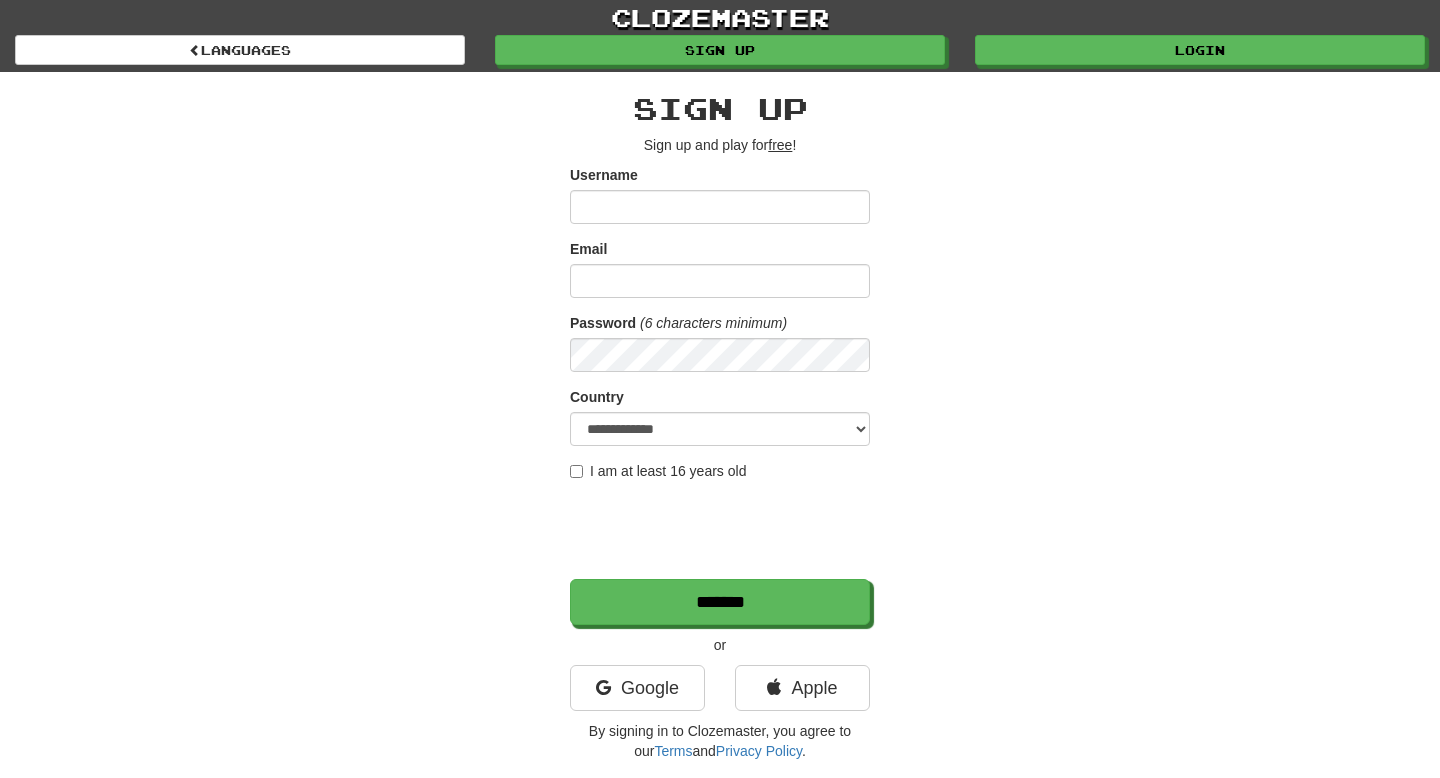 scroll, scrollTop: 0, scrollLeft: 0, axis: both 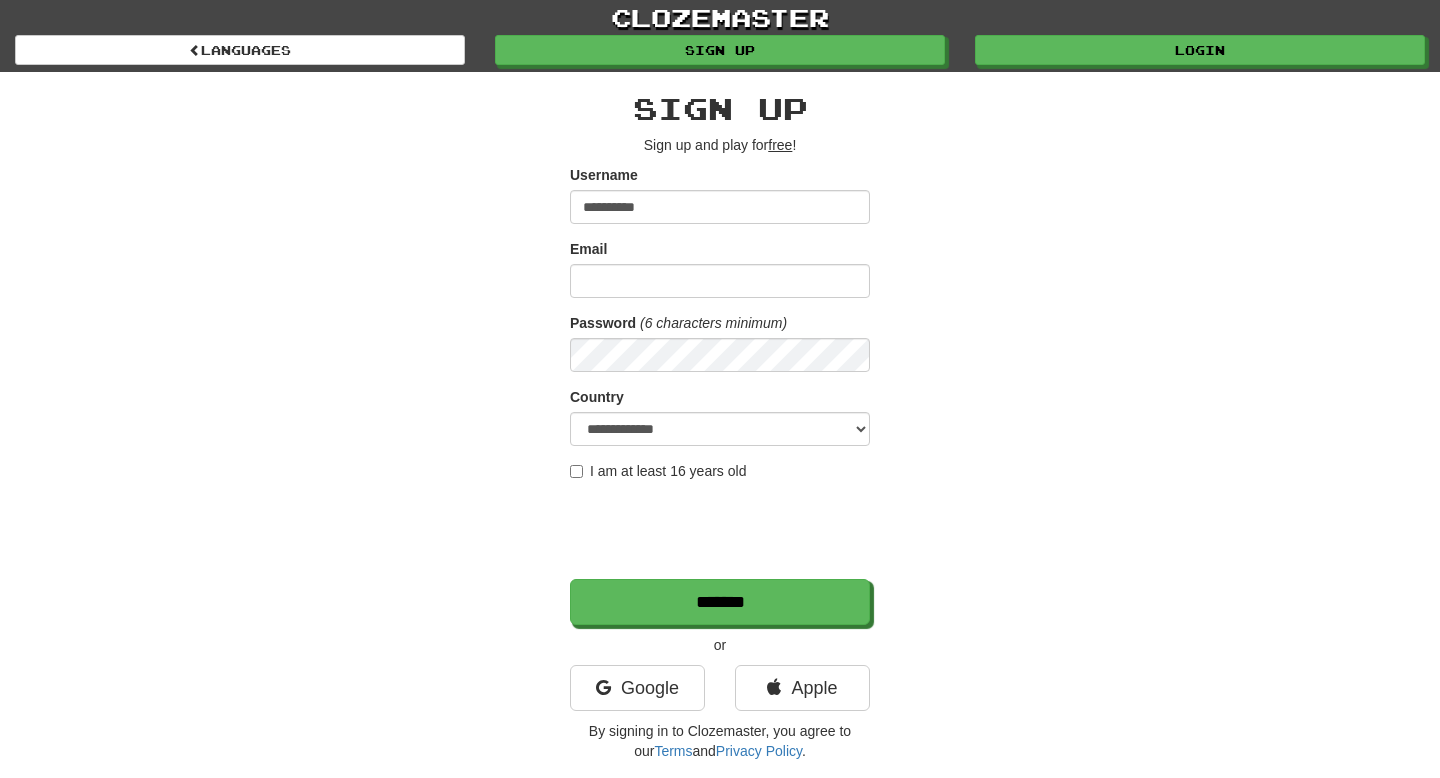 type on "**********" 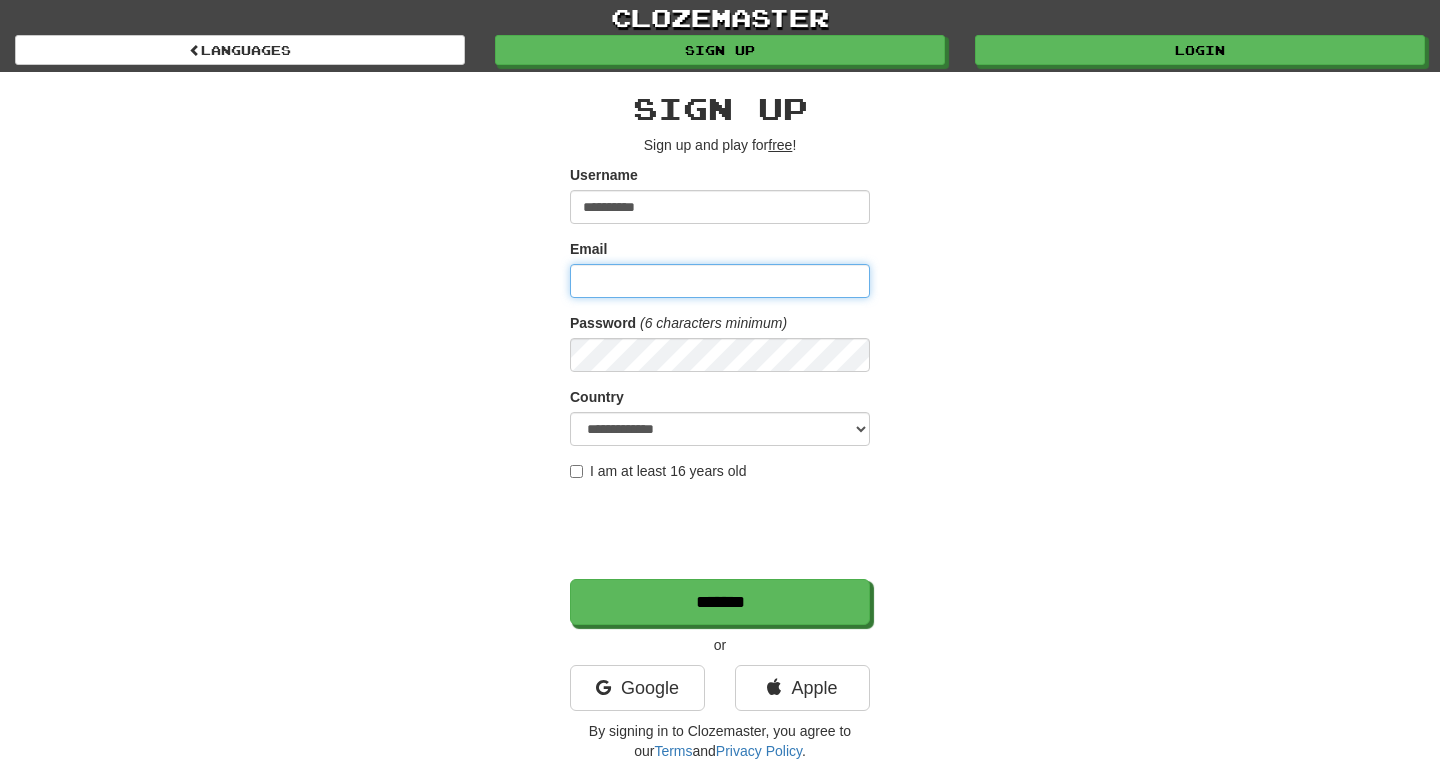 click on "Email" at bounding box center [720, 281] 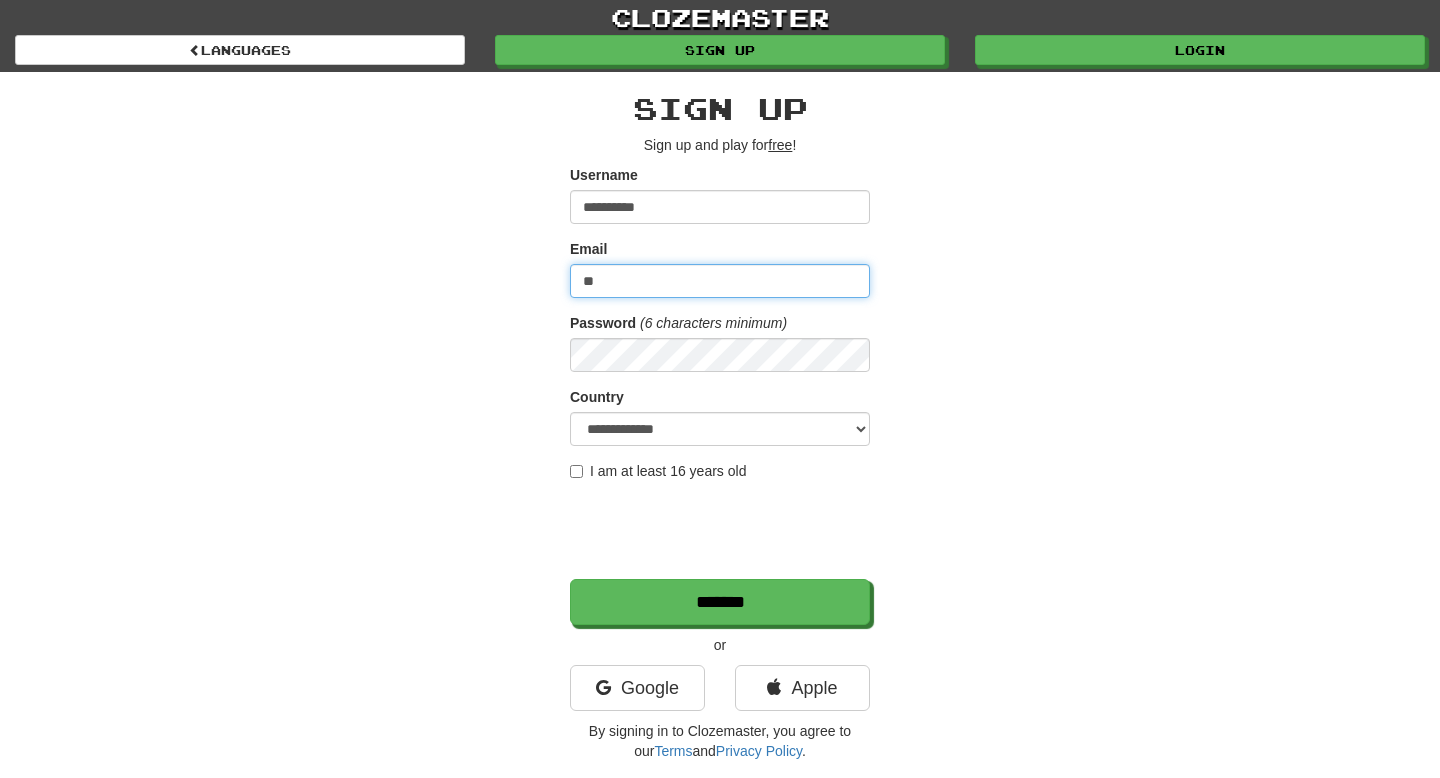 type on "*" 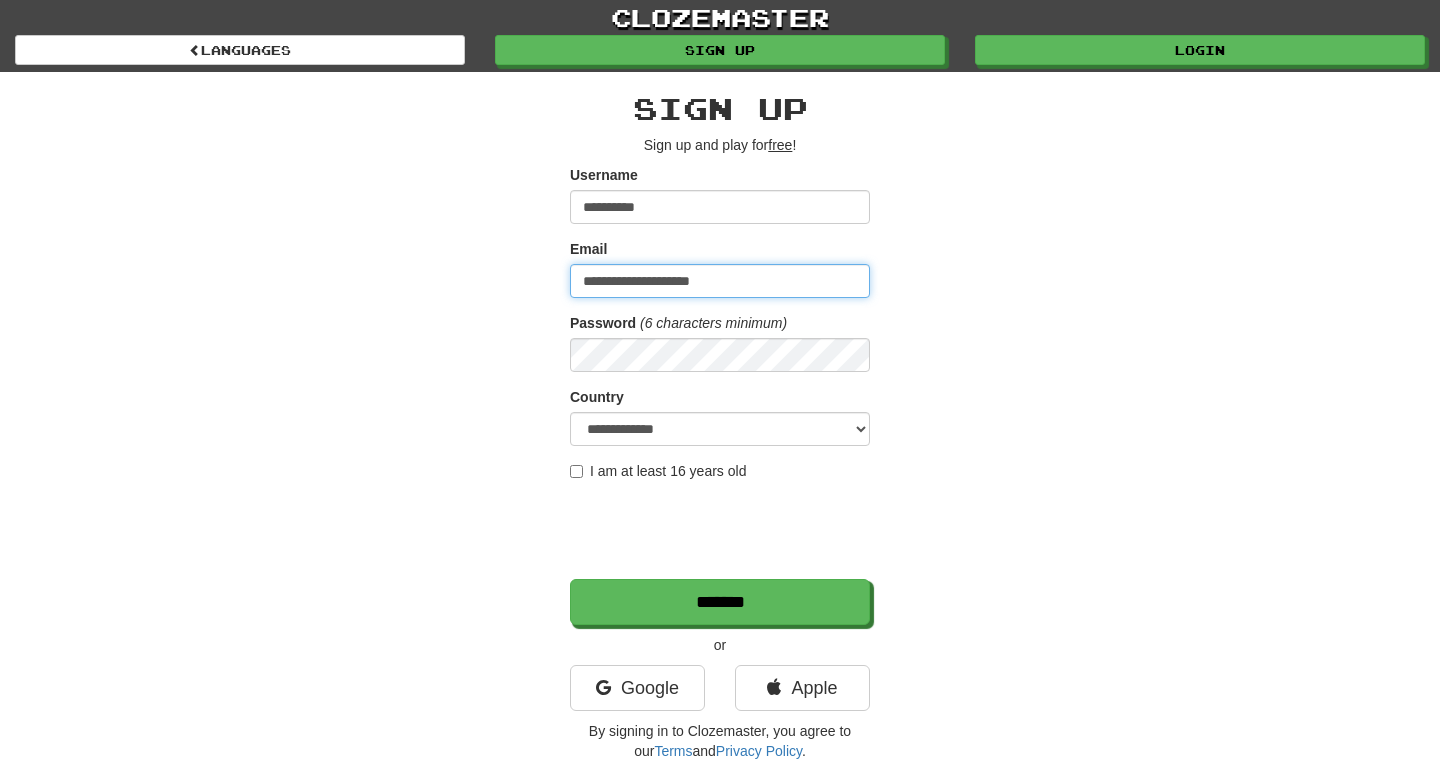 type on "**********" 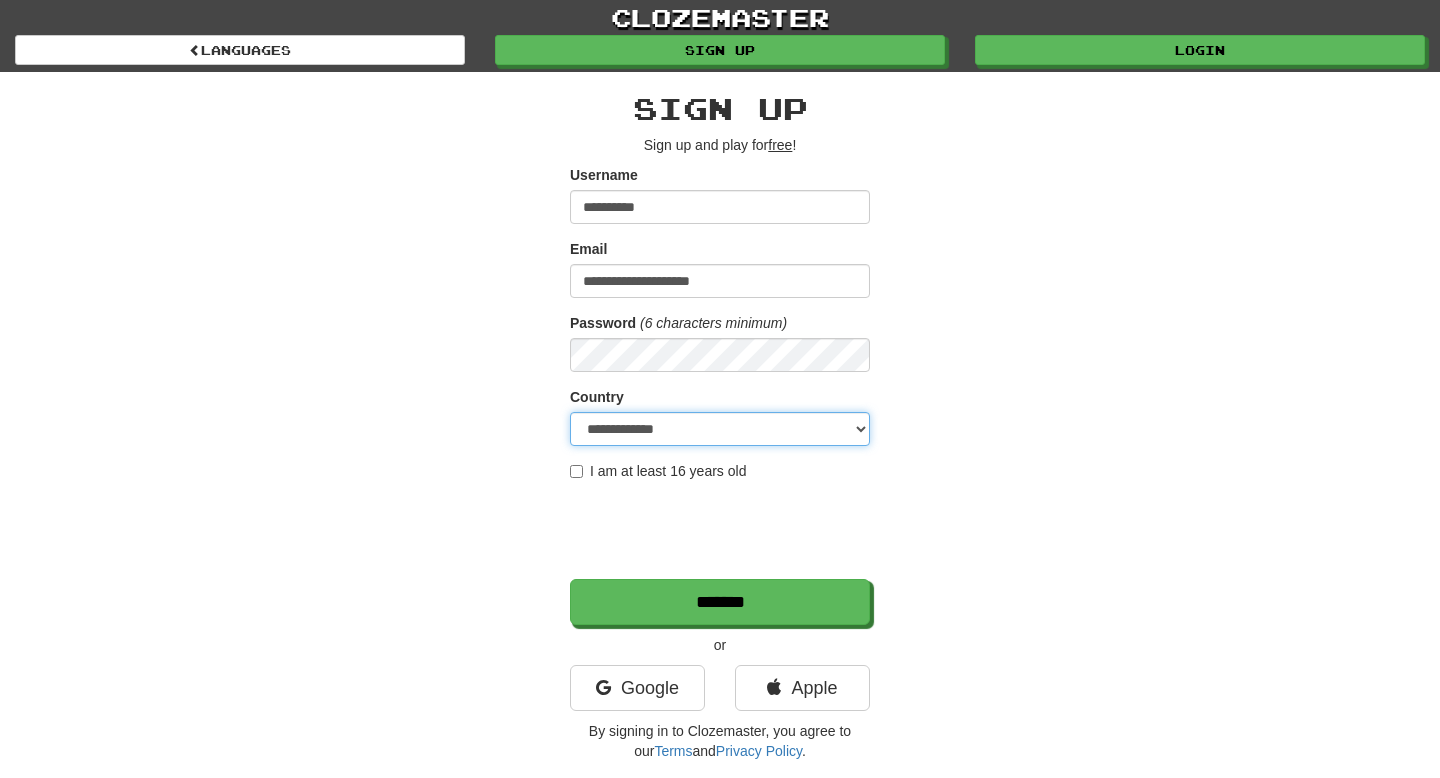 click on "**********" at bounding box center [720, 429] 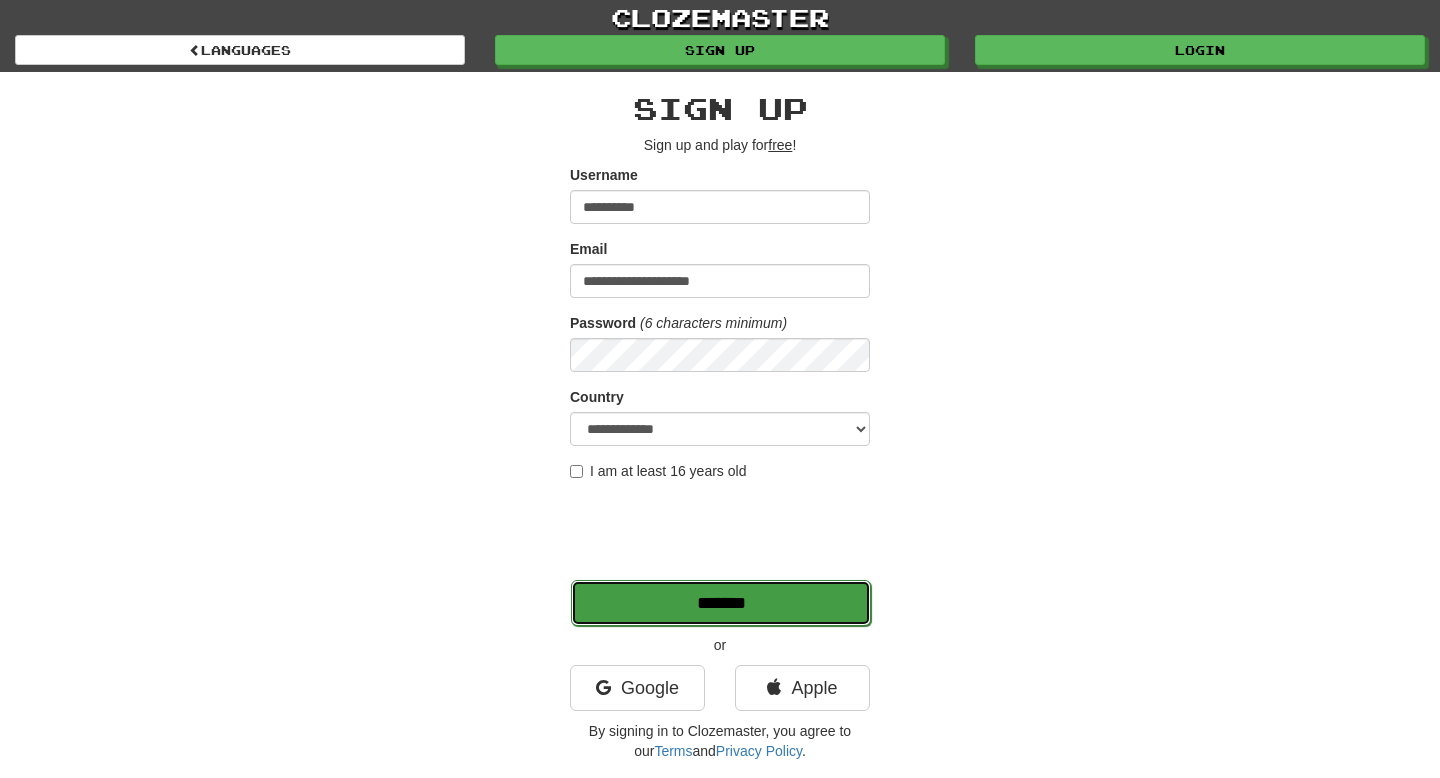 click on "*******" at bounding box center (721, 603) 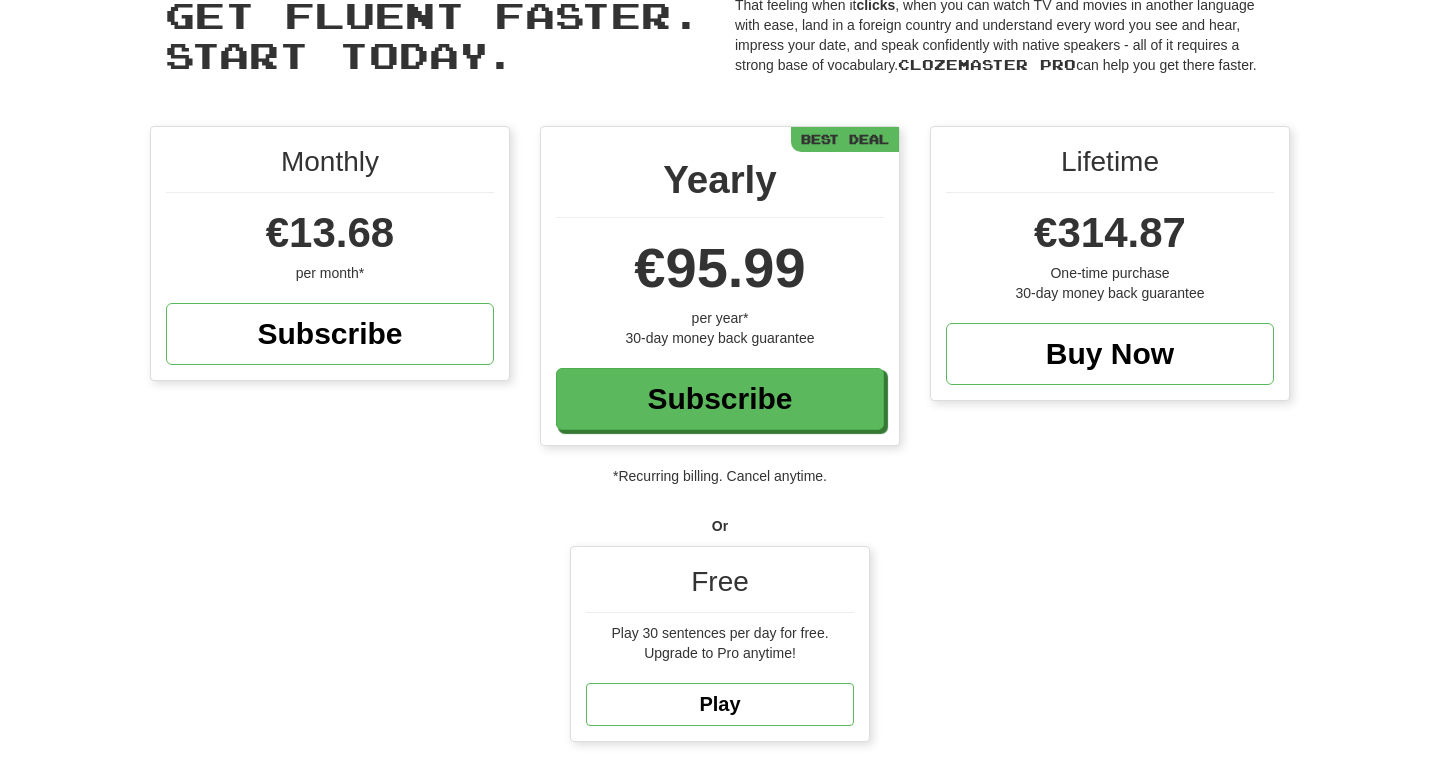 scroll, scrollTop: 283, scrollLeft: 0, axis: vertical 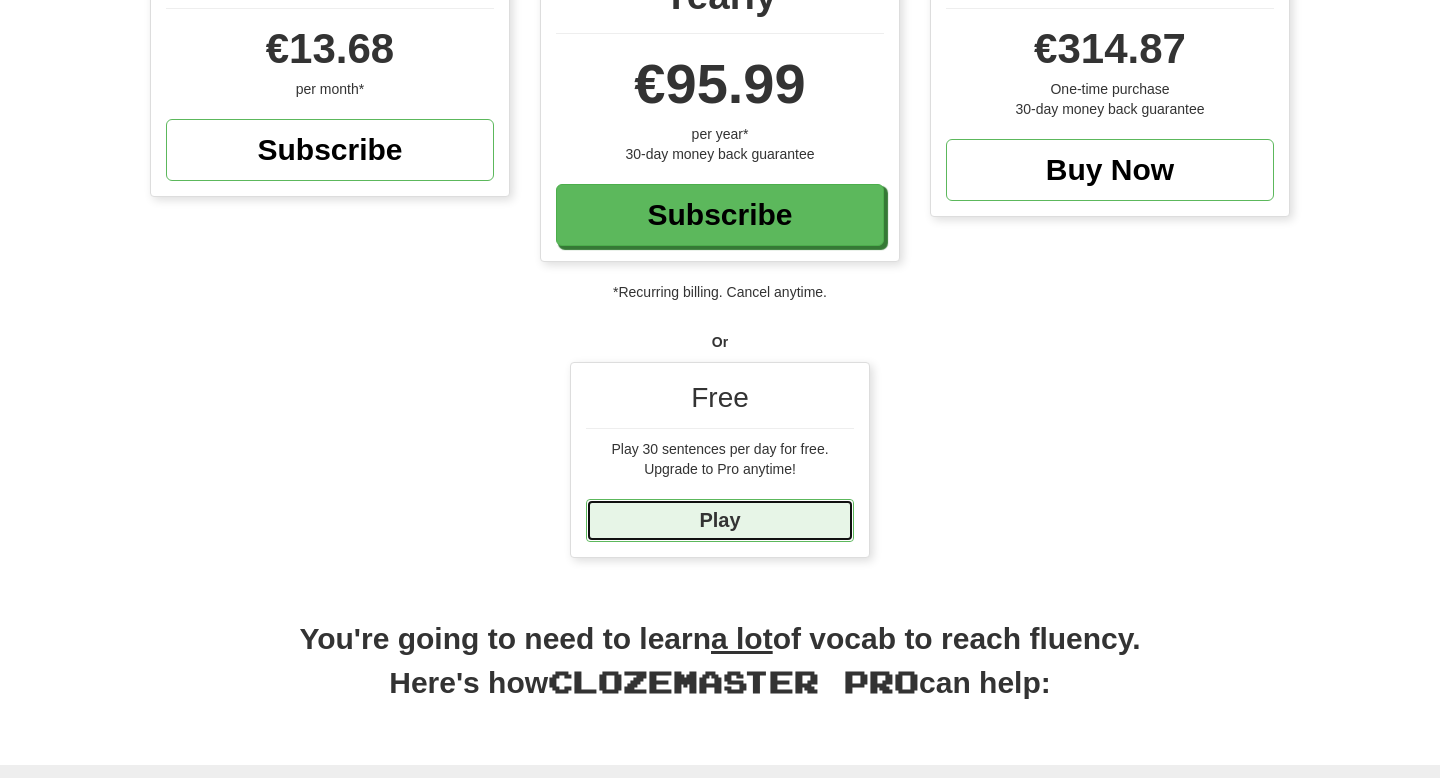 click on "Play" at bounding box center (720, 520) 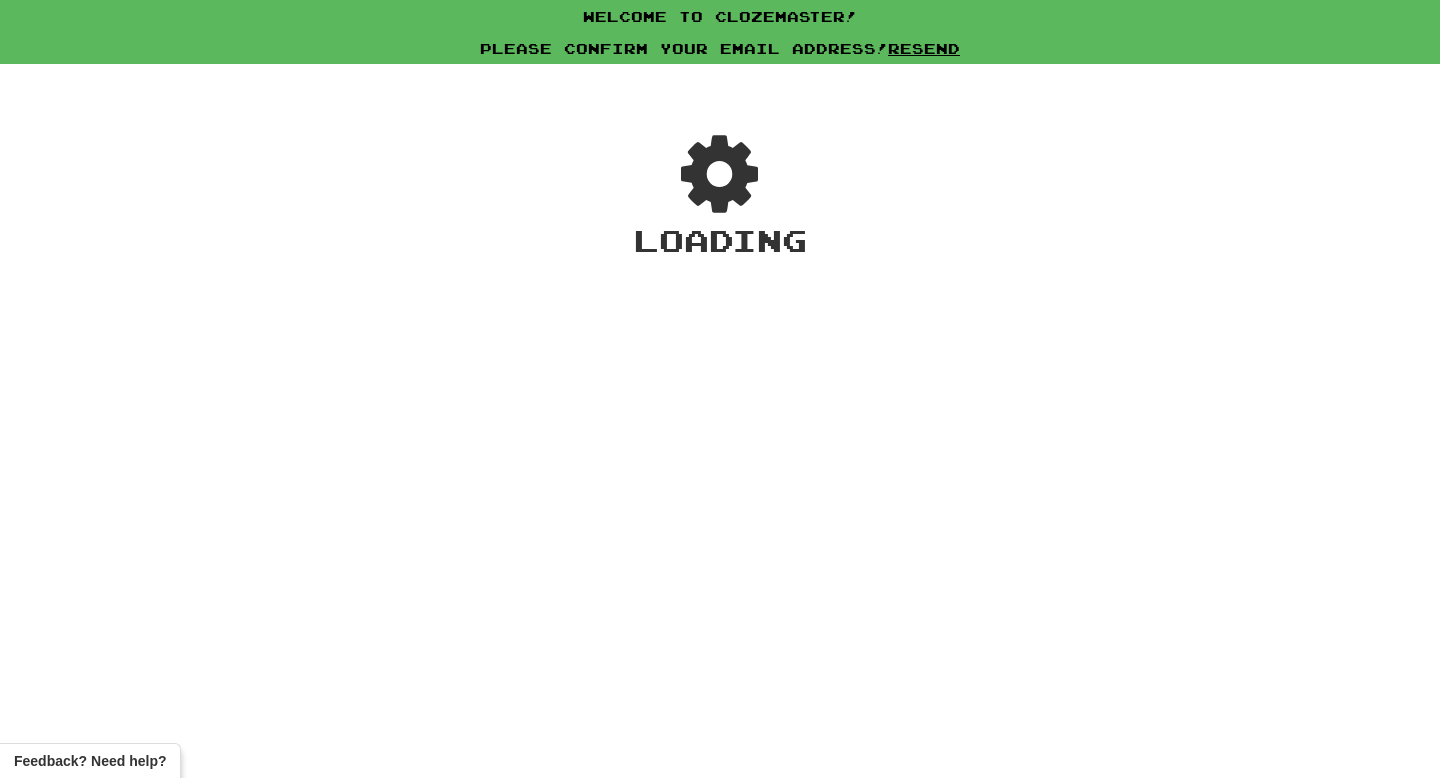 scroll, scrollTop: 0, scrollLeft: 0, axis: both 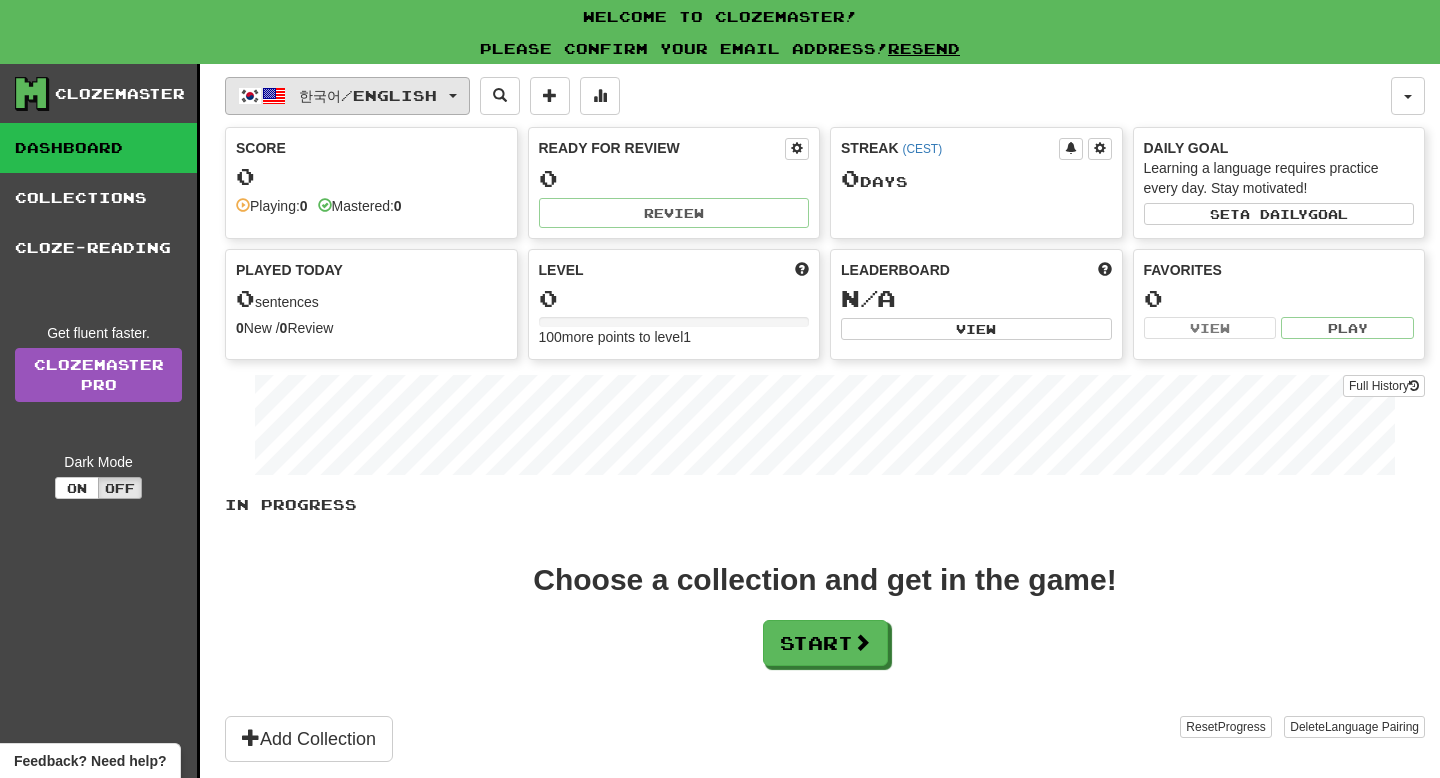 click on "한국어  /  English" at bounding box center (347, 96) 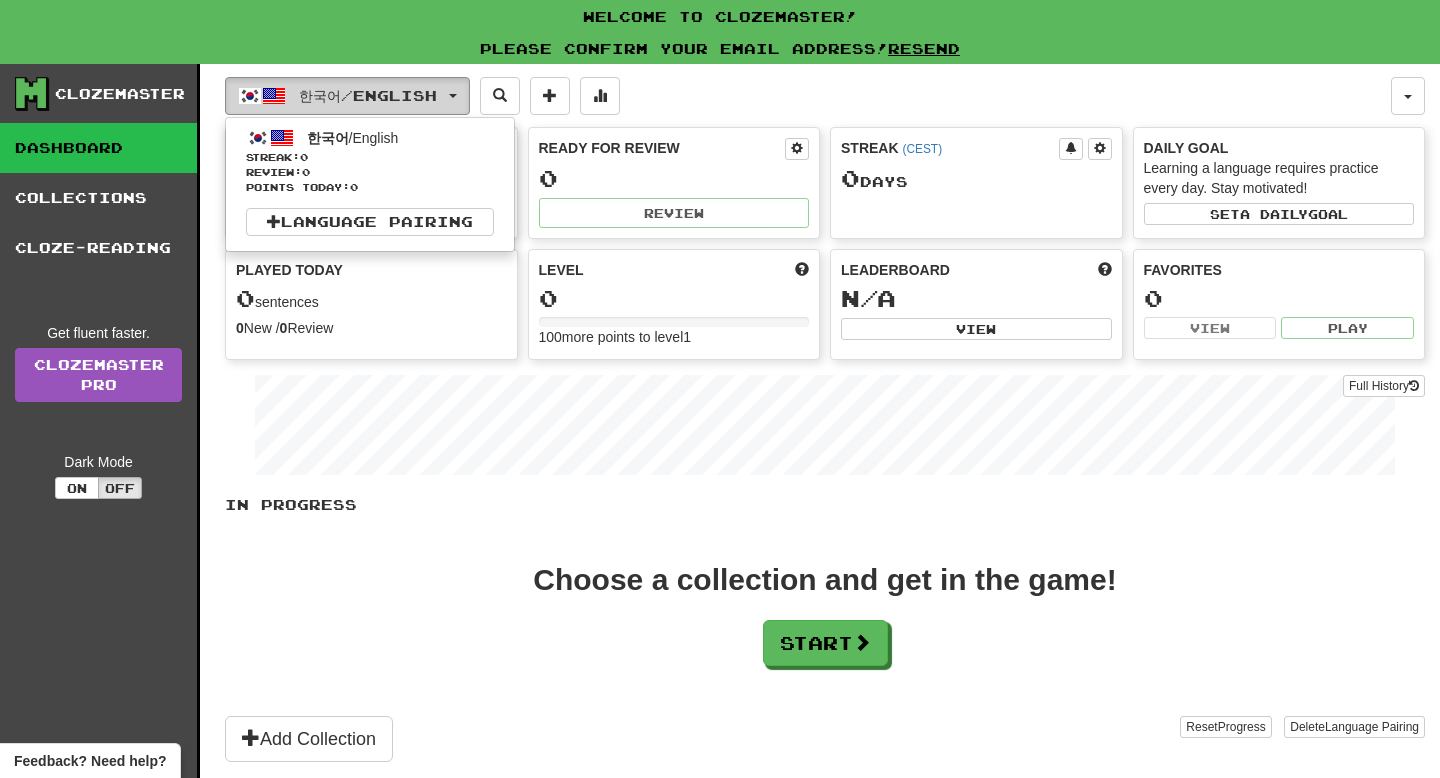 click on "한국어  /  English" at bounding box center (347, 96) 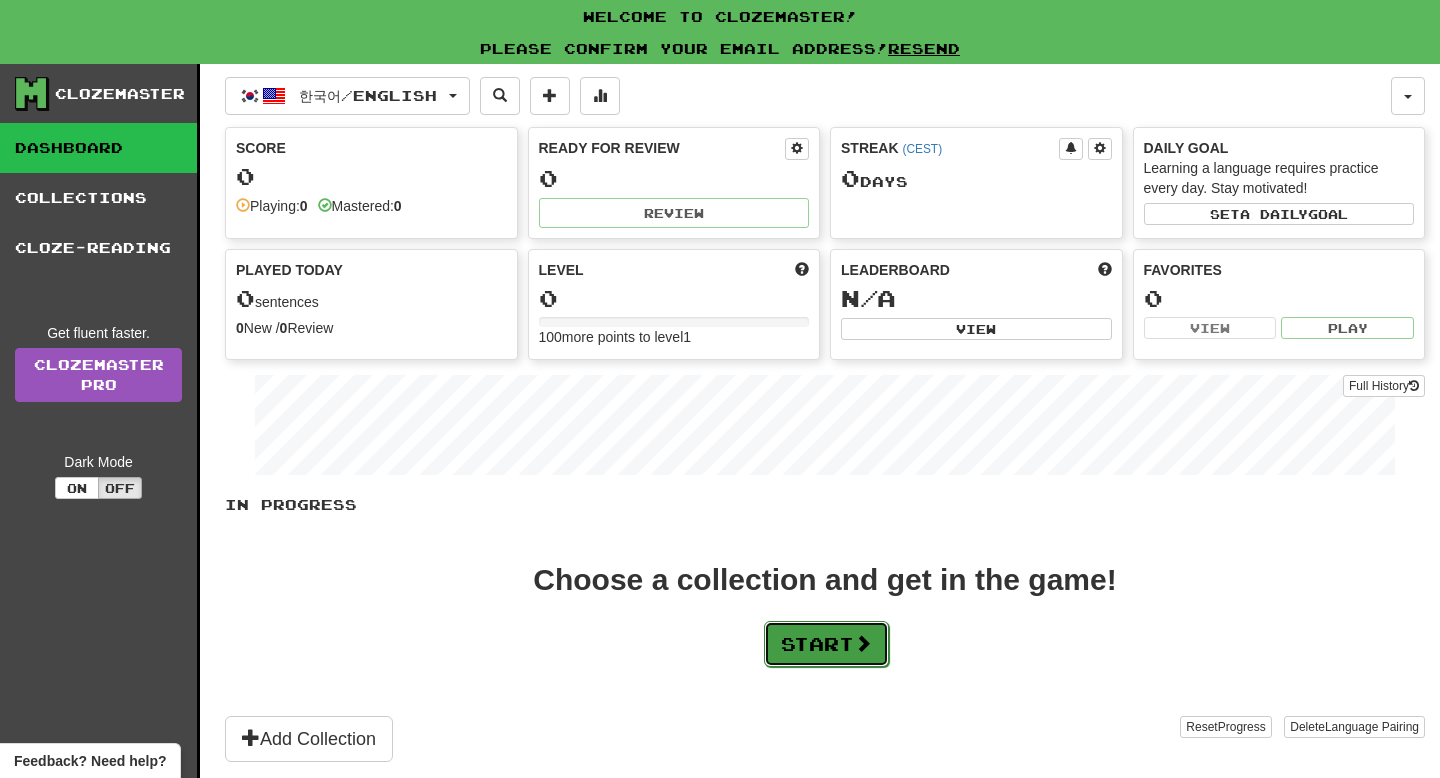 click on "Start" at bounding box center [826, 644] 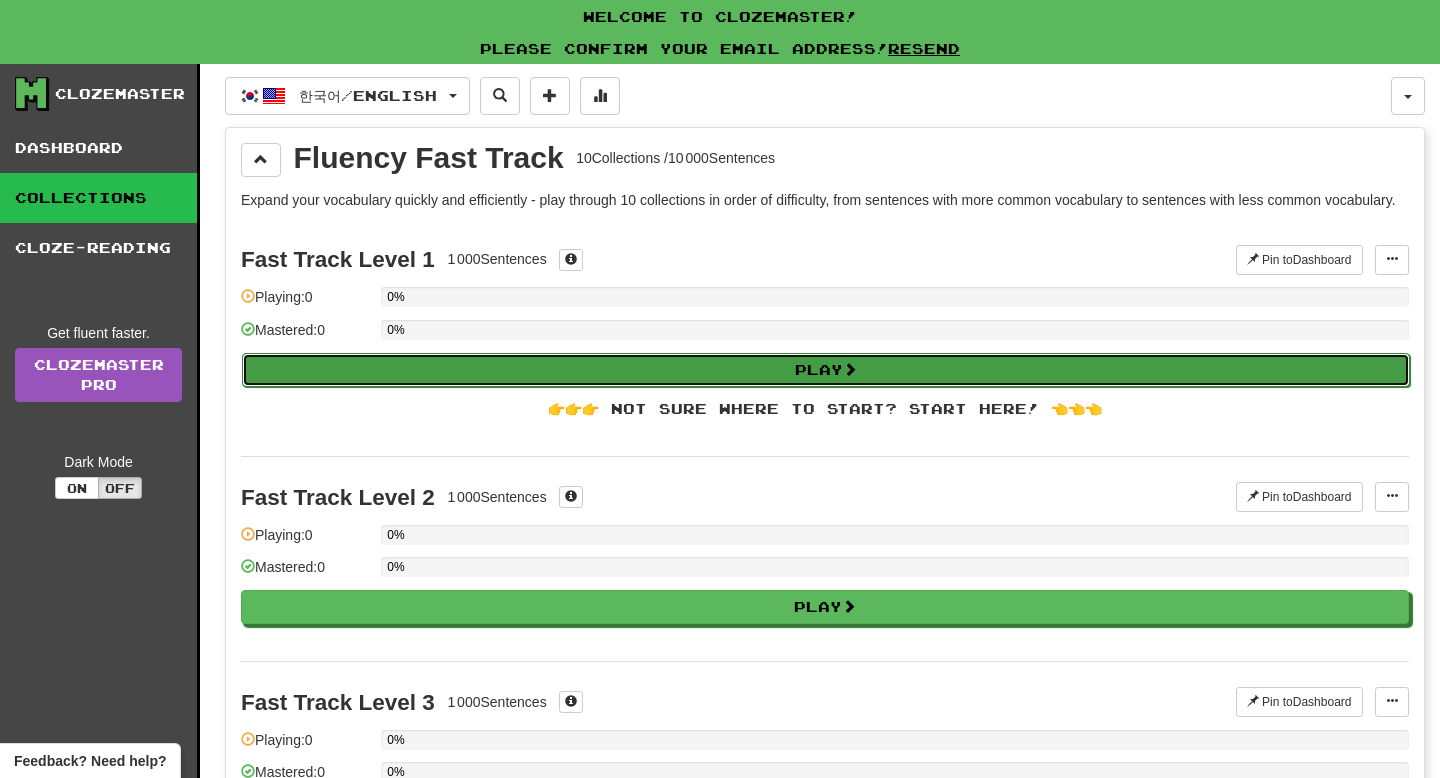 click on "Play" at bounding box center [826, 370] 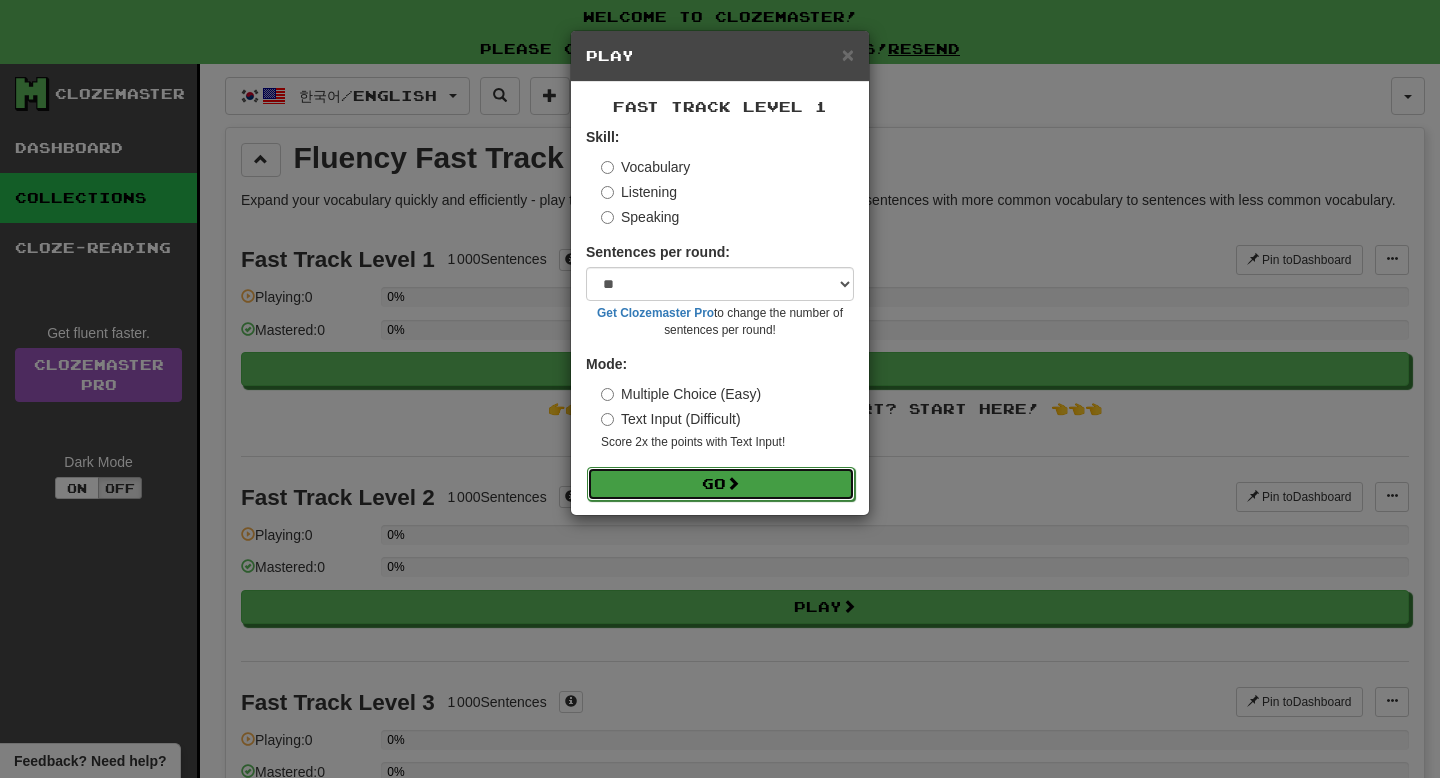 click on "Go" at bounding box center [721, 484] 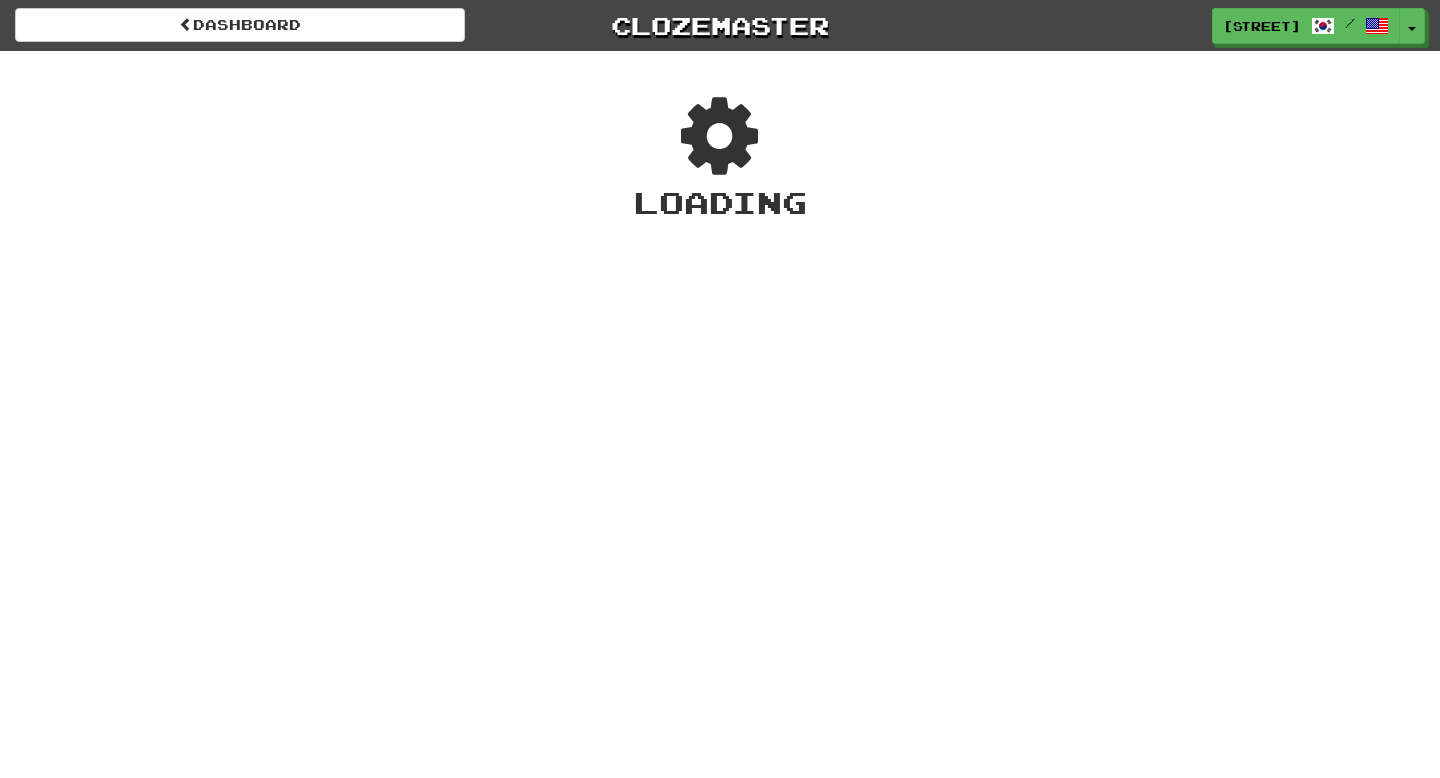 scroll, scrollTop: 0, scrollLeft: 0, axis: both 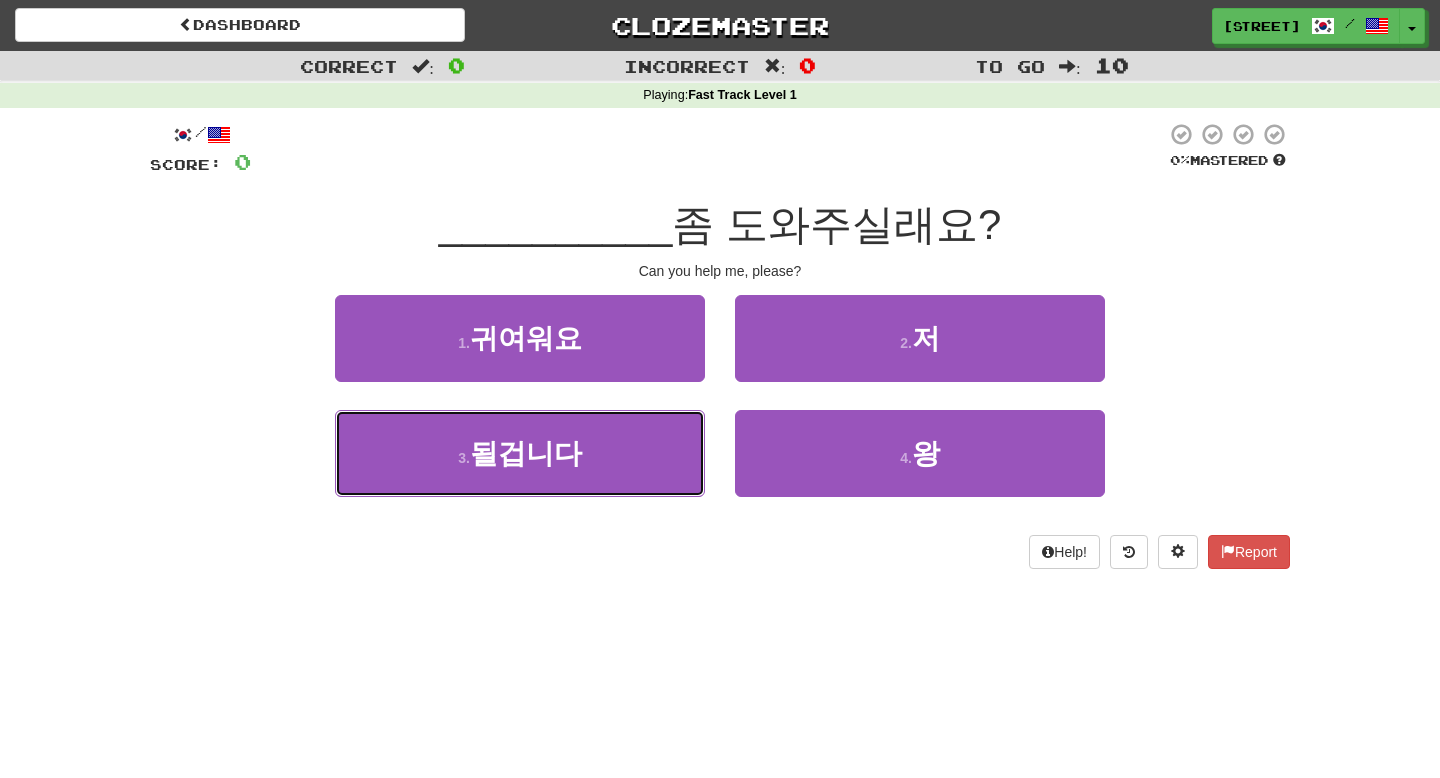 click on "3 .  될겁니다" at bounding box center (520, 453) 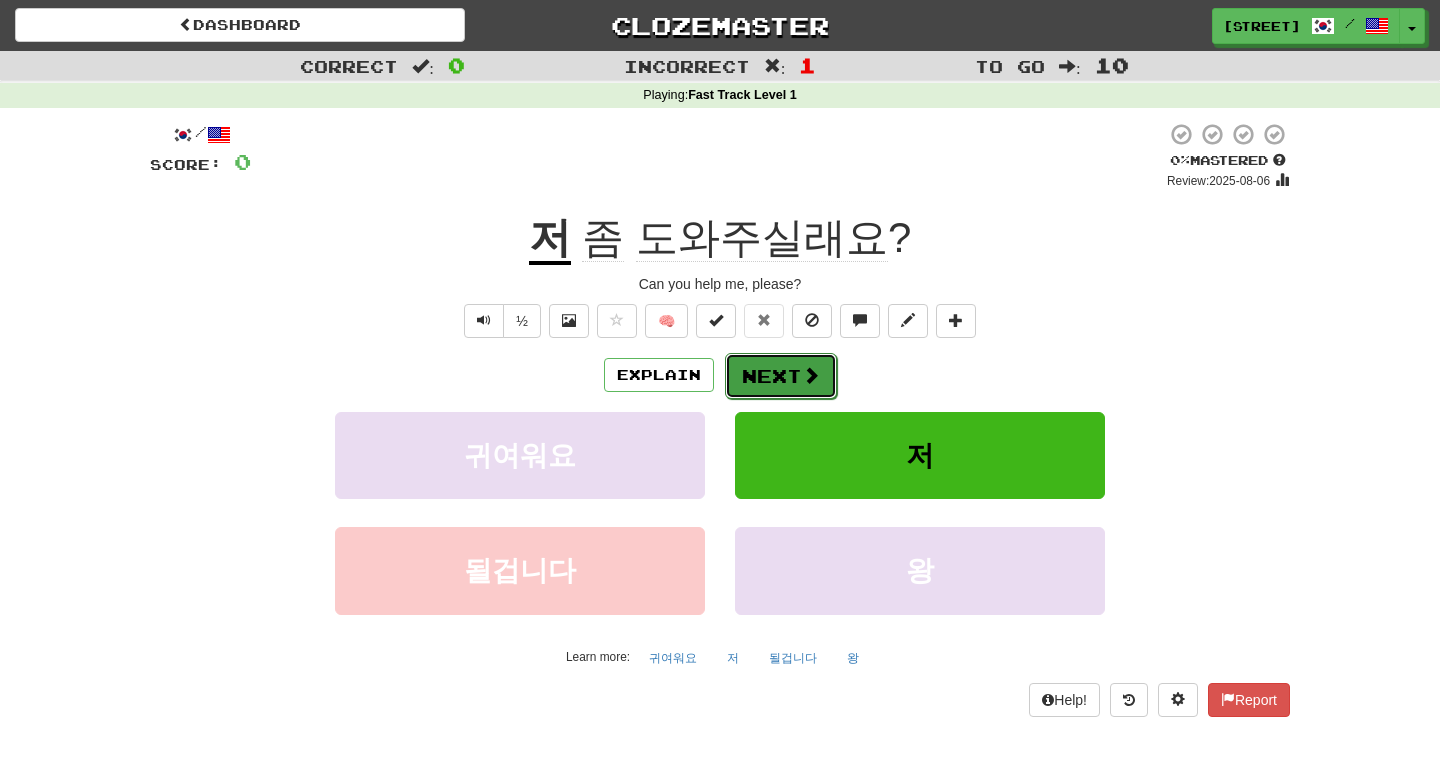 click on "Next" at bounding box center (781, 376) 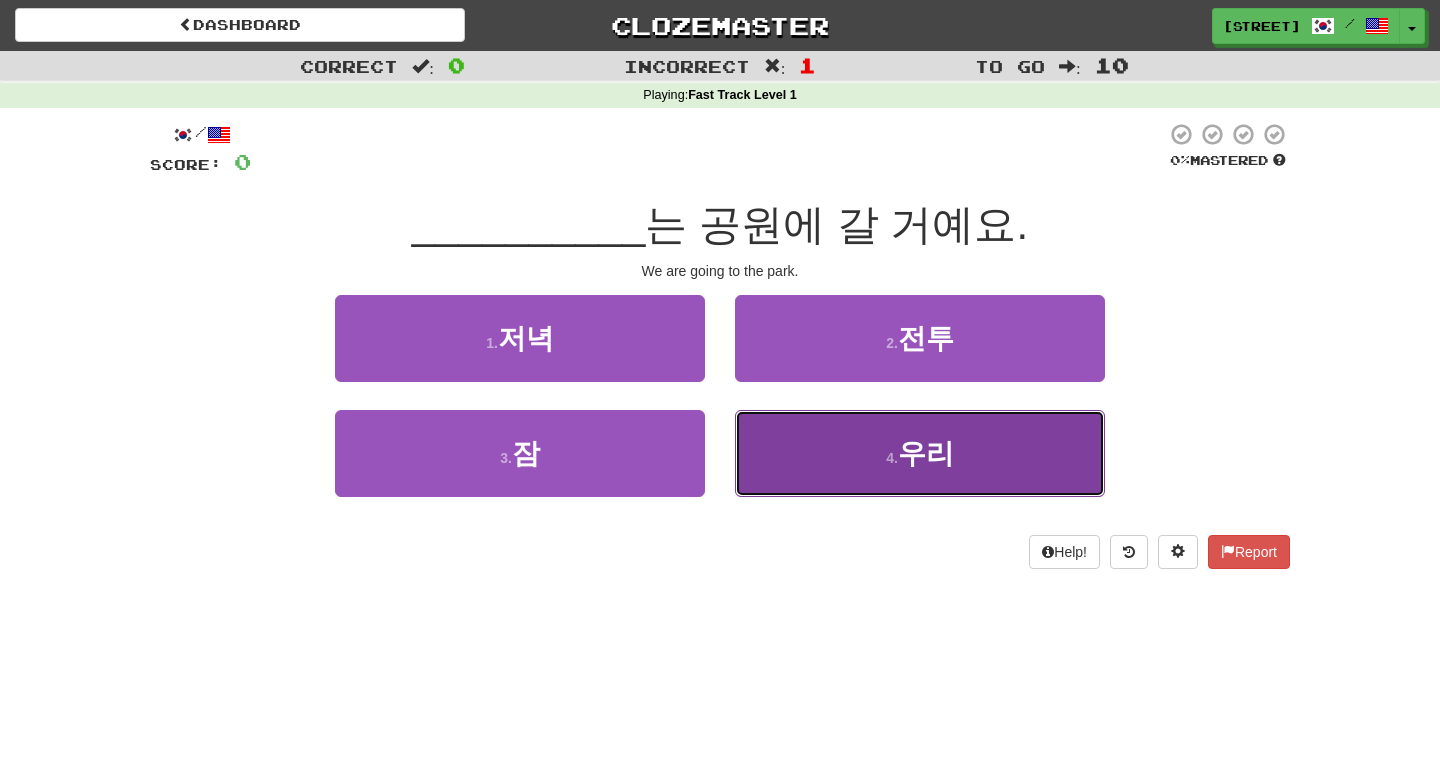 click on "4 .  우리" at bounding box center [920, 453] 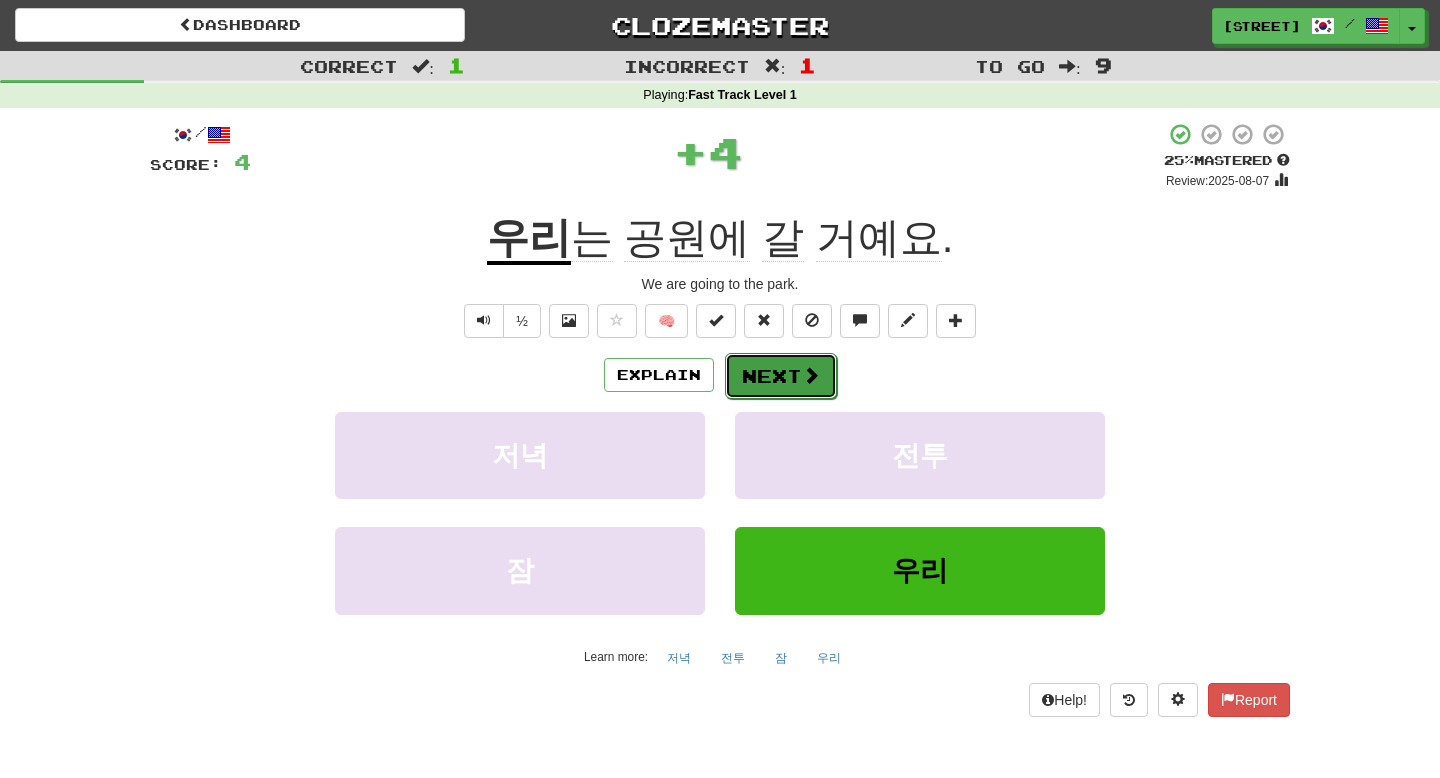 click on "Next" at bounding box center (781, 376) 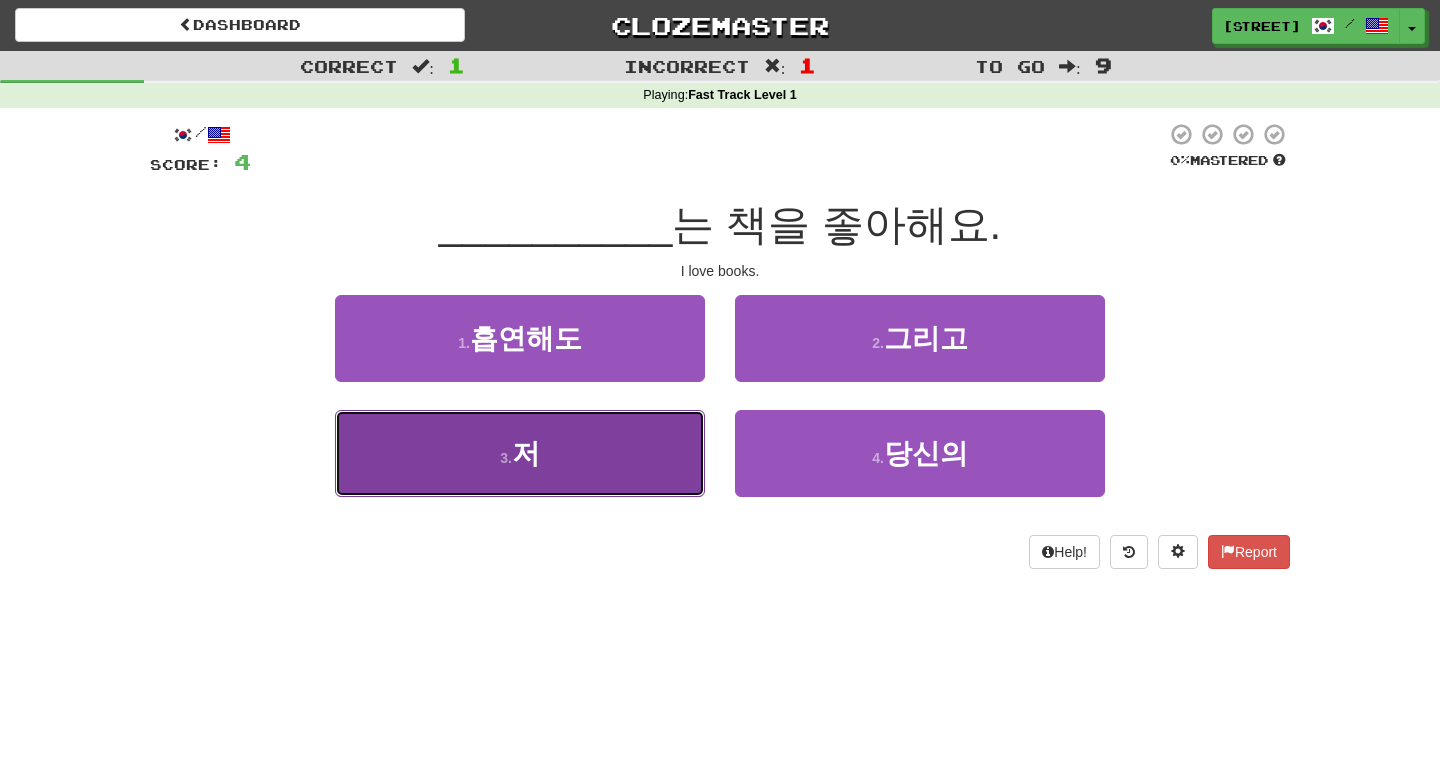 click on "3 .  저" at bounding box center [520, 453] 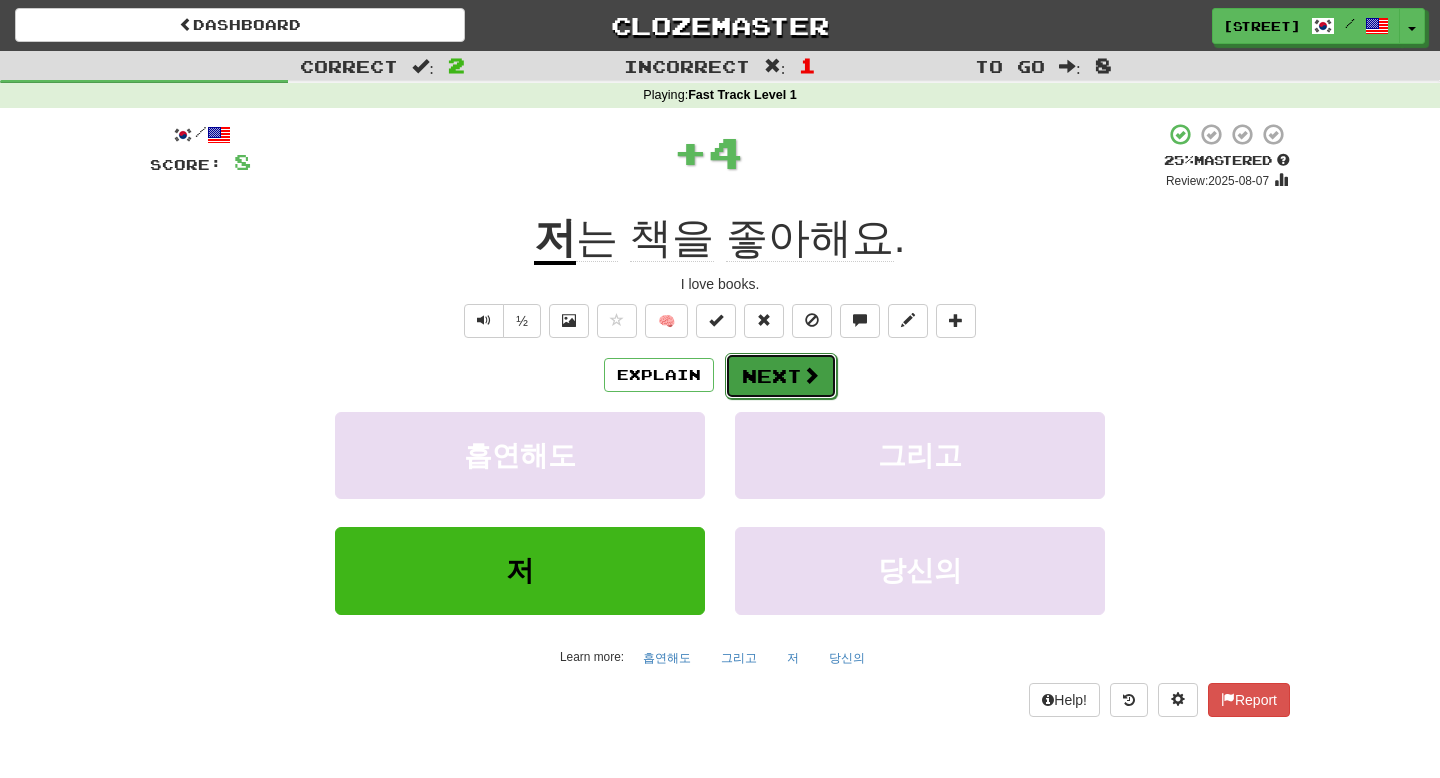 click on "Next" at bounding box center [781, 376] 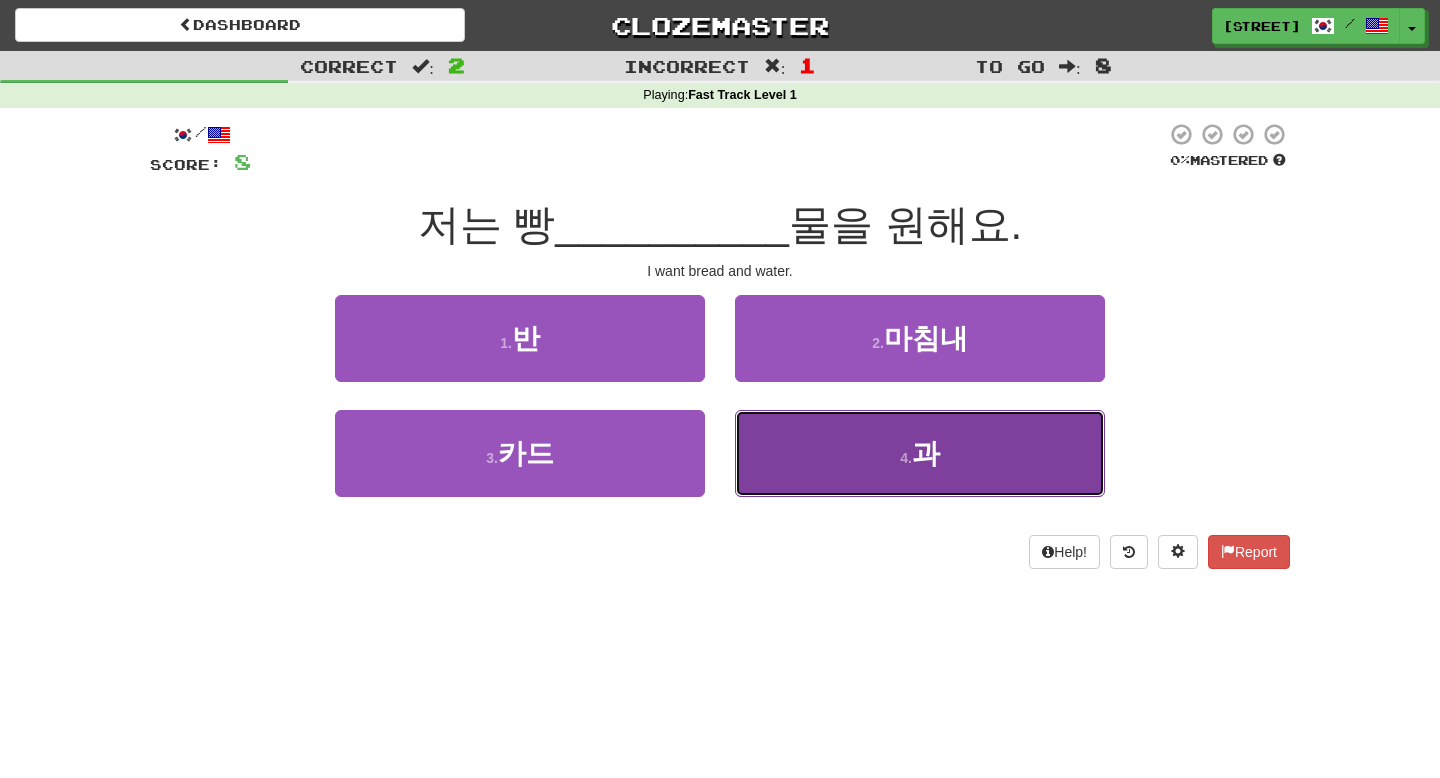 click on "4 .  과" at bounding box center [920, 453] 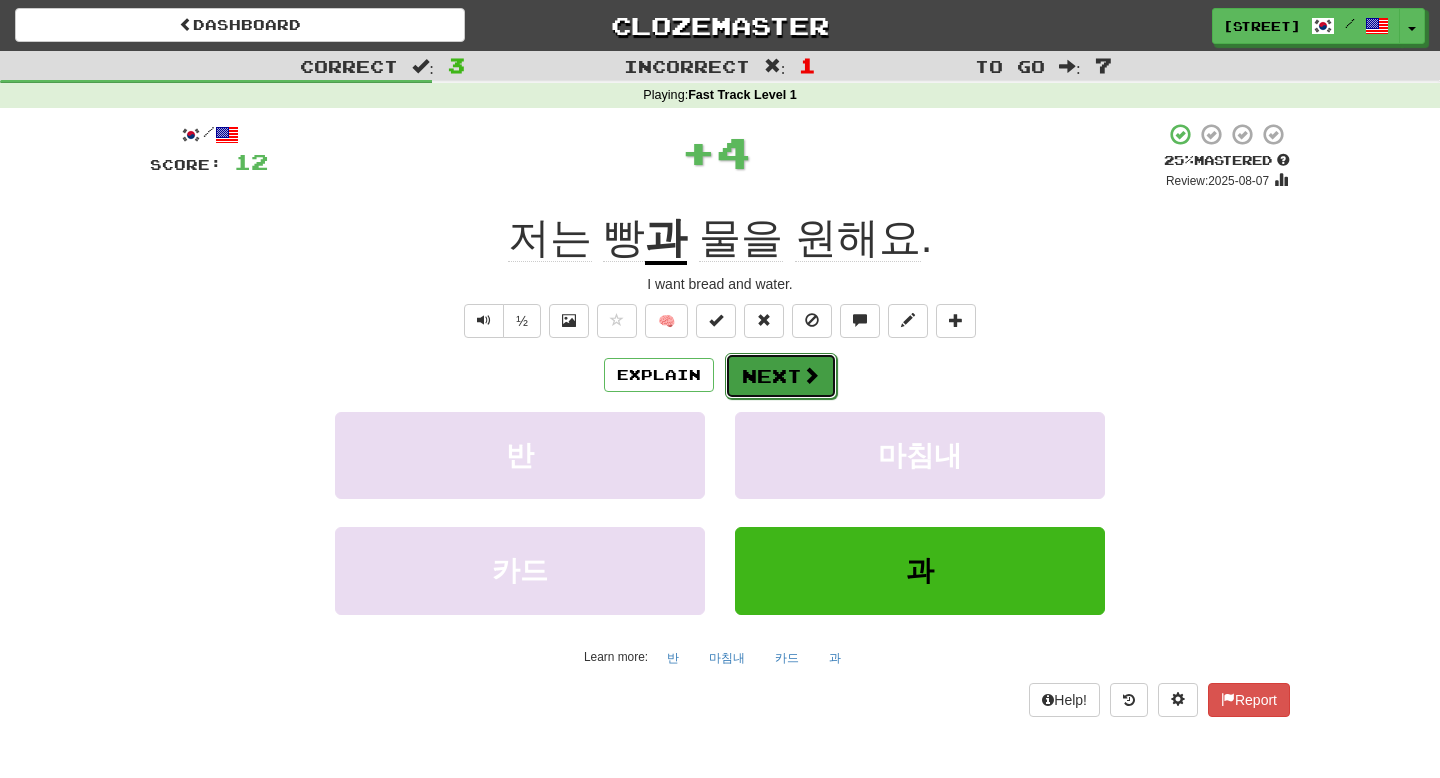 click on "Next" at bounding box center [781, 376] 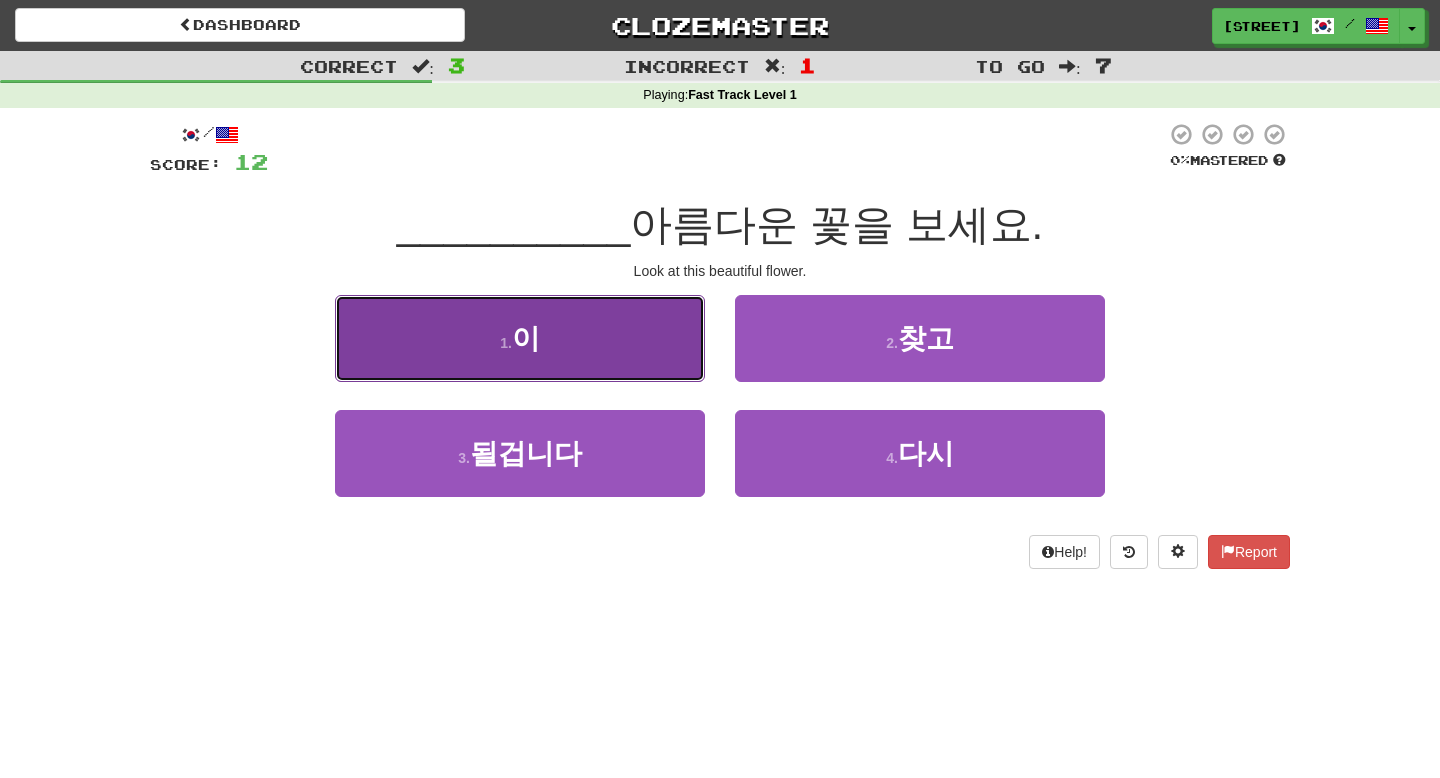 click on "1 .  이" at bounding box center [520, 338] 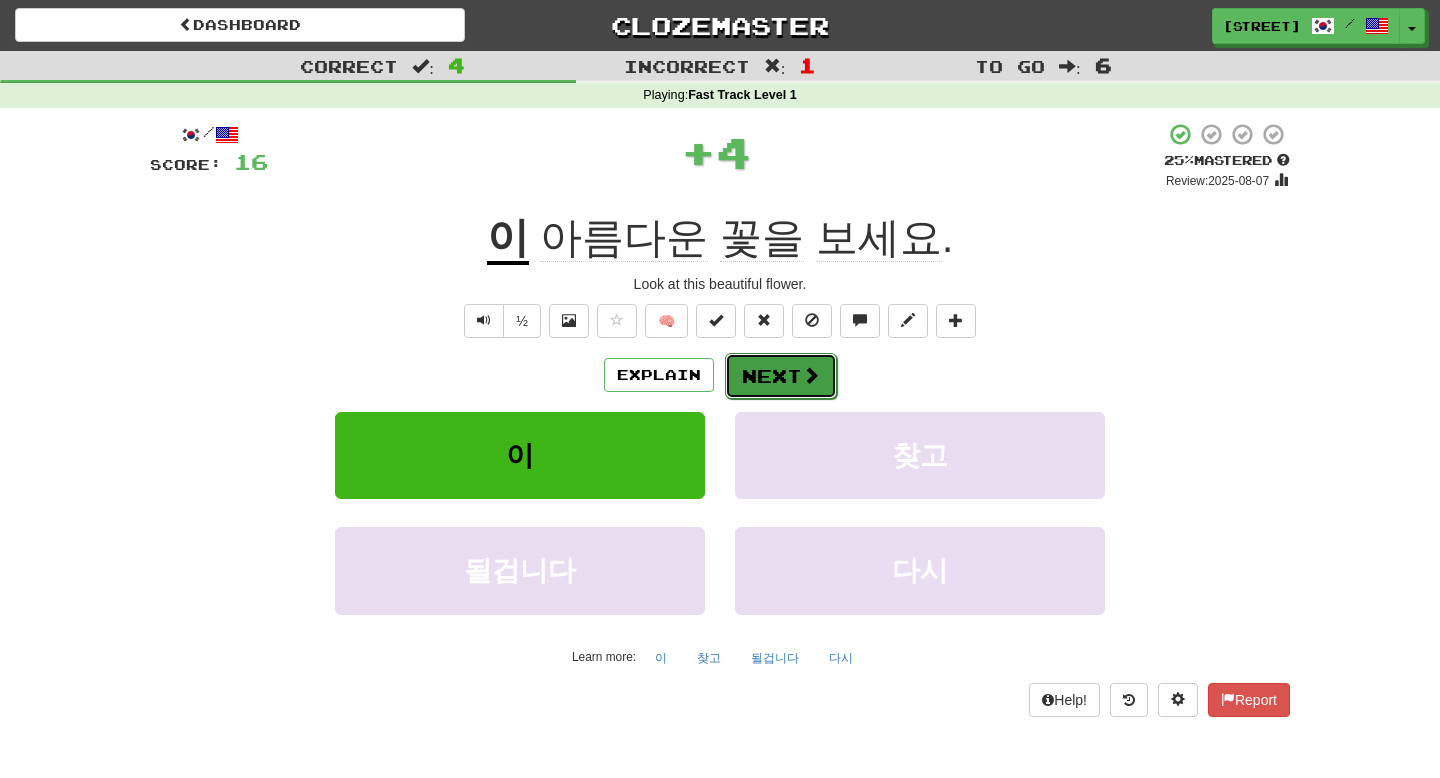 click on "Next" at bounding box center (781, 376) 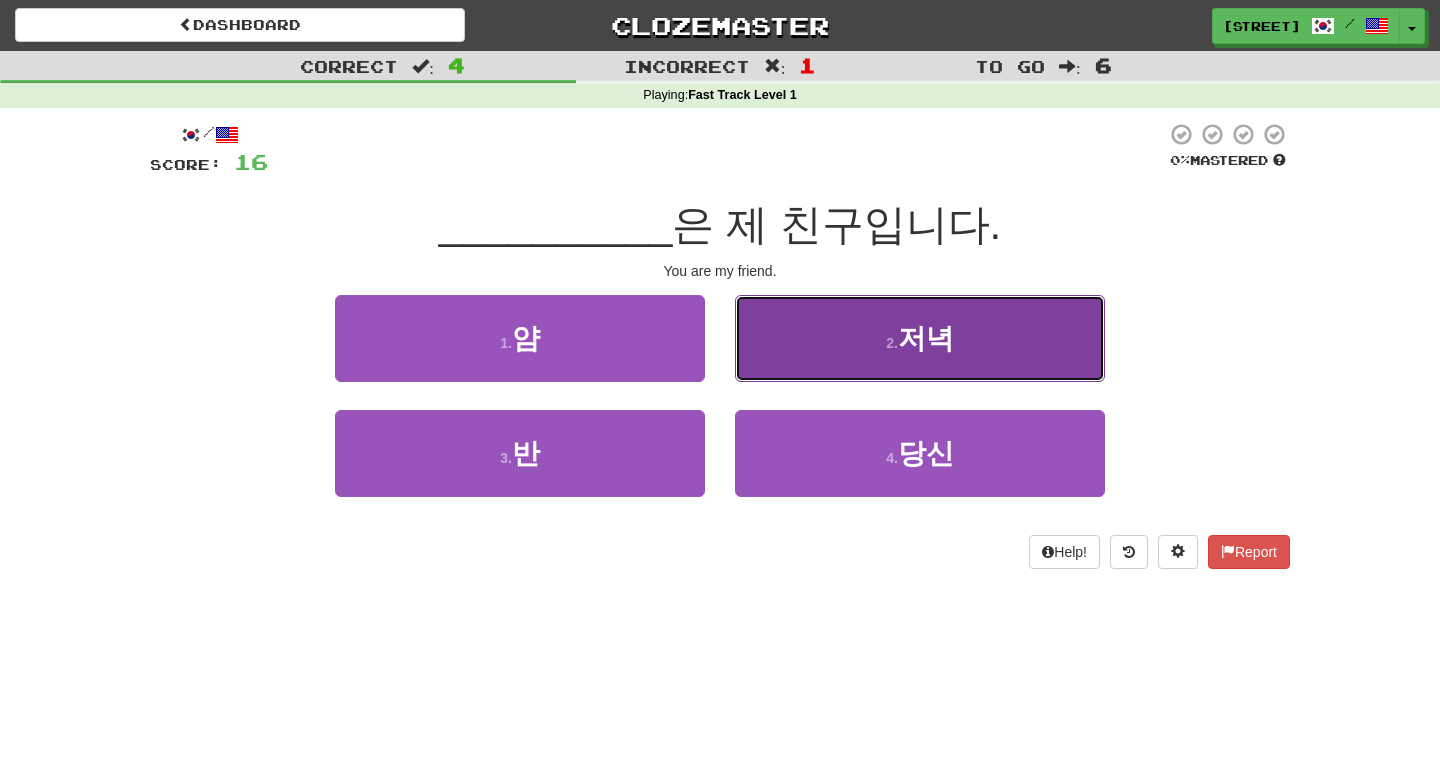 click on "2 .  저녁" at bounding box center (920, 338) 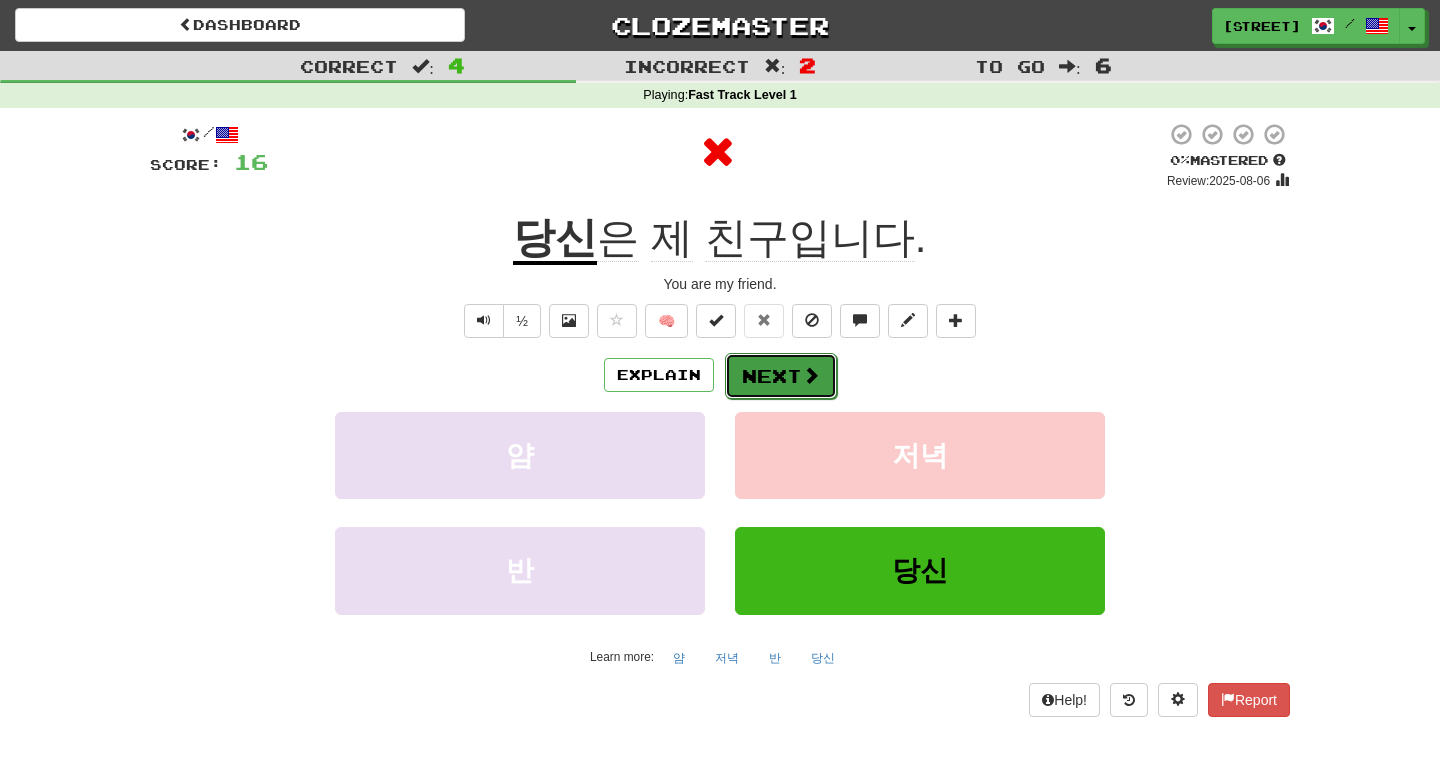click at bounding box center (811, 375) 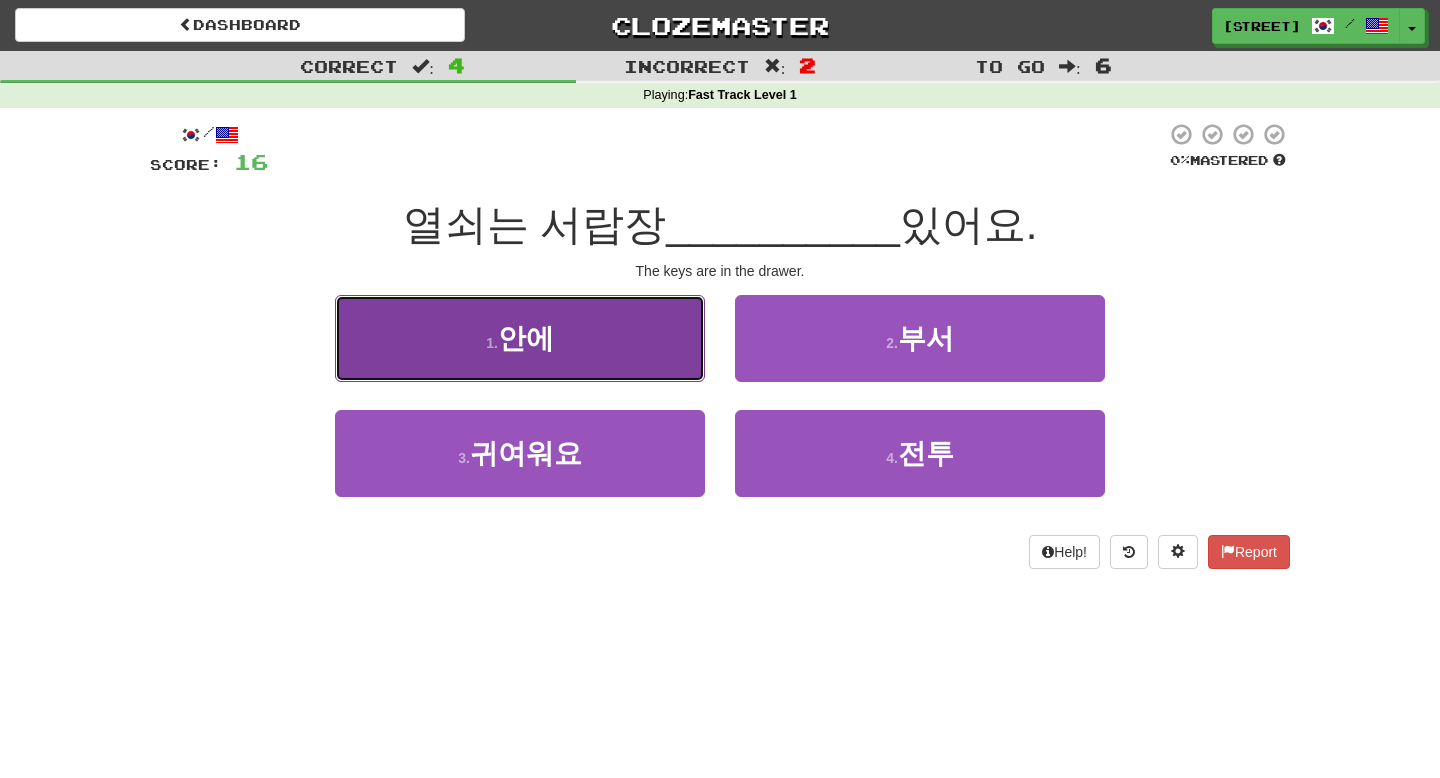 click on "1 .  안에" at bounding box center [520, 338] 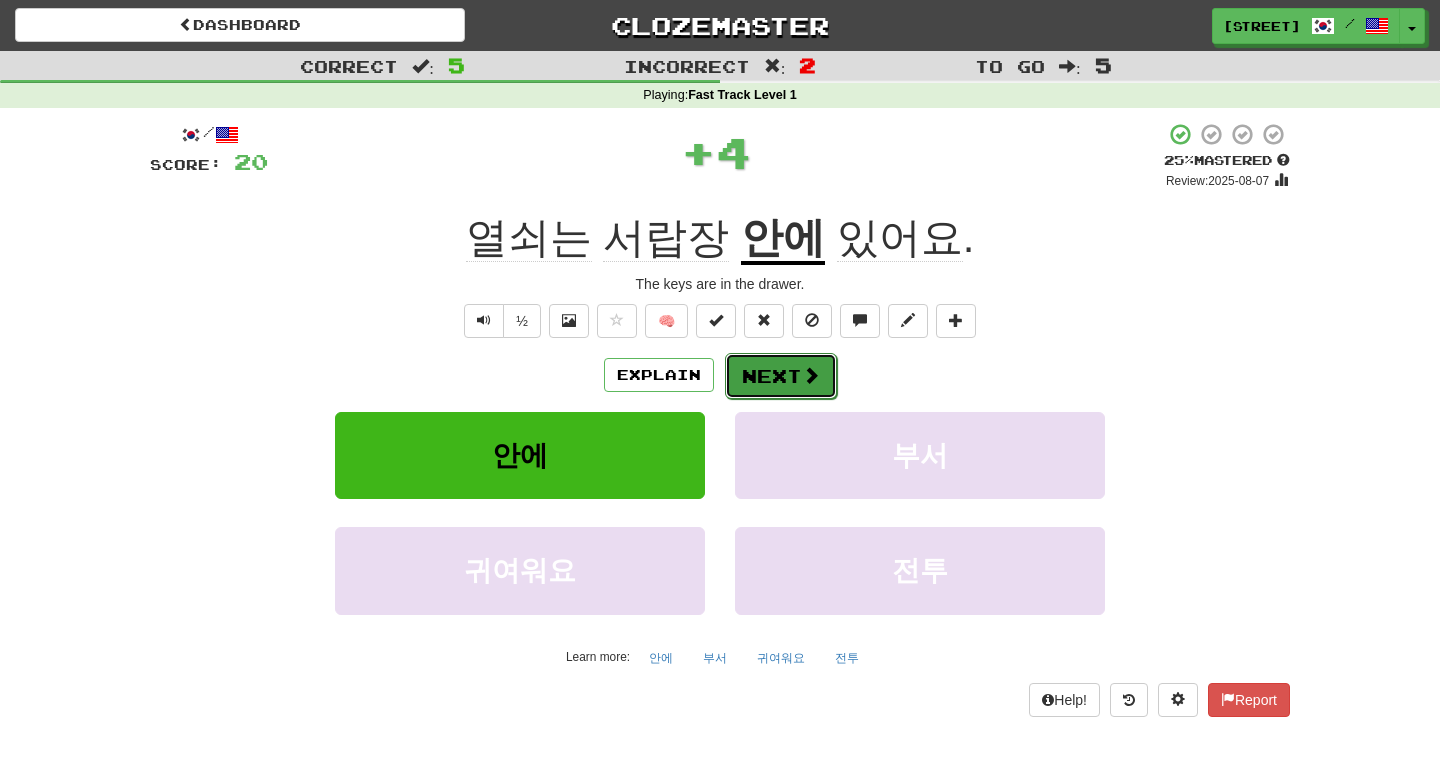 click on "Next" at bounding box center [781, 376] 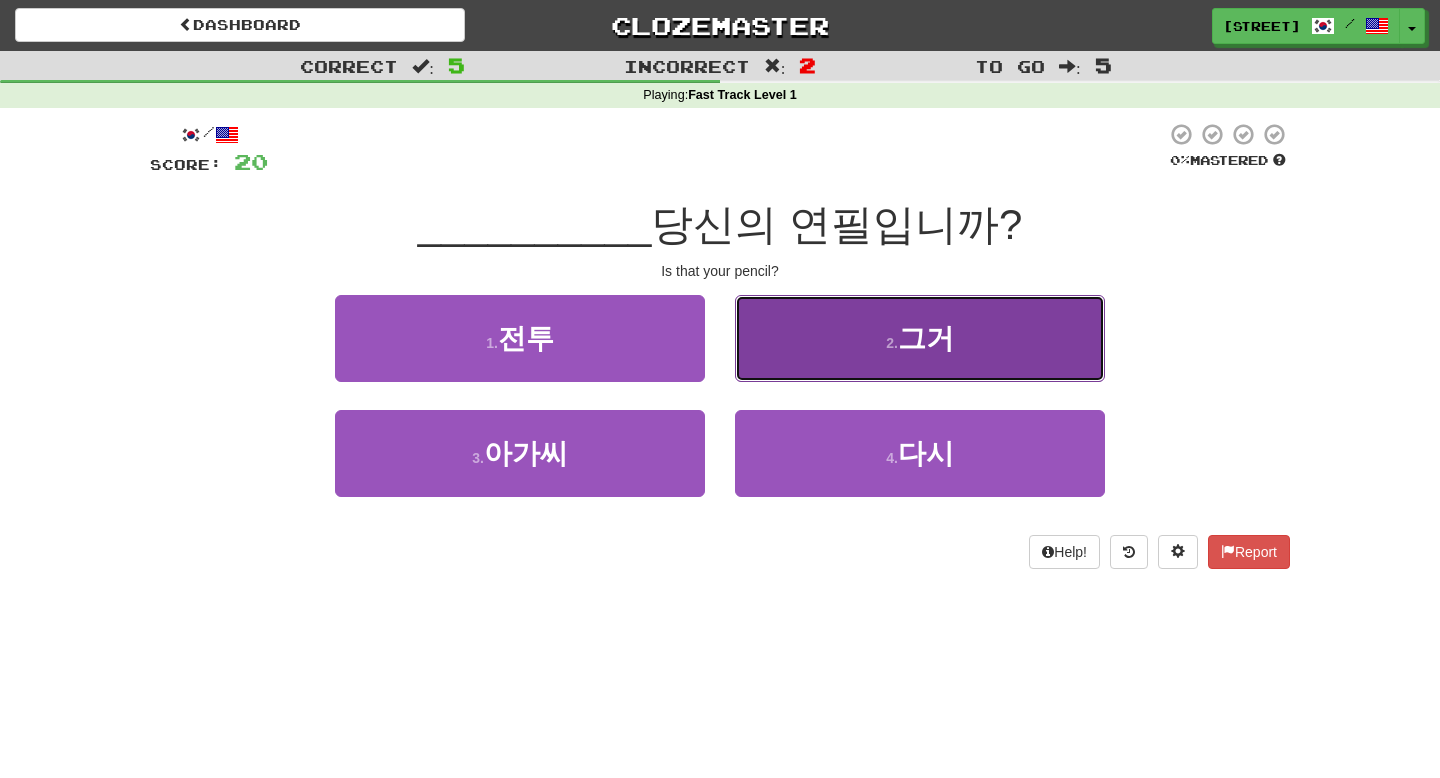 click on "2 .  그거" at bounding box center (920, 338) 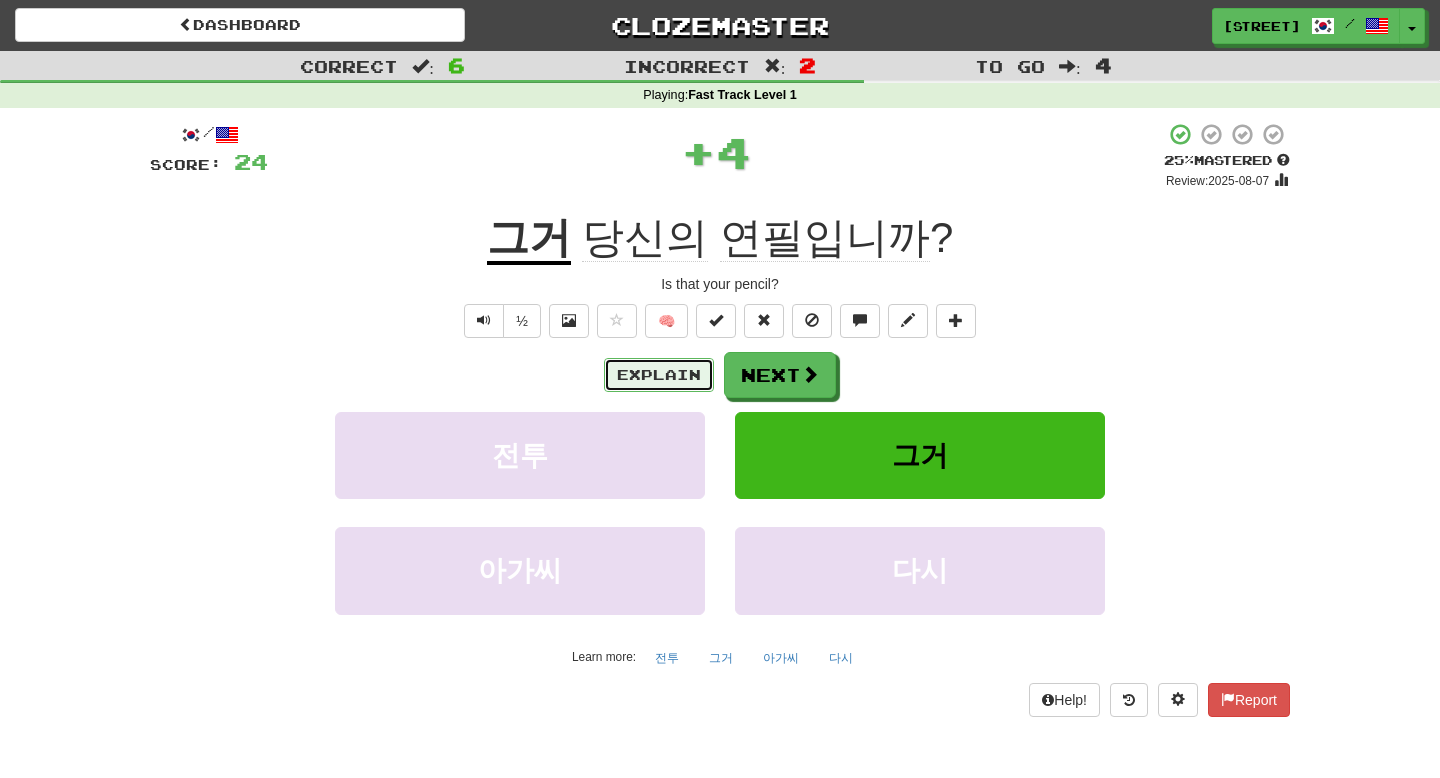 click on "Explain" at bounding box center (659, 375) 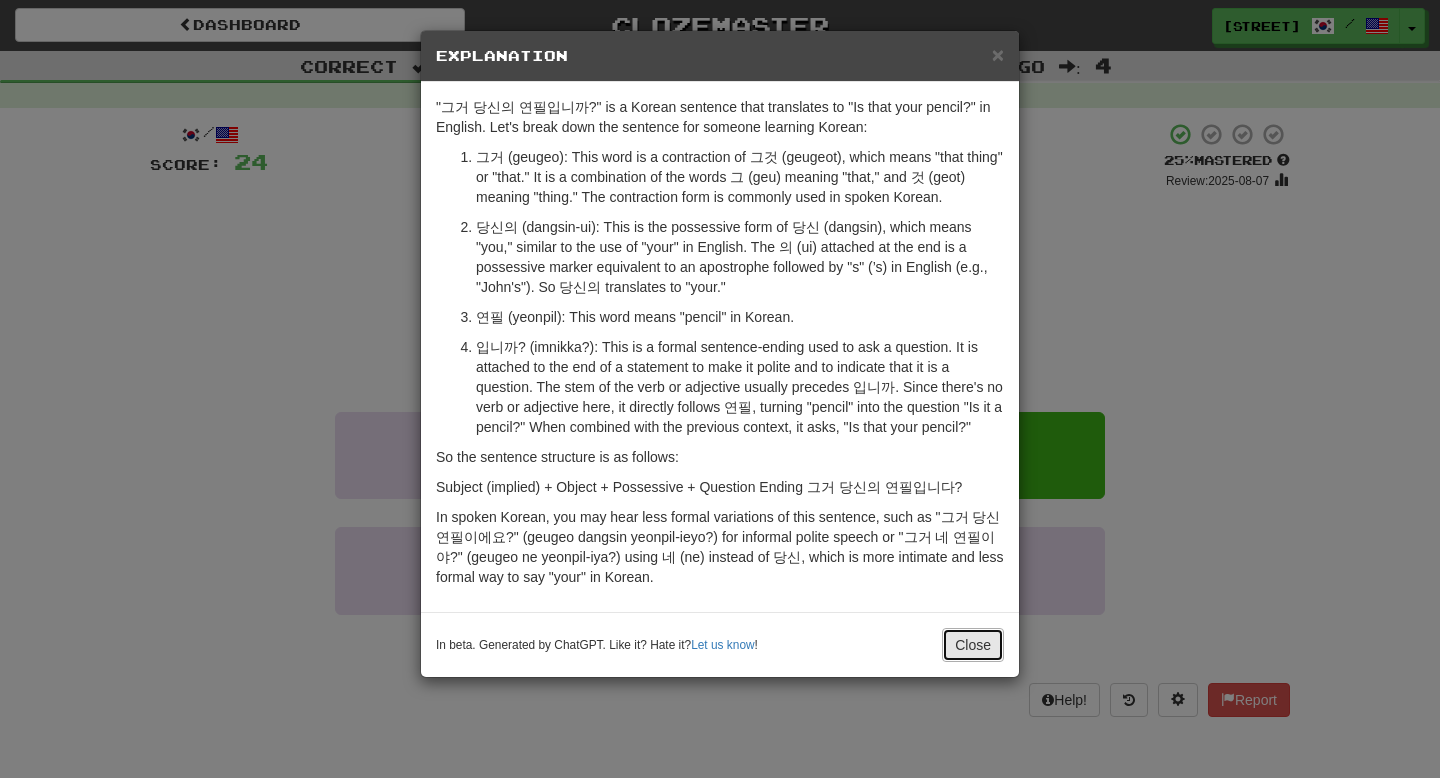 click on "Close" at bounding box center [973, 645] 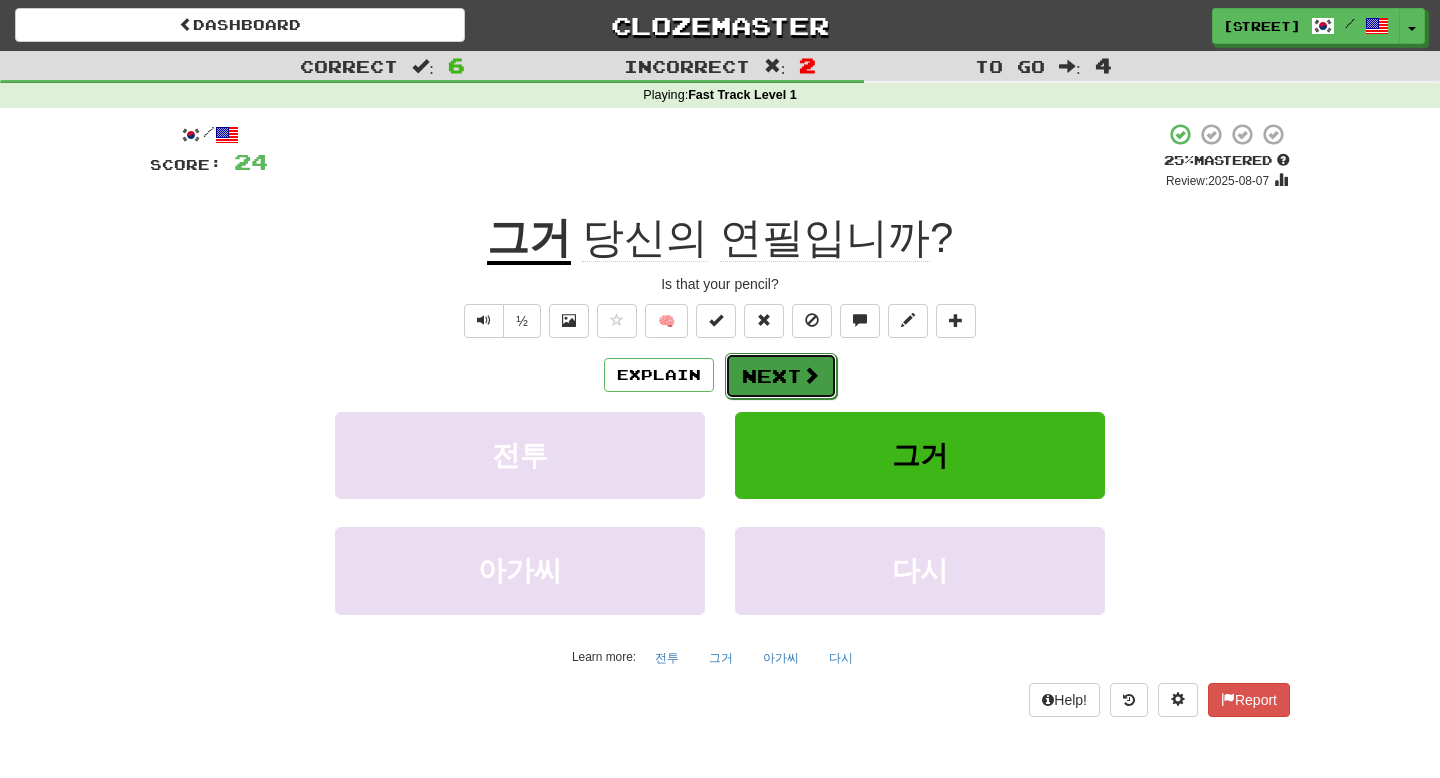 click at bounding box center (811, 375) 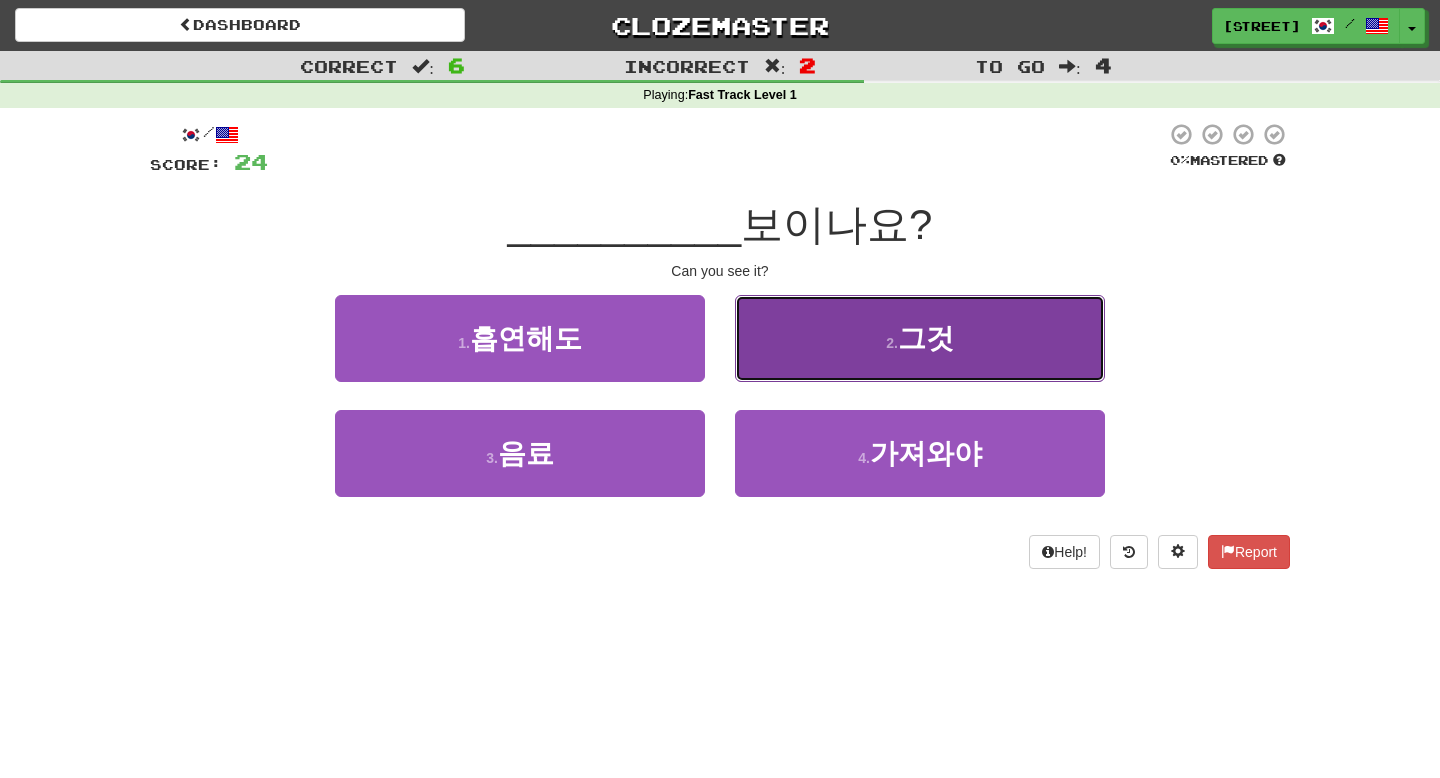 click on "2 .  그것" at bounding box center [920, 338] 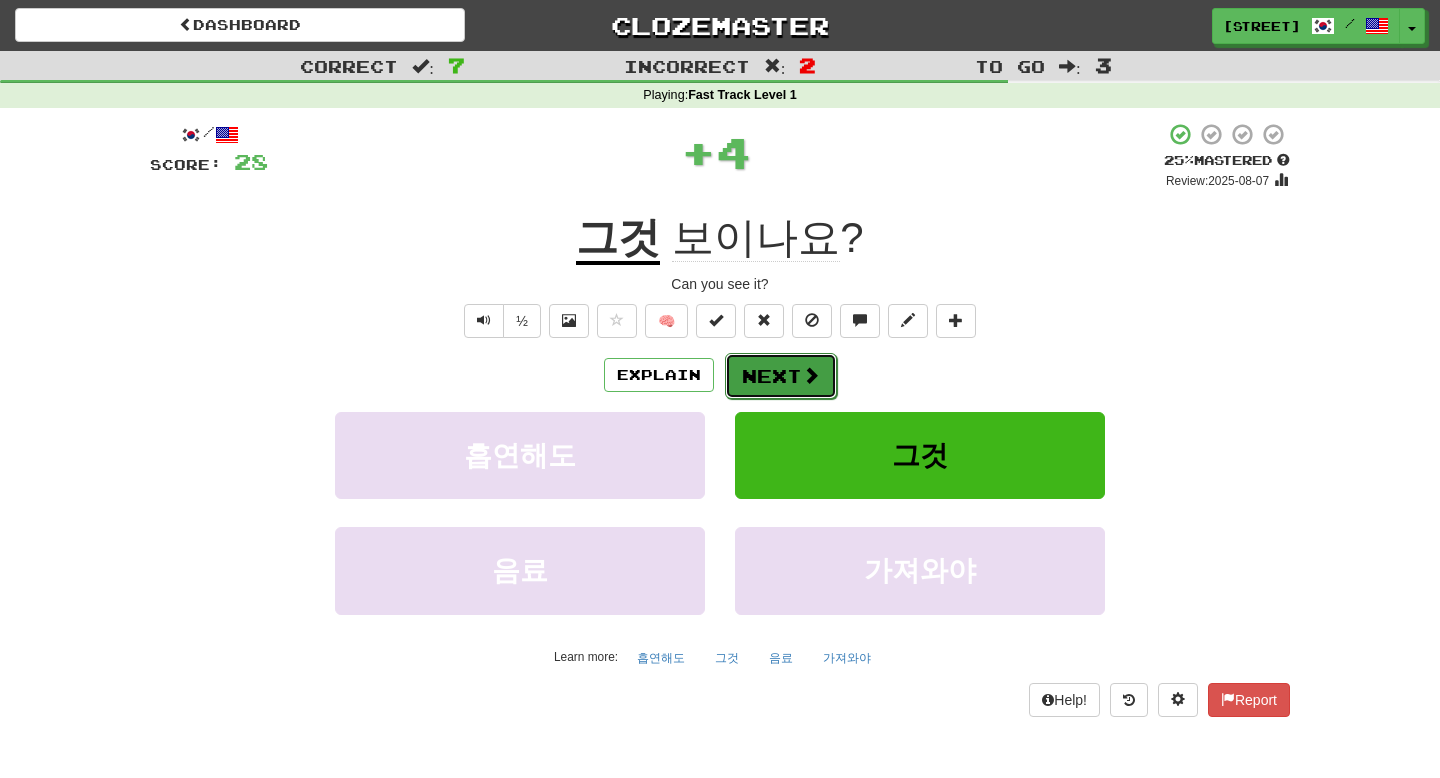 click on "Next" at bounding box center [781, 376] 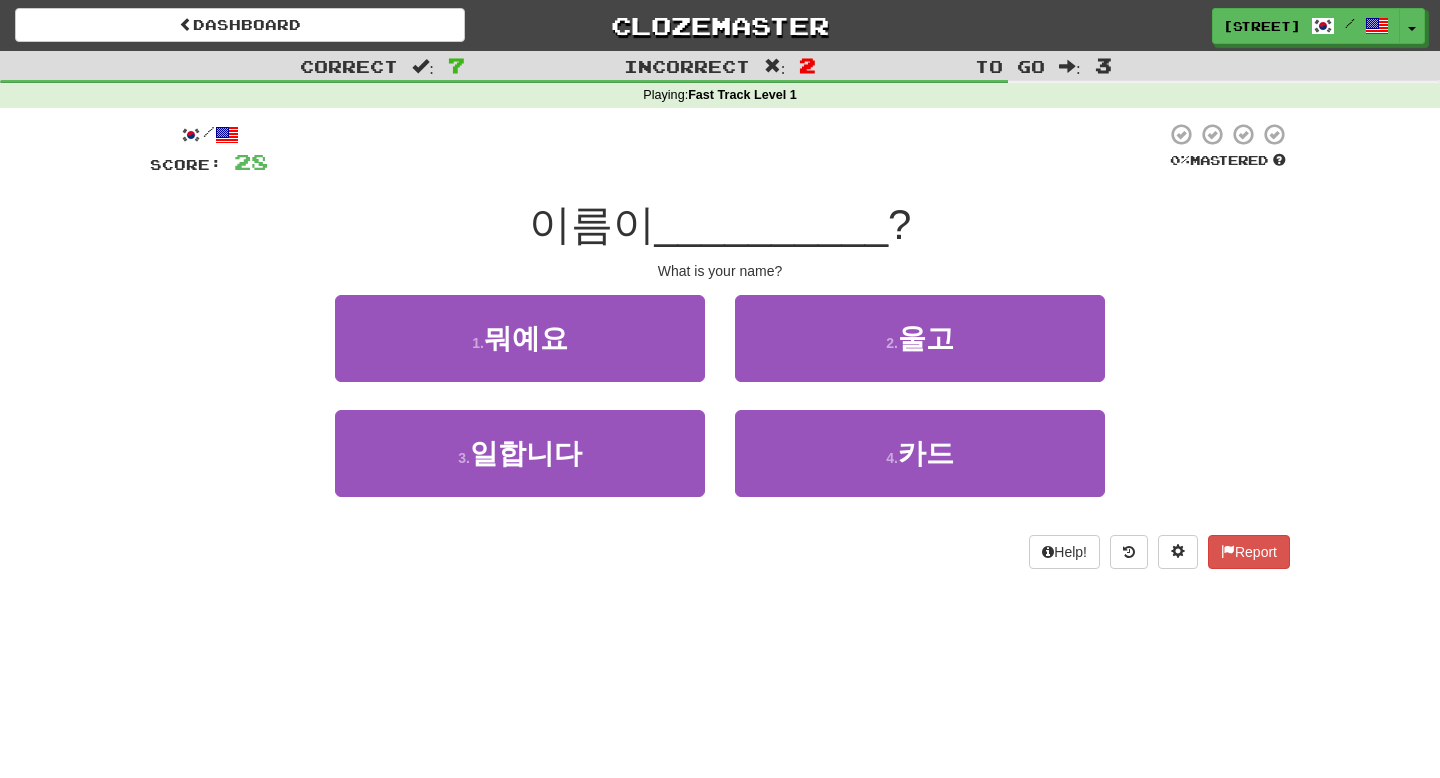 click on "1 .  뭐예요" at bounding box center [520, 352] 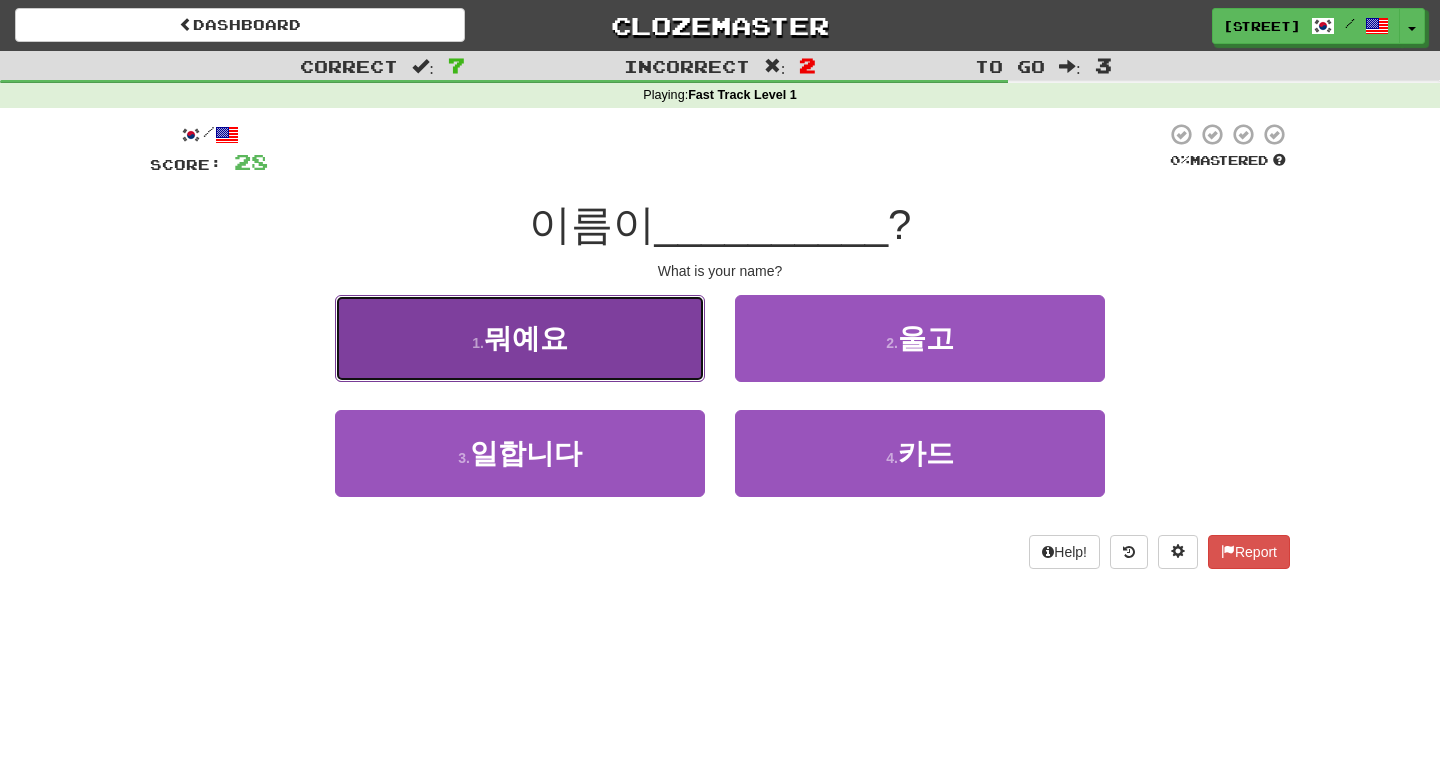 click on "1 .  뭐예요" at bounding box center (520, 338) 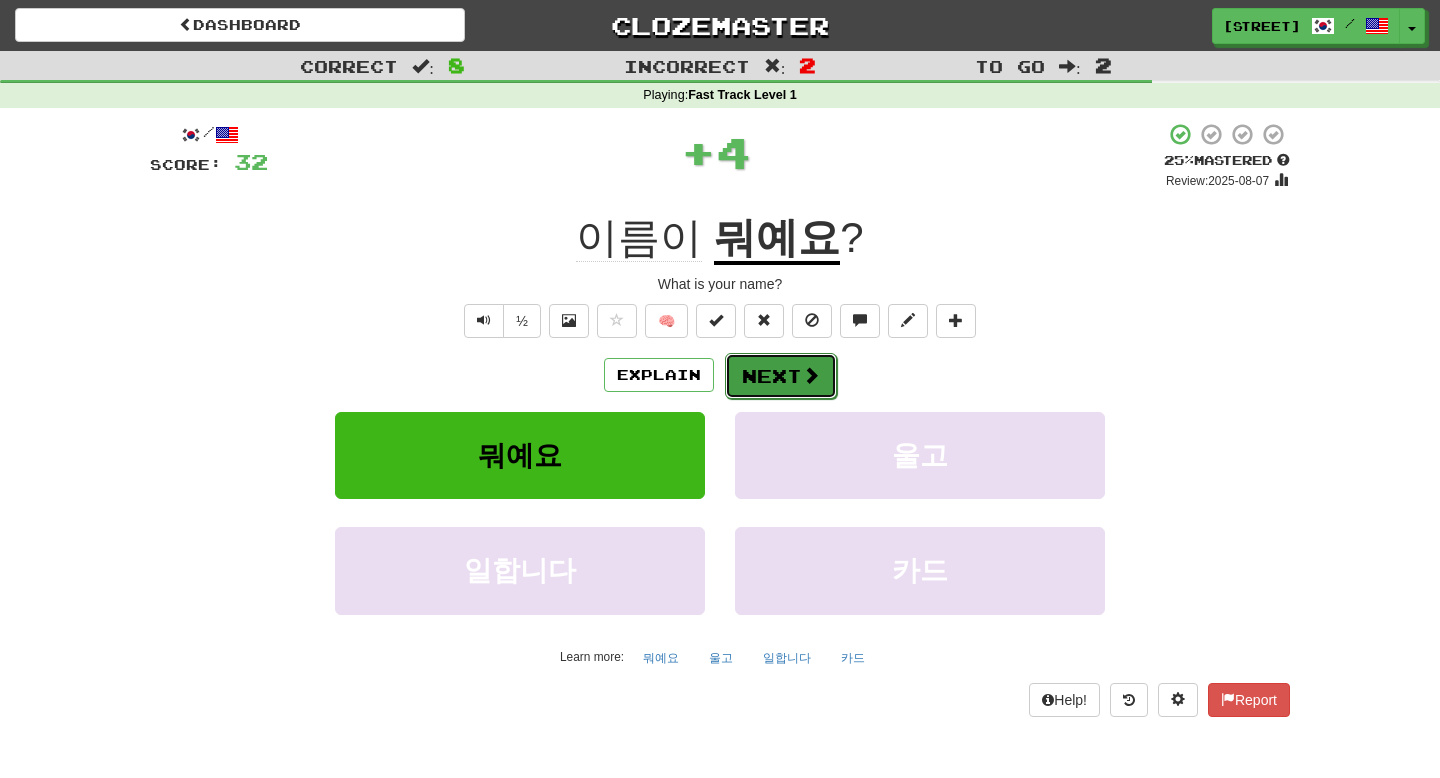 click on "Next" at bounding box center (781, 376) 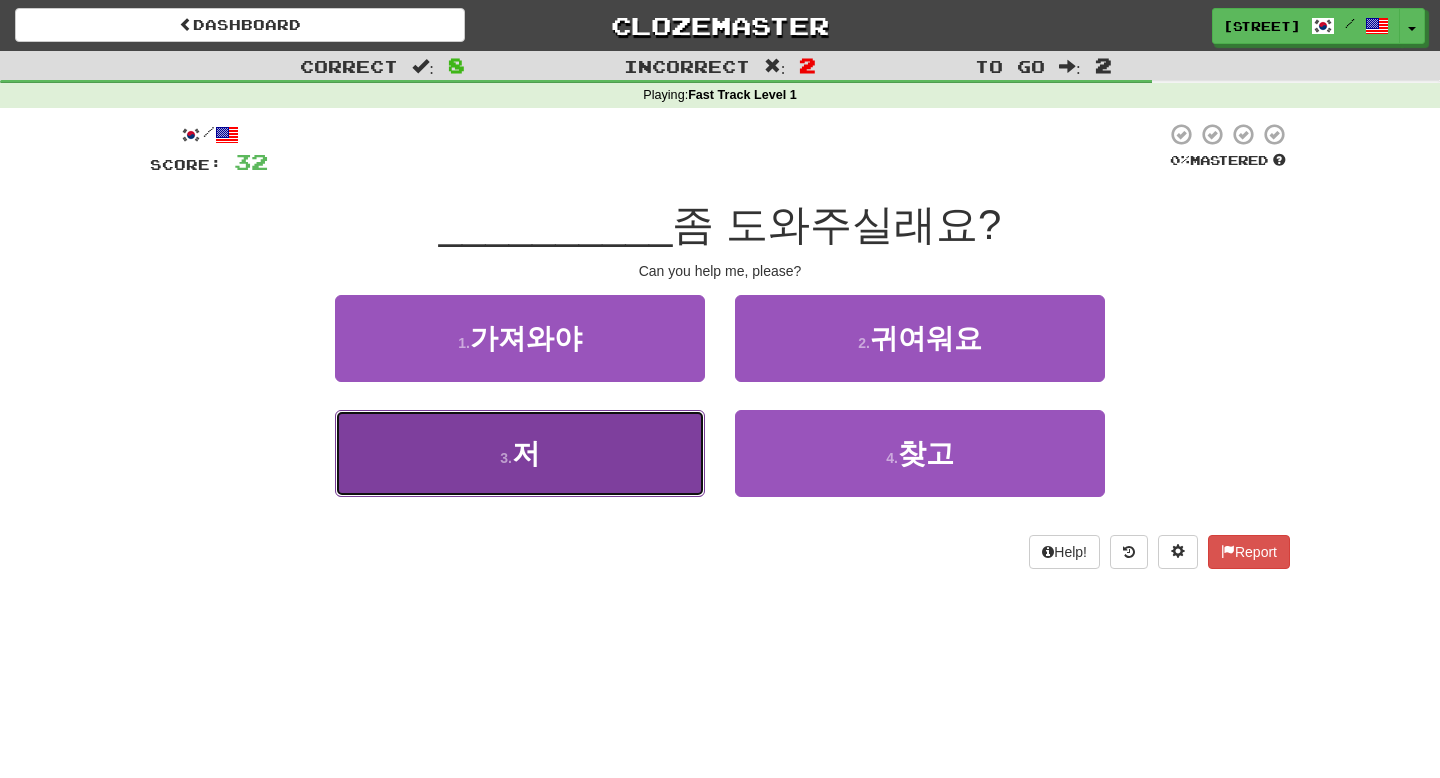 click on "3 .  저" at bounding box center (520, 453) 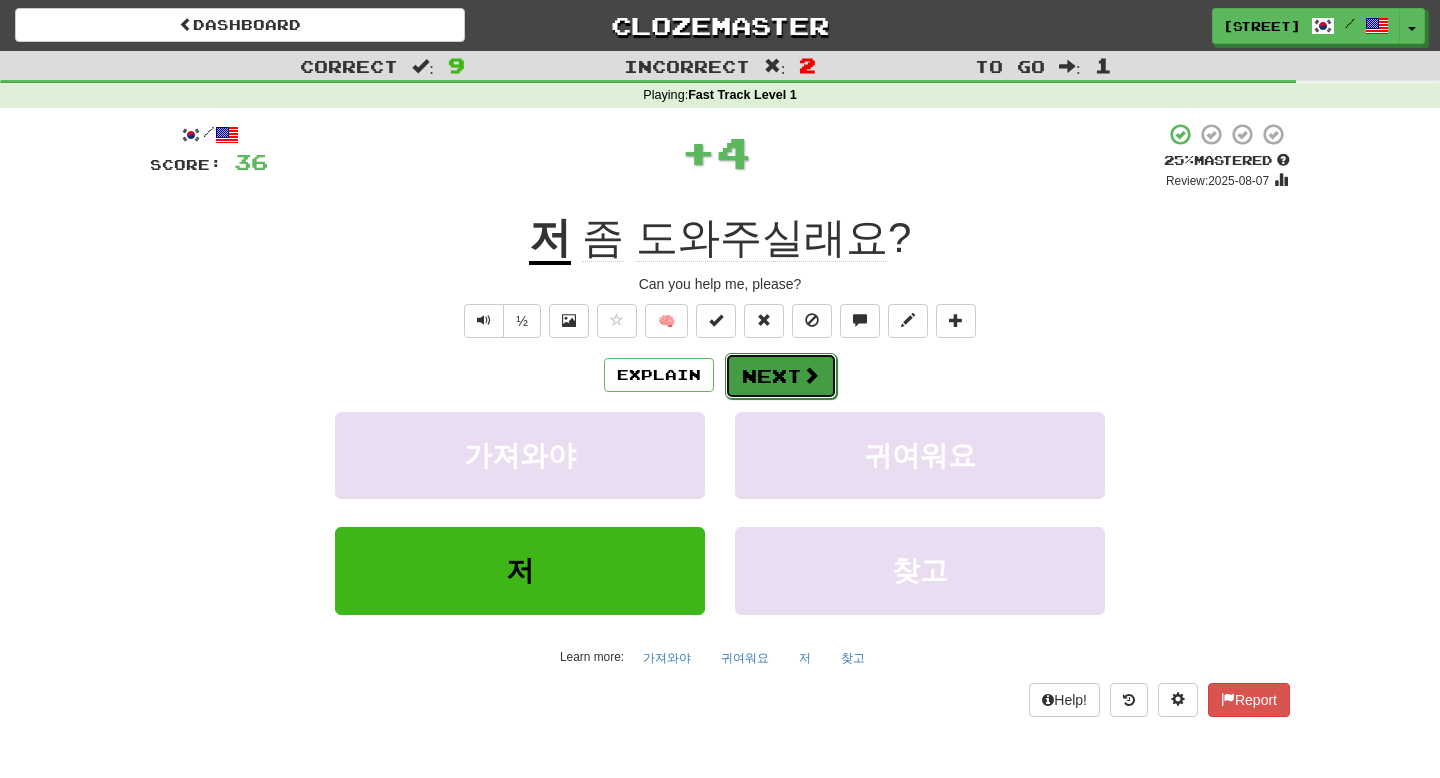 click on "Next" at bounding box center (781, 376) 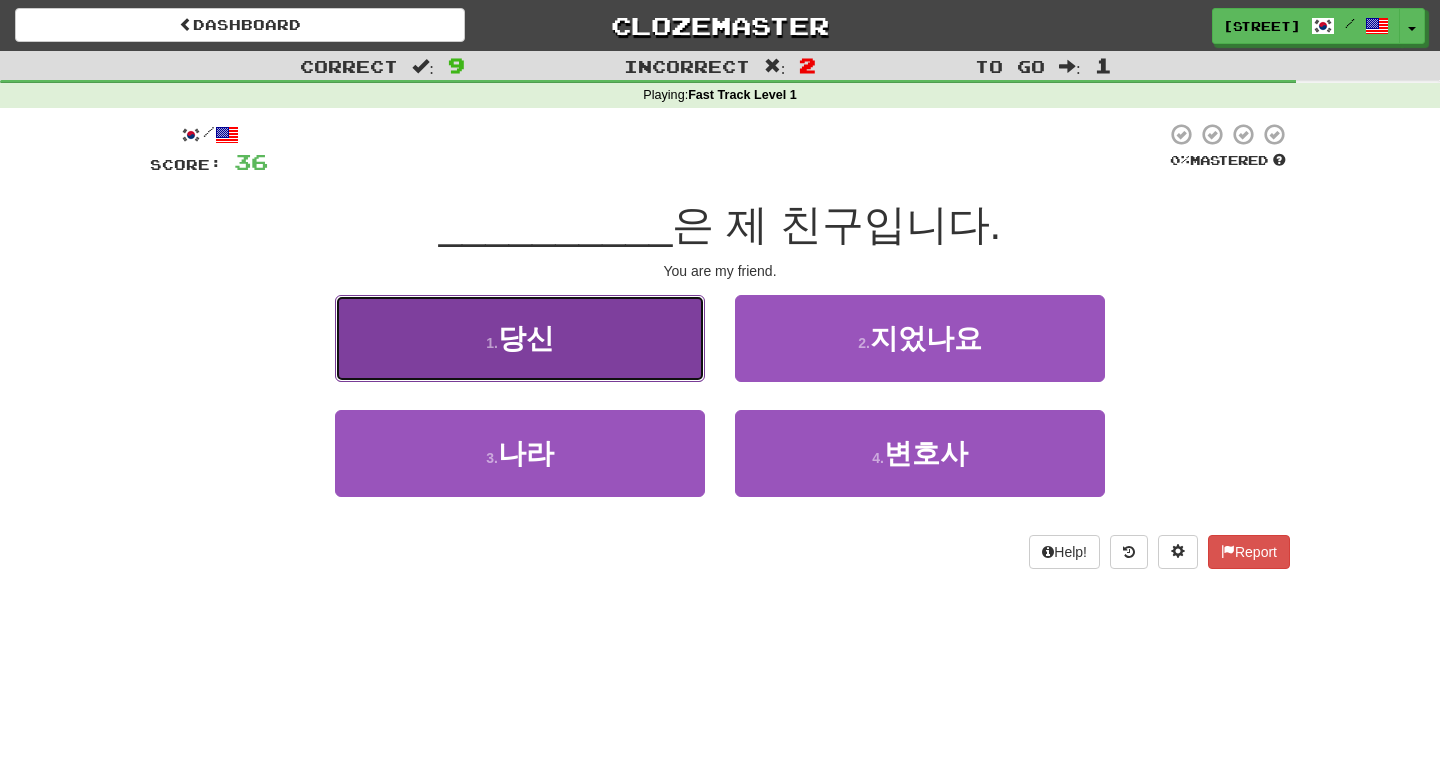 click on "1 .  당신" at bounding box center (520, 338) 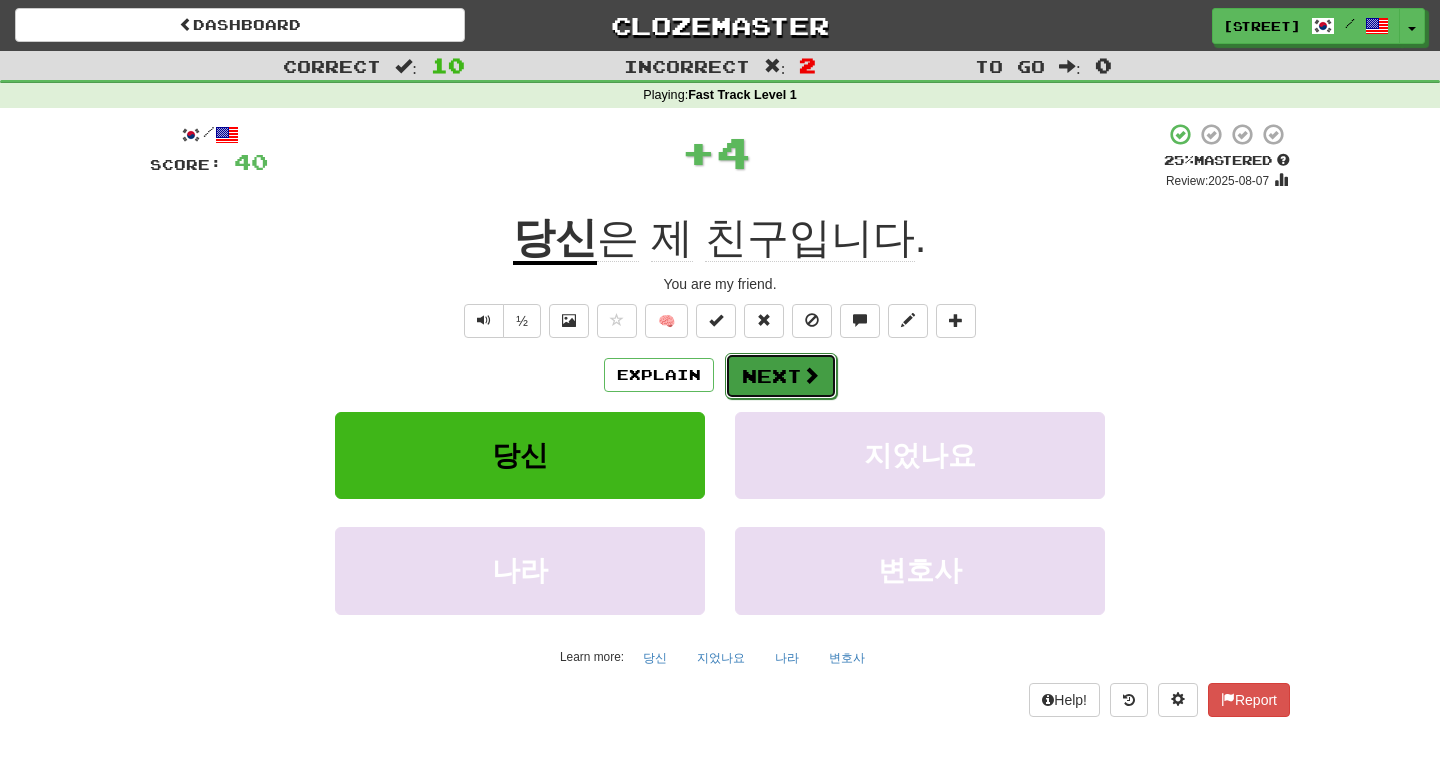 click on "Next" at bounding box center [781, 376] 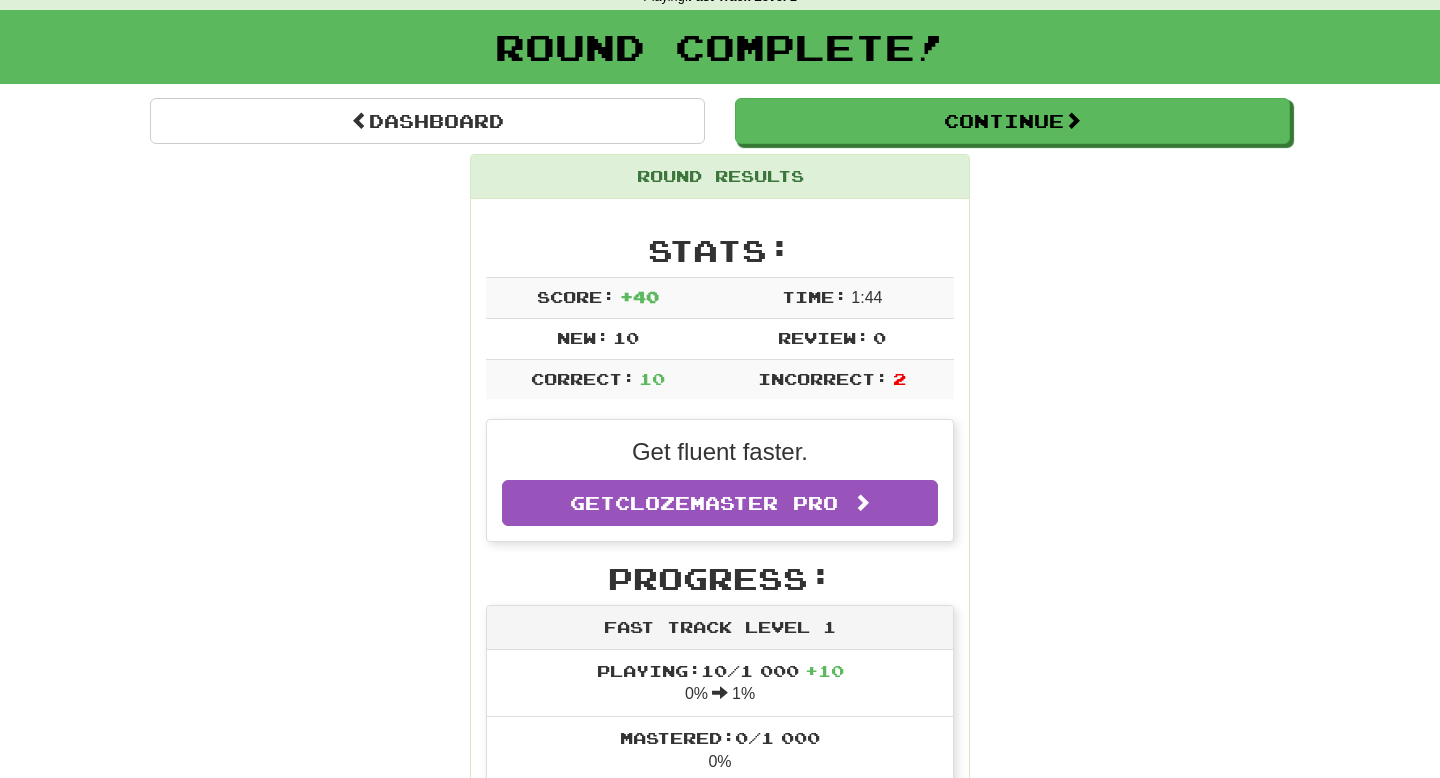 scroll, scrollTop: 0, scrollLeft: 0, axis: both 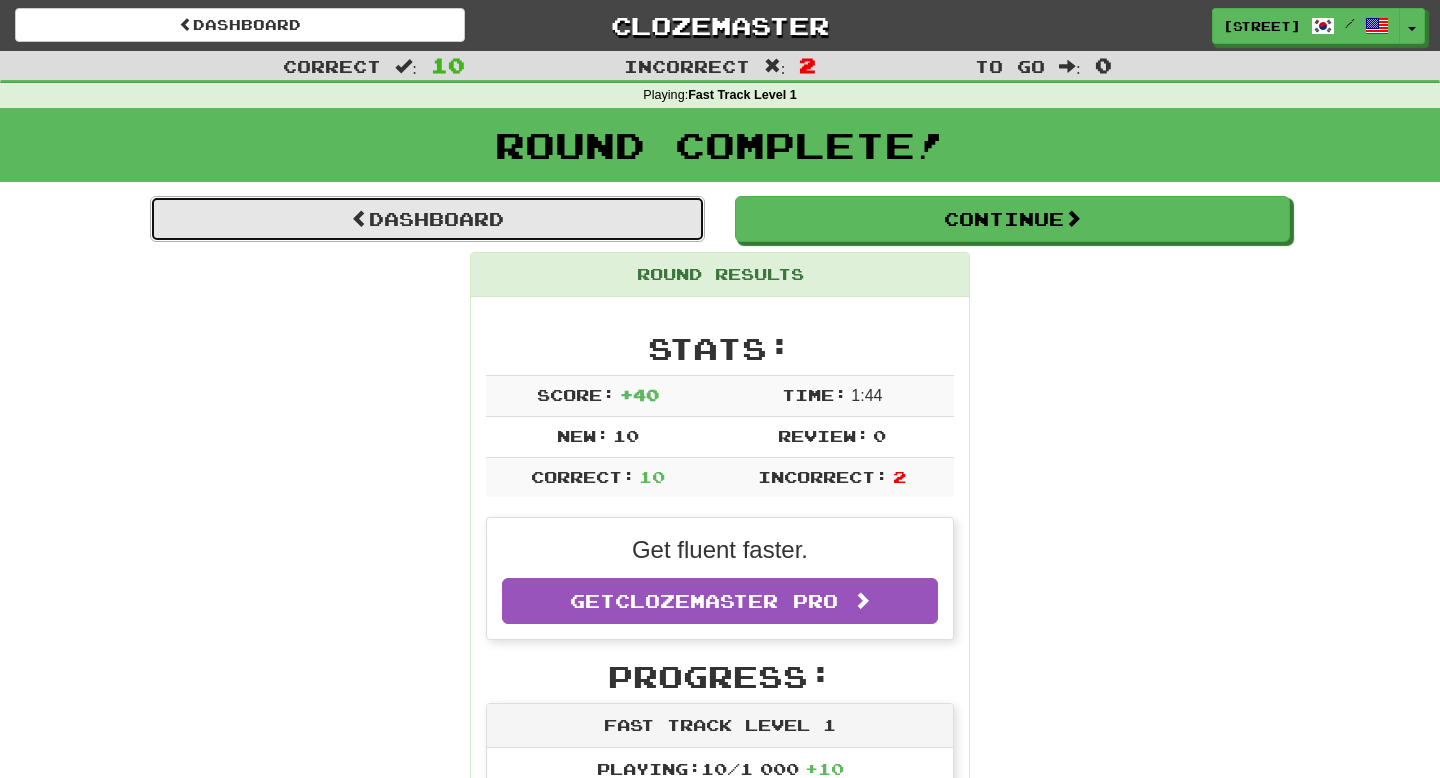 click on "Dashboard" at bounding box center (427, 219) 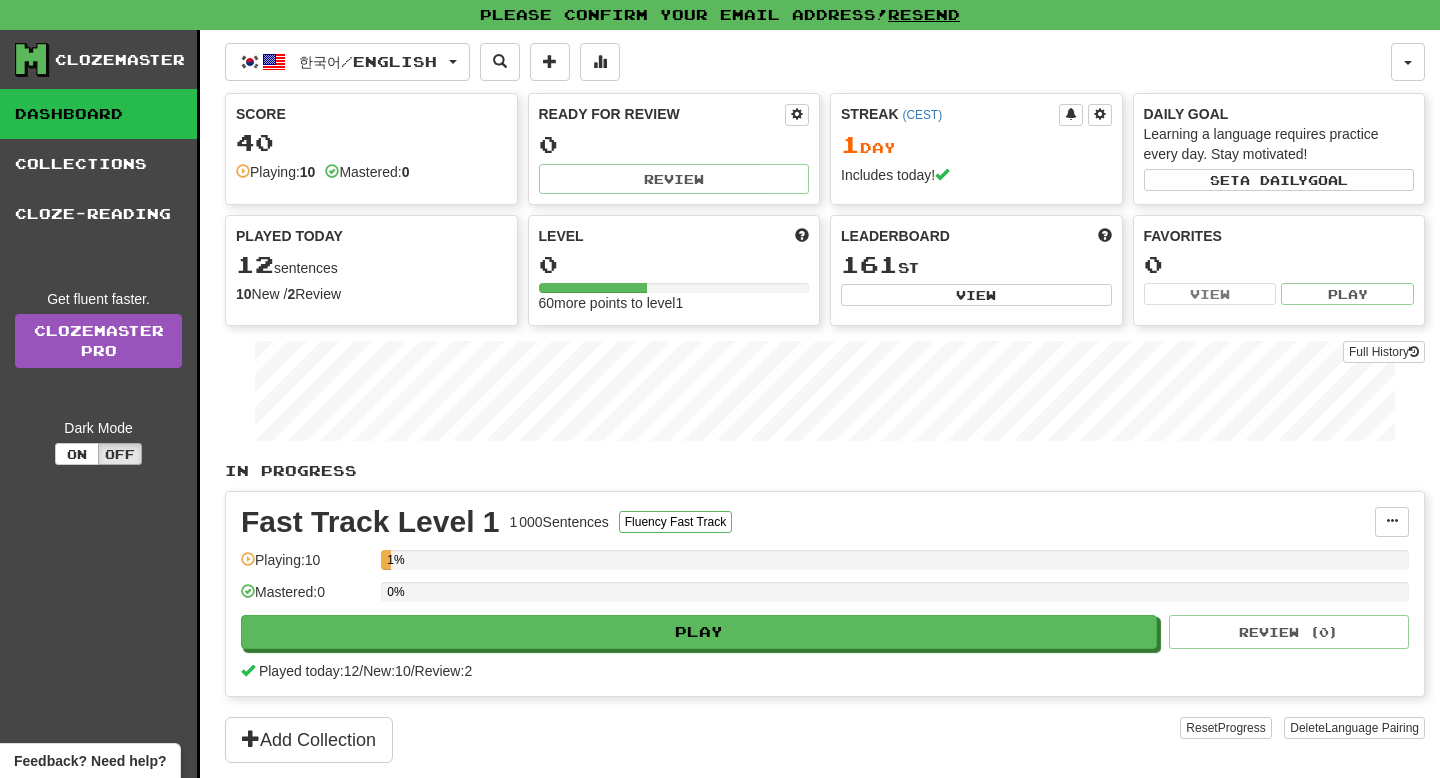 scroll, scrollTop: 0, scrollLeft: 0, axis: both 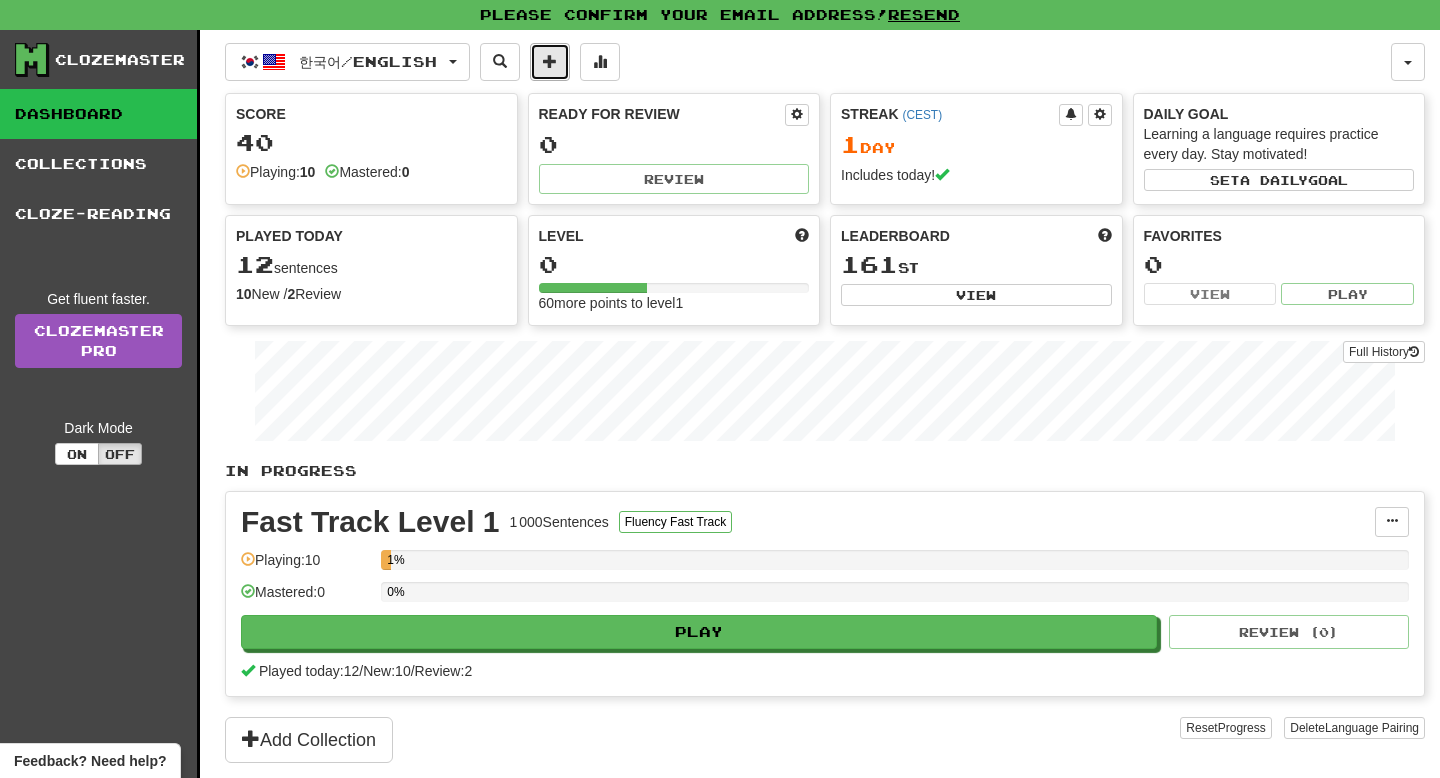 click at bounding box center [550, 61] 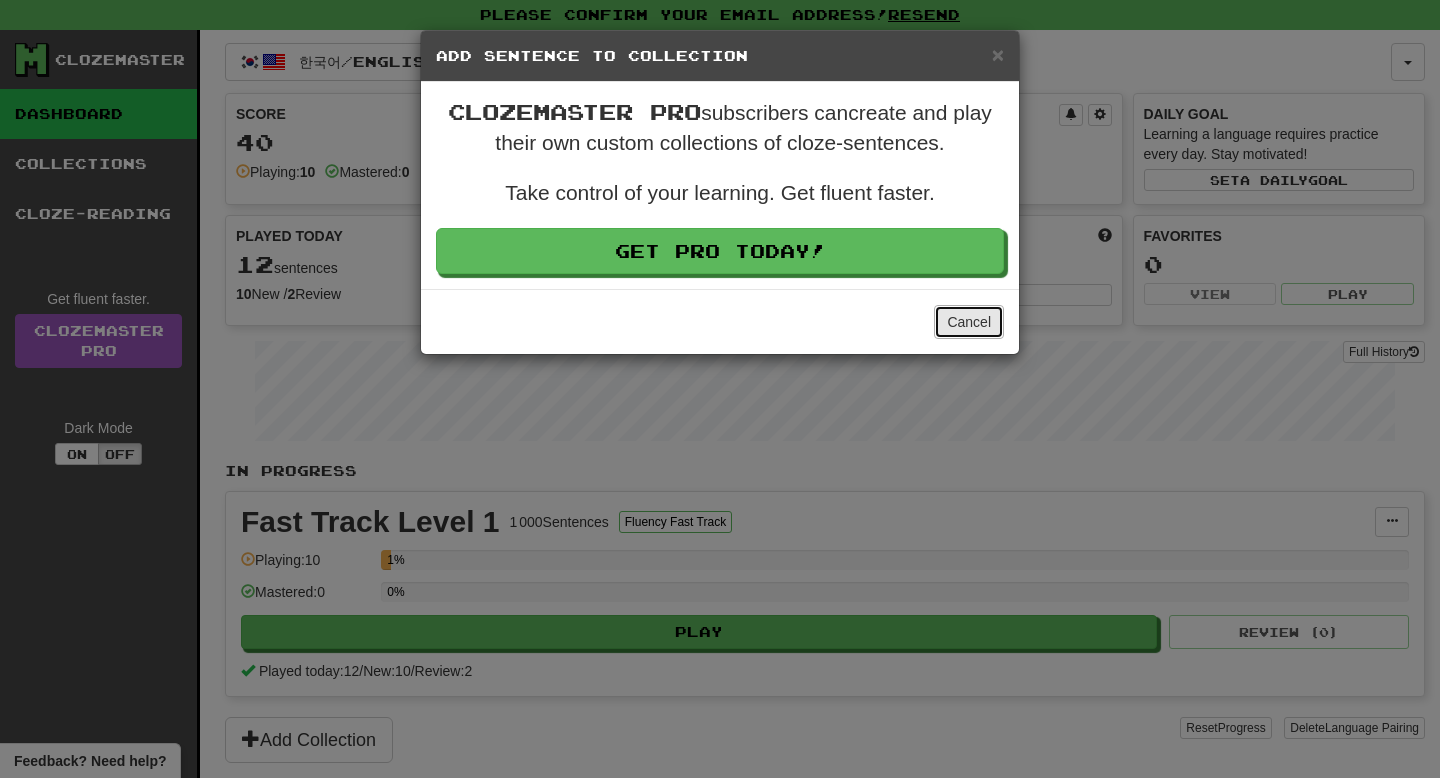 click on "Cancel" at bounding box center (969, 322) 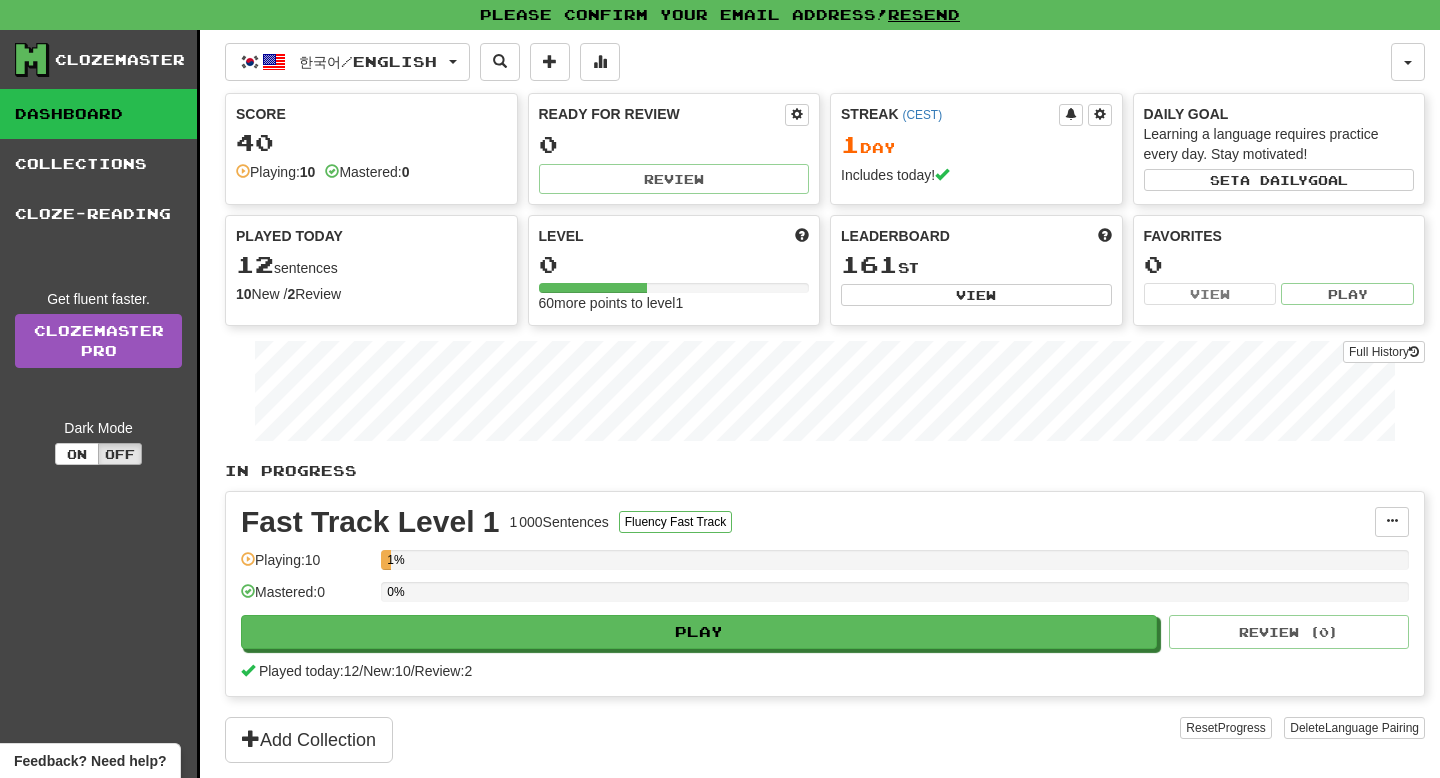 click on "Dashboard" at bounding box center (98, 114) 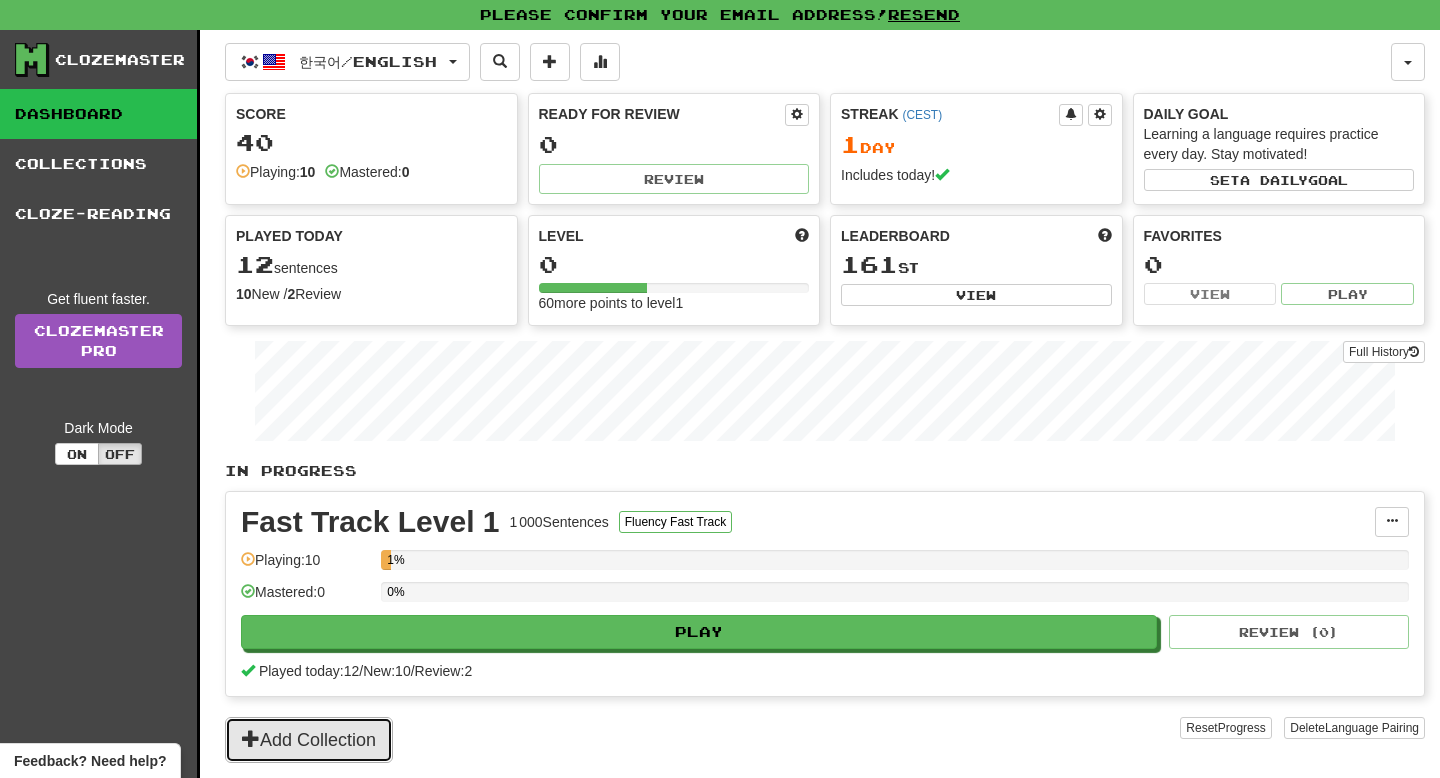 click on "Add Collection" at bounding box center [309, 740] 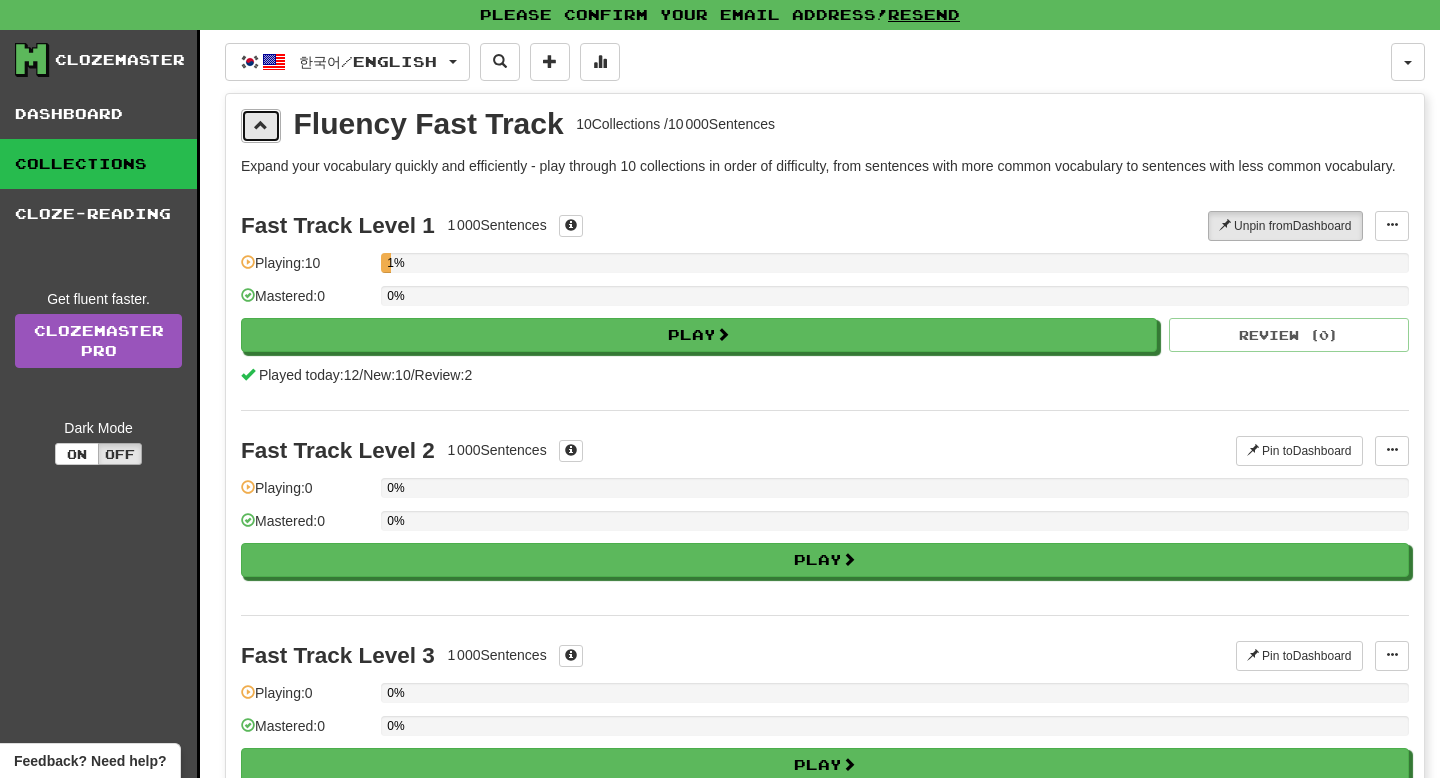 click at bounding box center (261, 125) 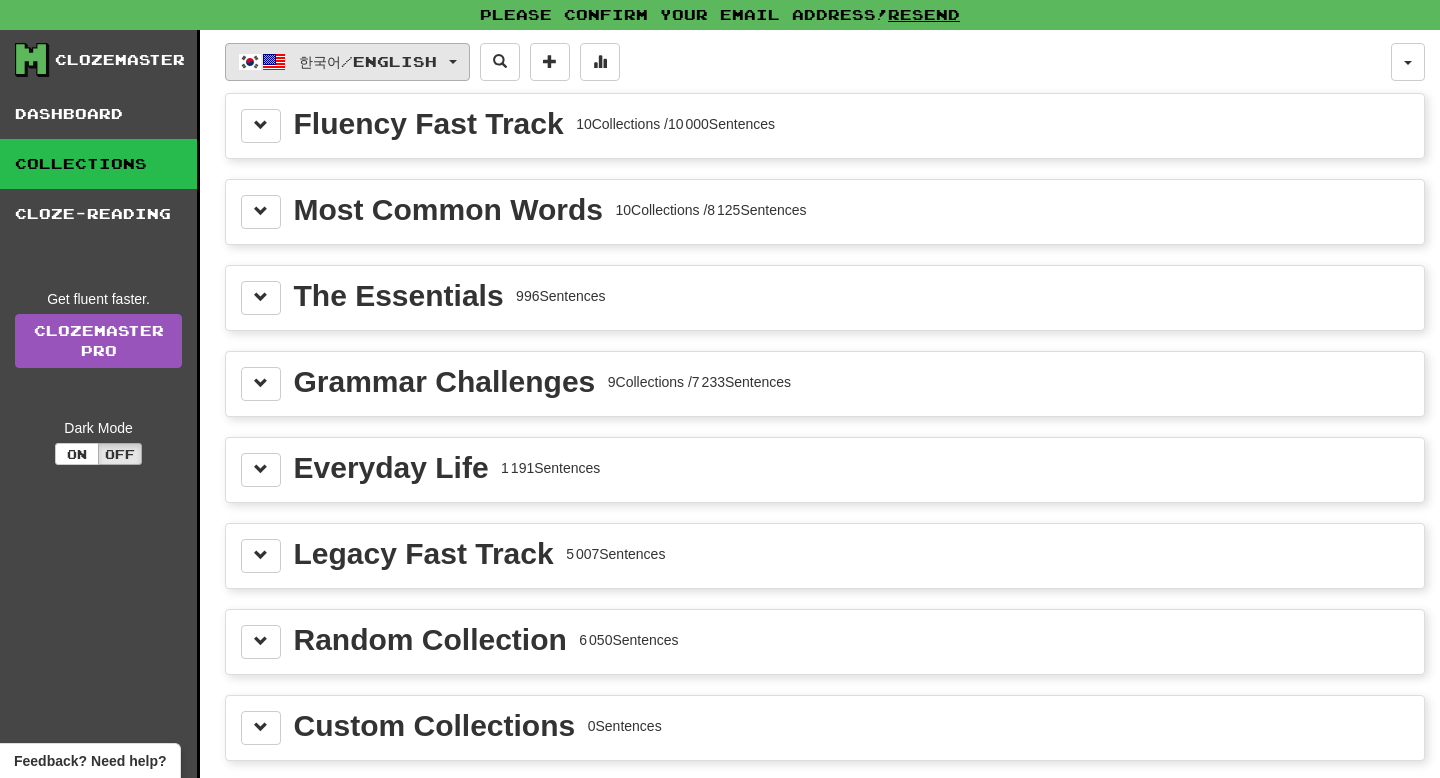 click on "한국어  /  English" at bounding box center [368, 61] 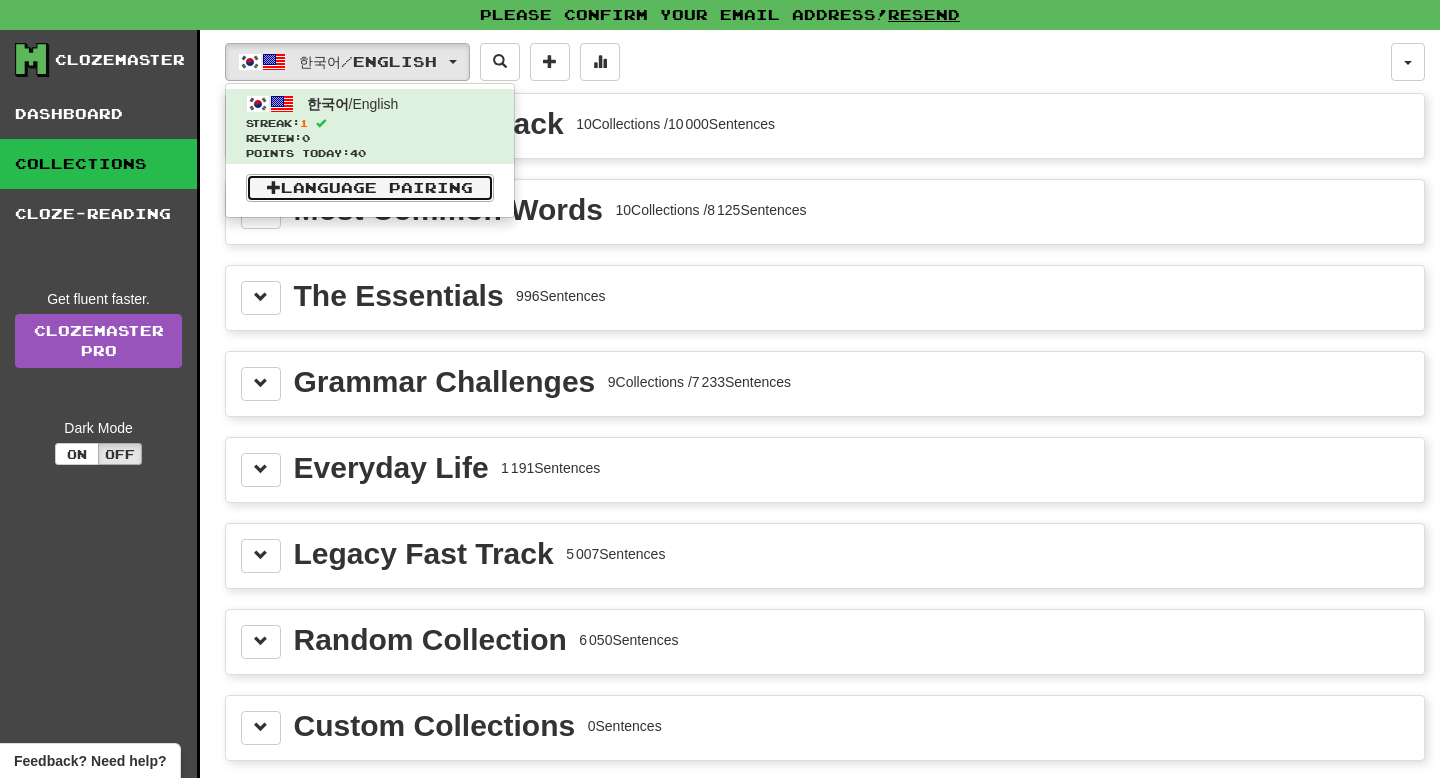 click on "Language Pairing" at bounding box center [370, 188] 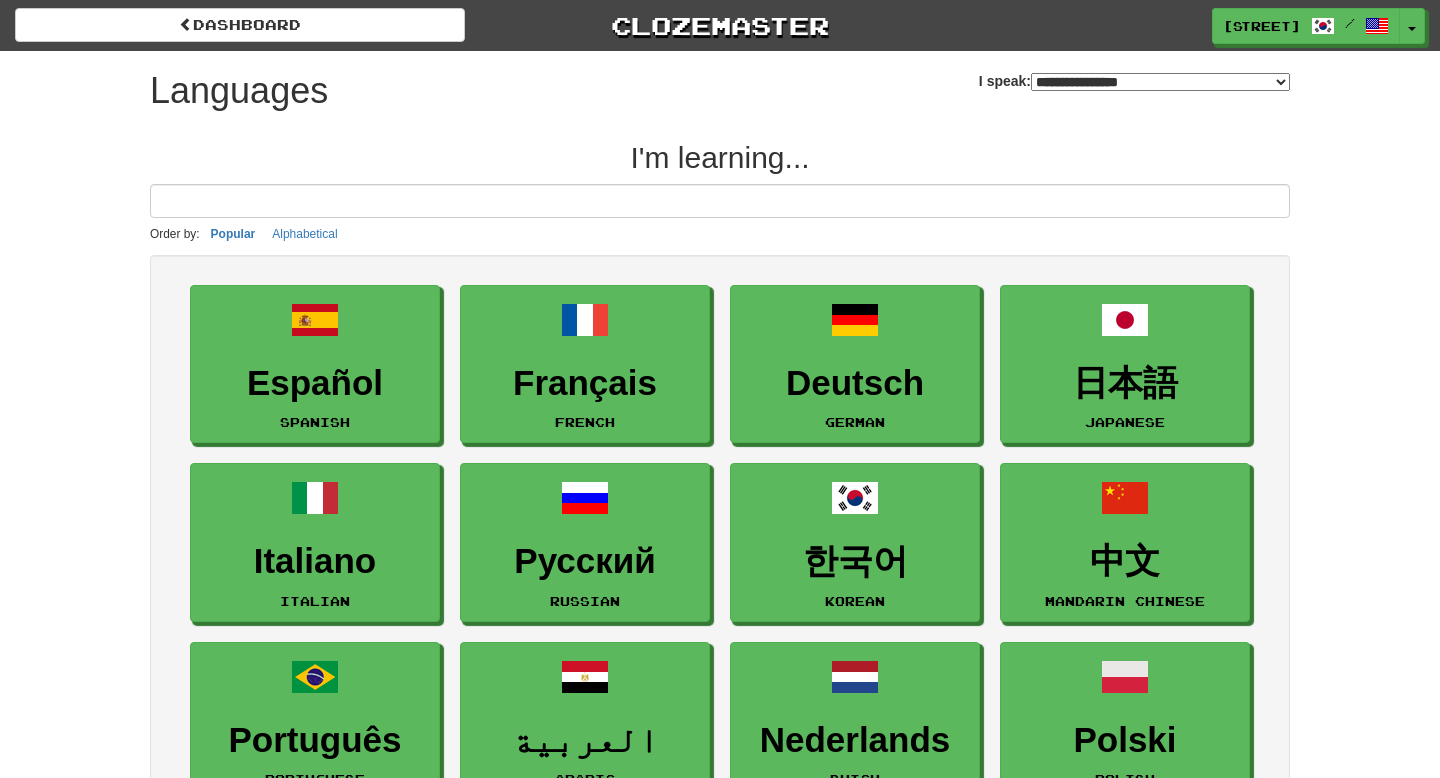 select on "*******" 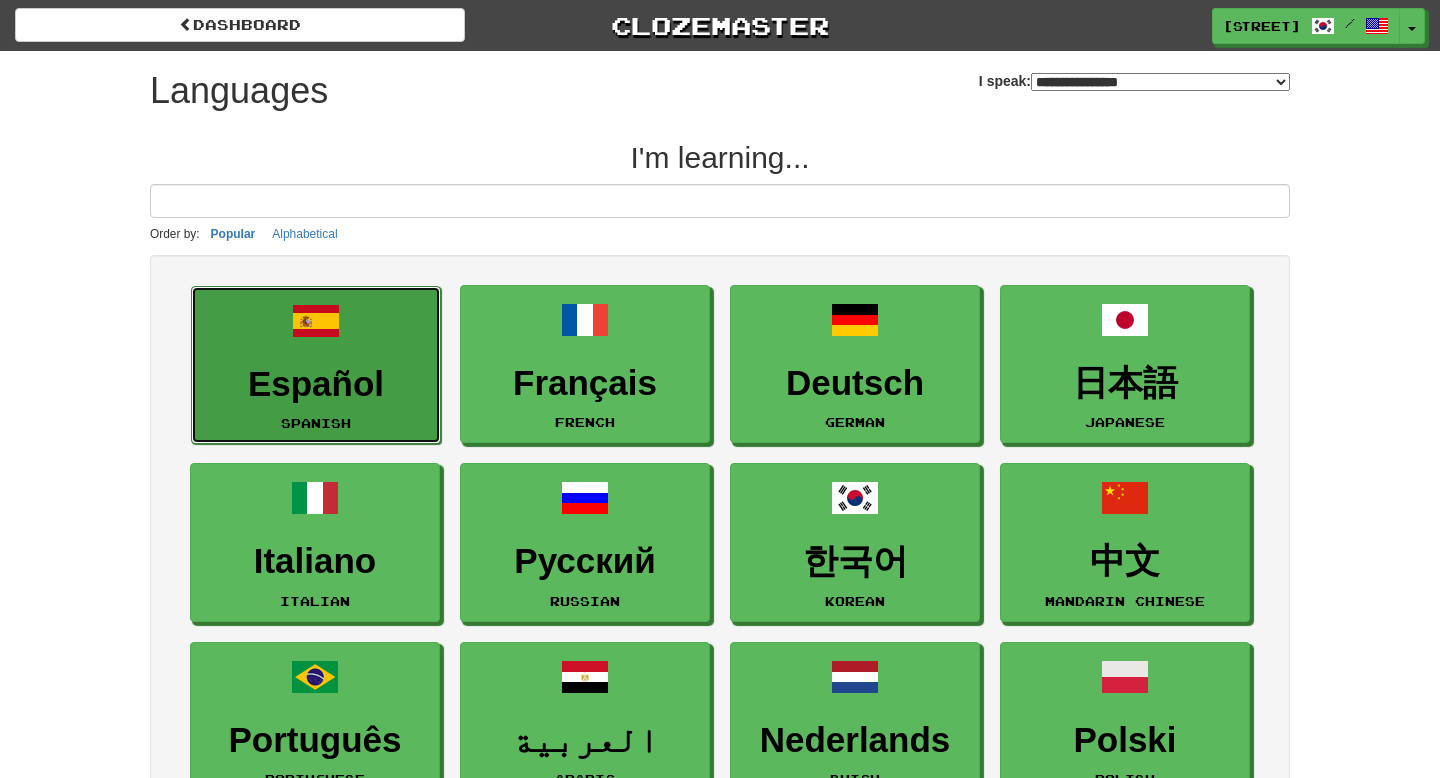 click on "Español Spanish" at bounding box center (316, 365) 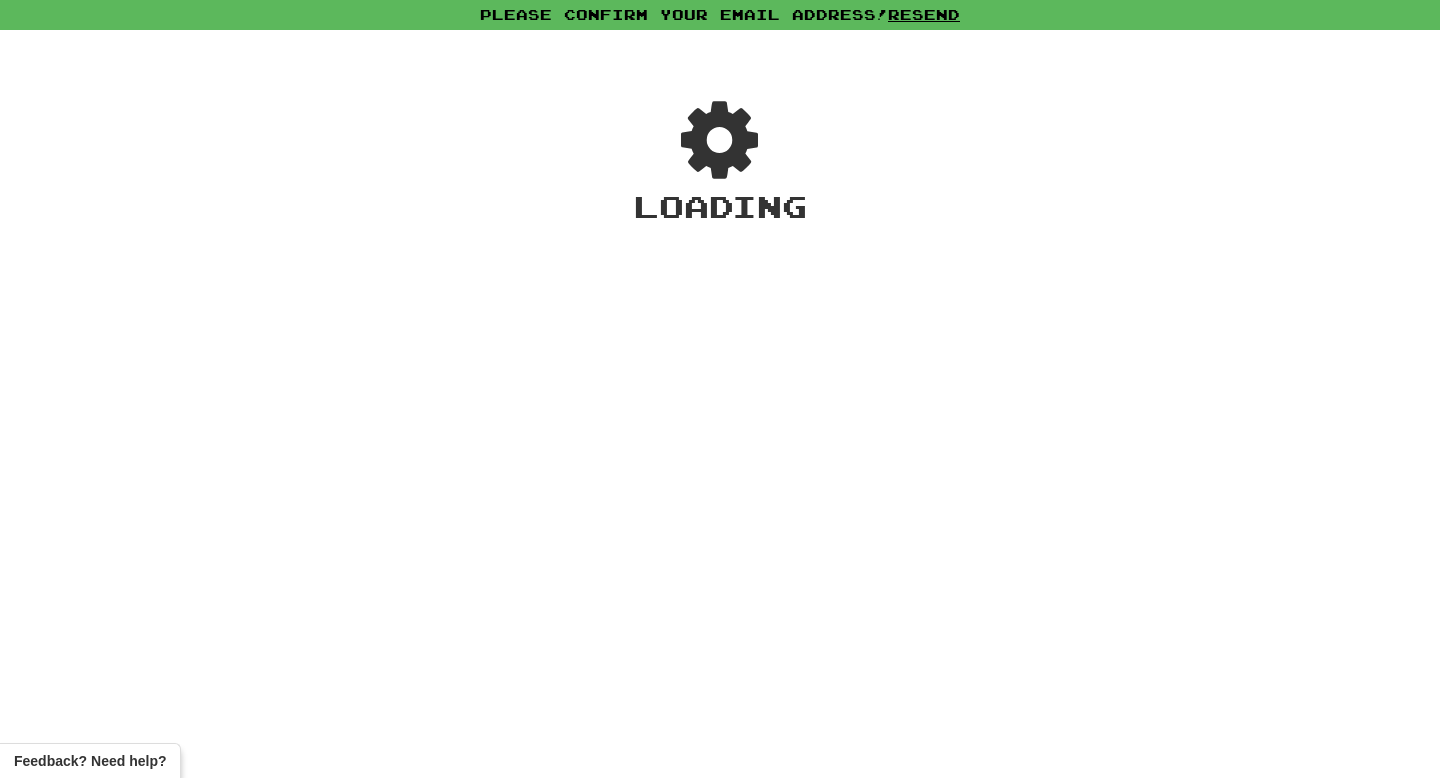 scroll, scrollTop: 0, scrollLeft: 0, axis: both 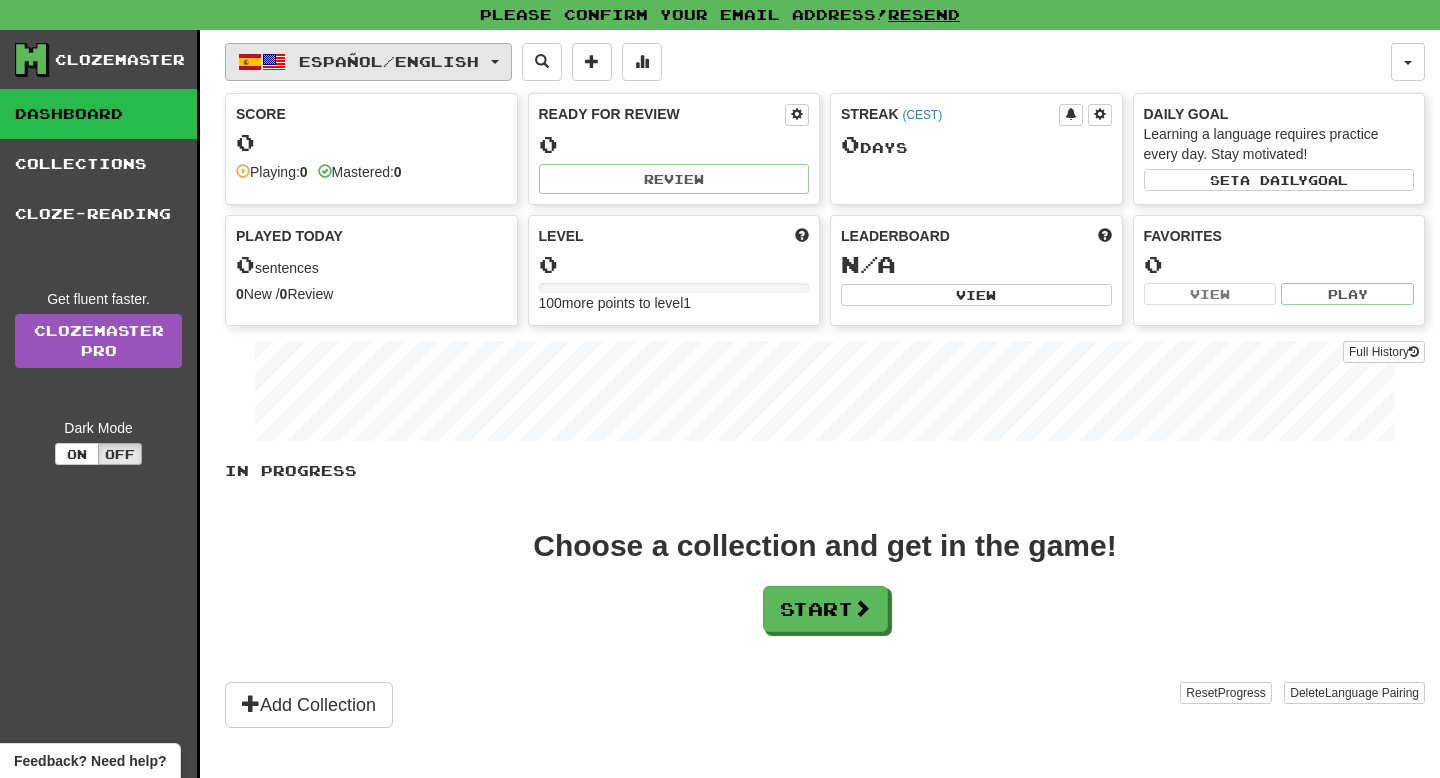 click on "Español  /  English" at bounding box center (389, 61) 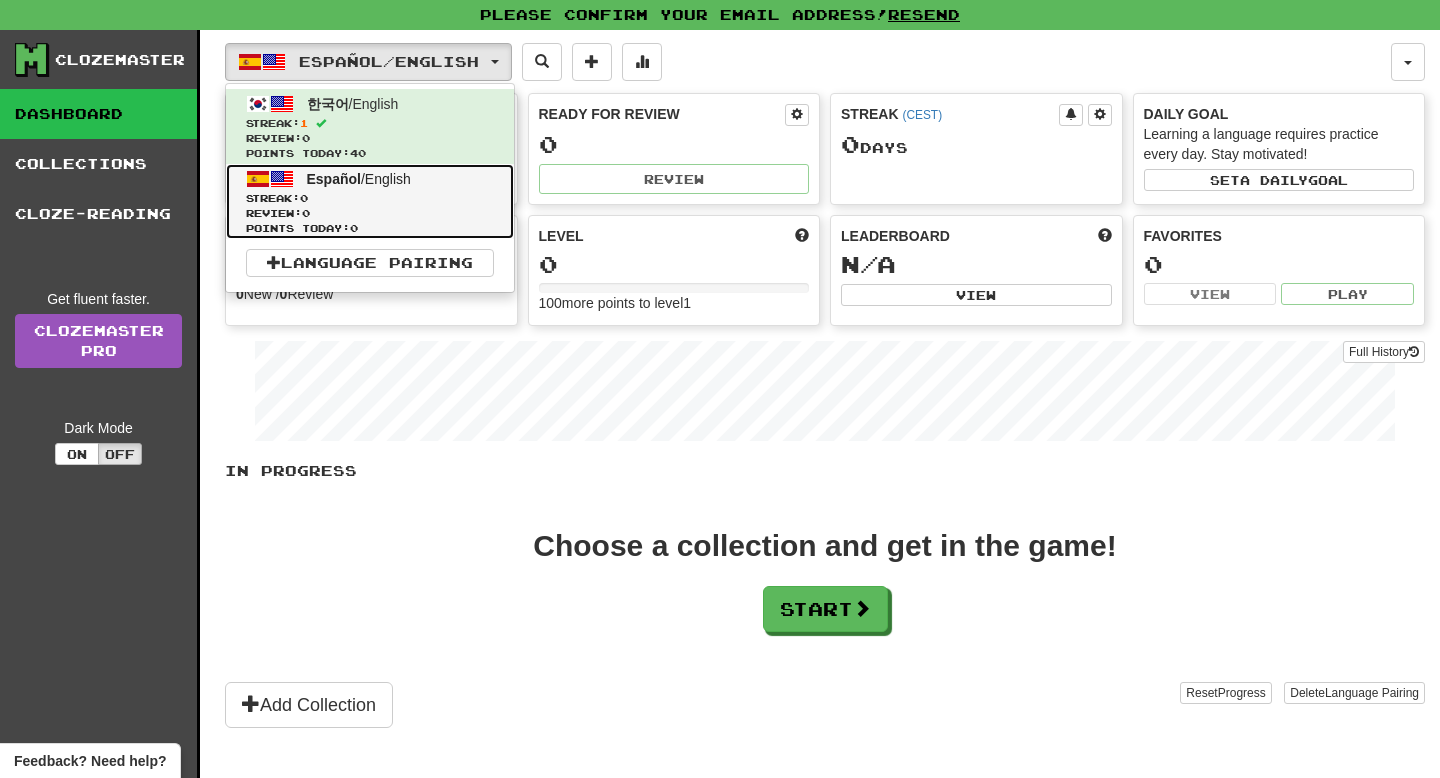 click on "Streak:  0" at bounding box center [370, 198] 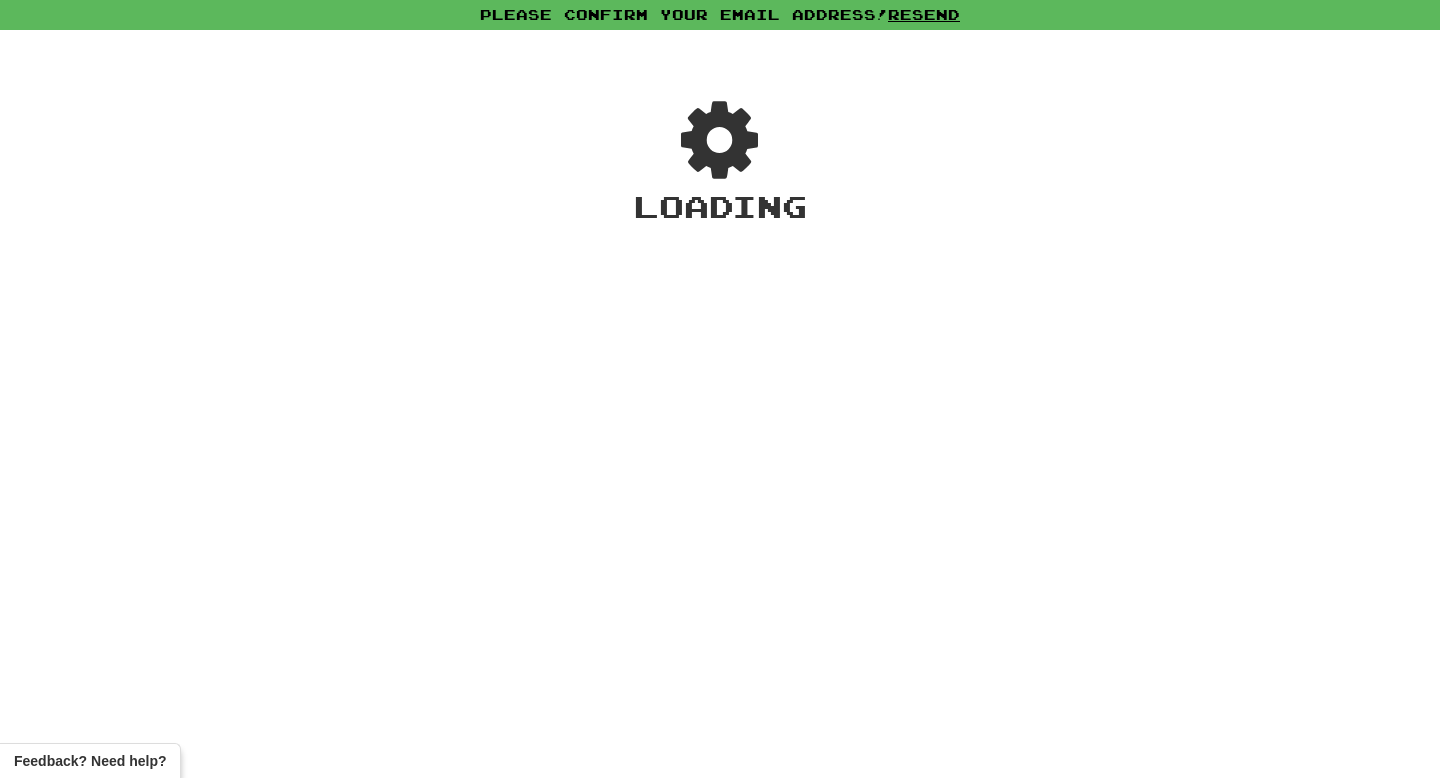 scroll, scrollTop: 0, scrollLeft: 0, axis: both 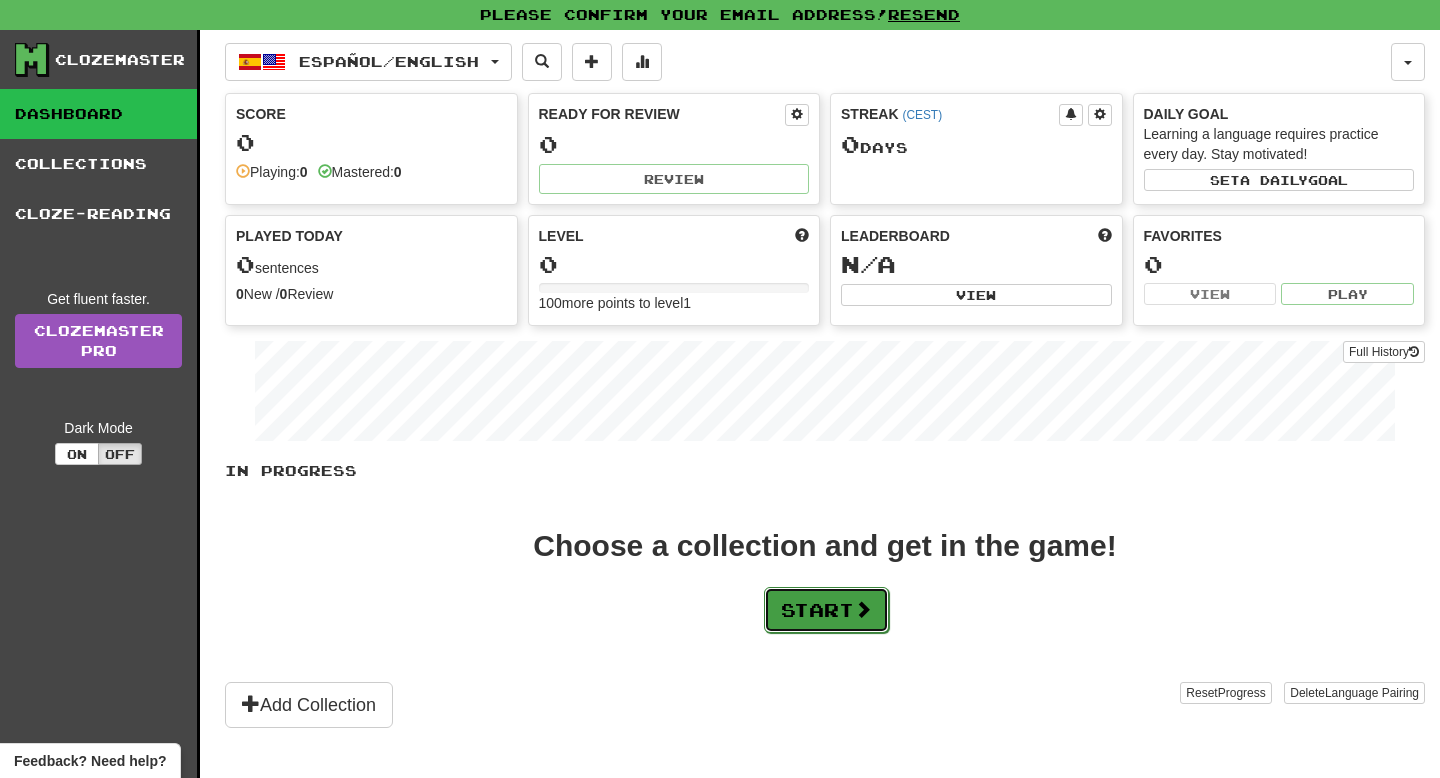 click on "Start" at bounding box center [826, 610] 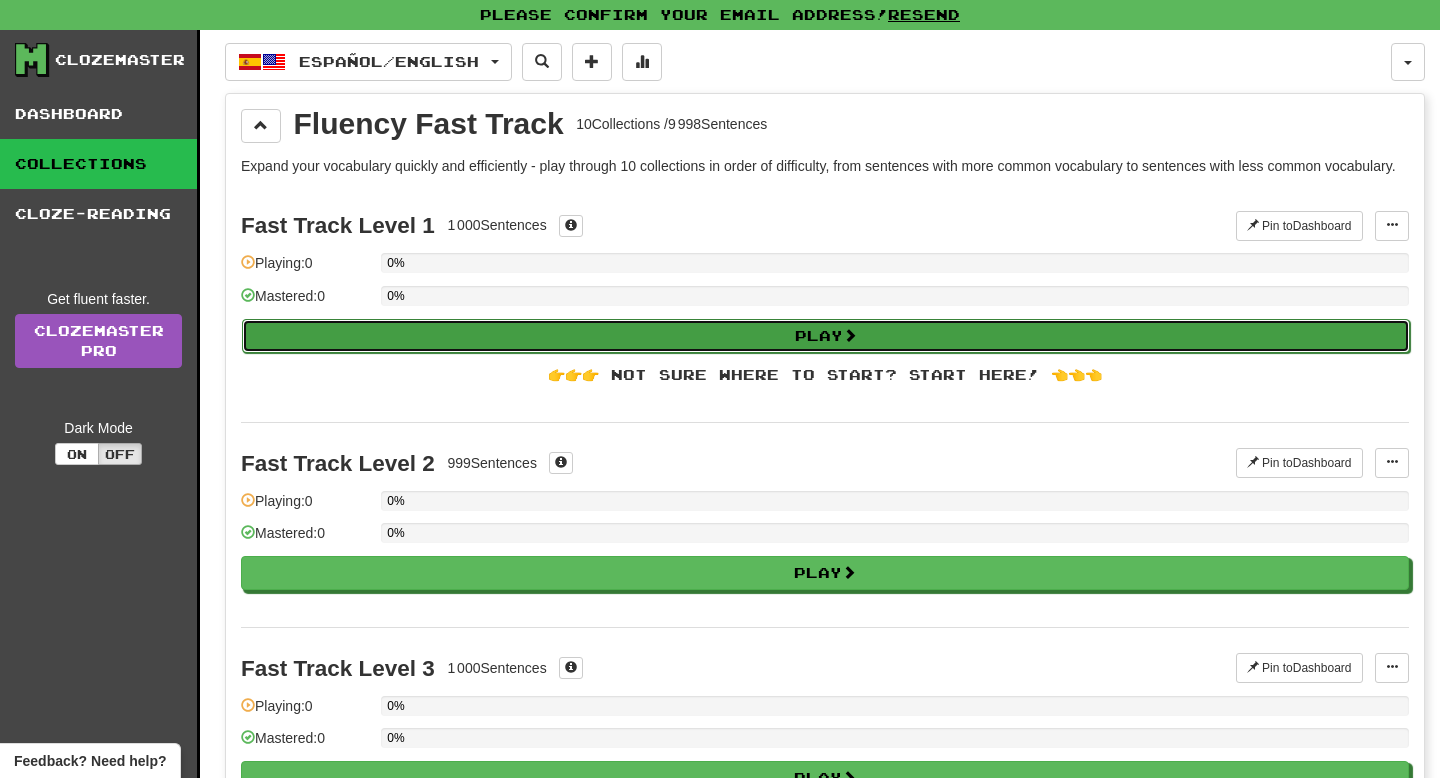 click on "Play" at bounding box center [826, 336] 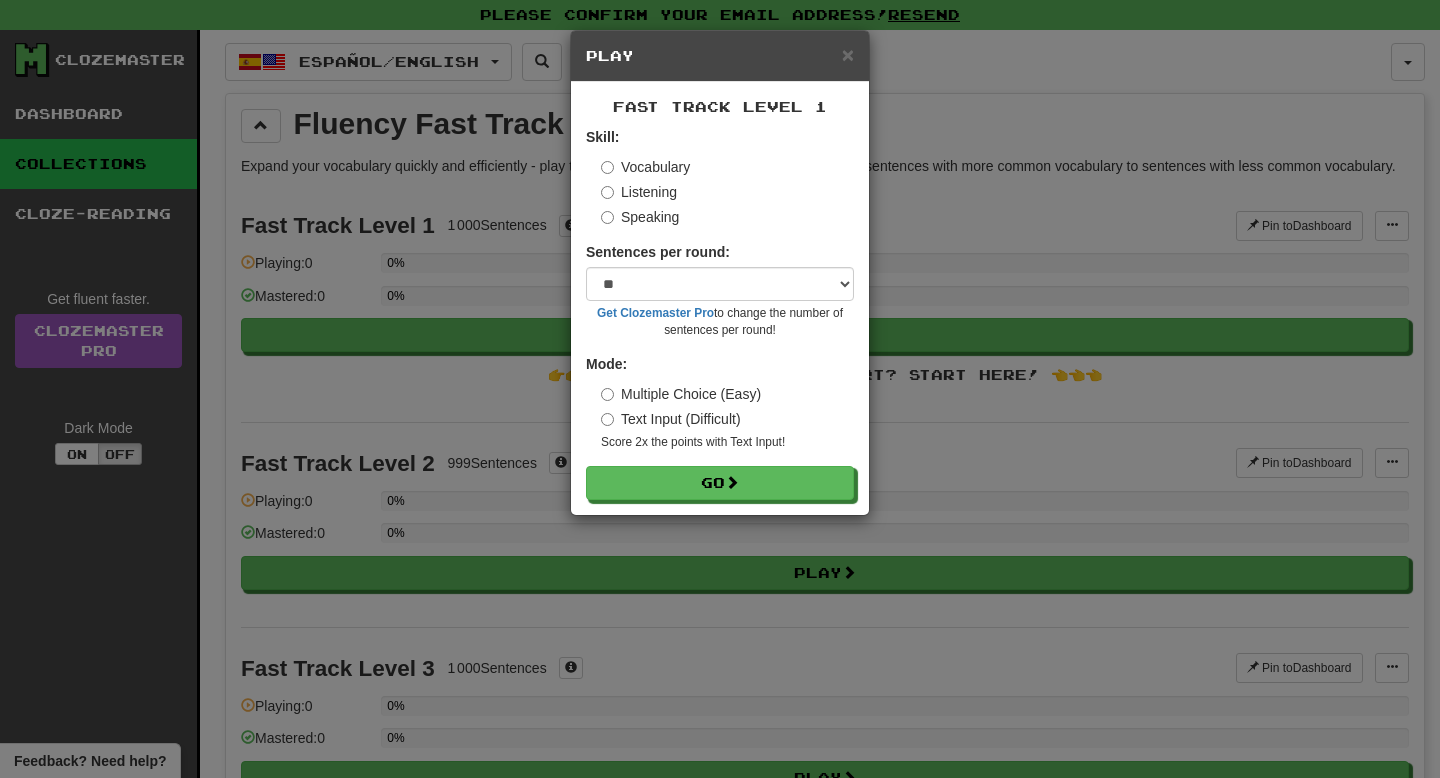 click on "× Play Fast Track Level 1 Skill: Vocabulary Listening Speaking Sentences per round: * ** ** ** ** ** *** ******** Get Clozemaster Pro  to change the number of sentences per round! Mode: Multiple Choice (Easy) Text Input (Difficult) Score 2x the points with Text Input ! Go" at bounding box center [720, 389] 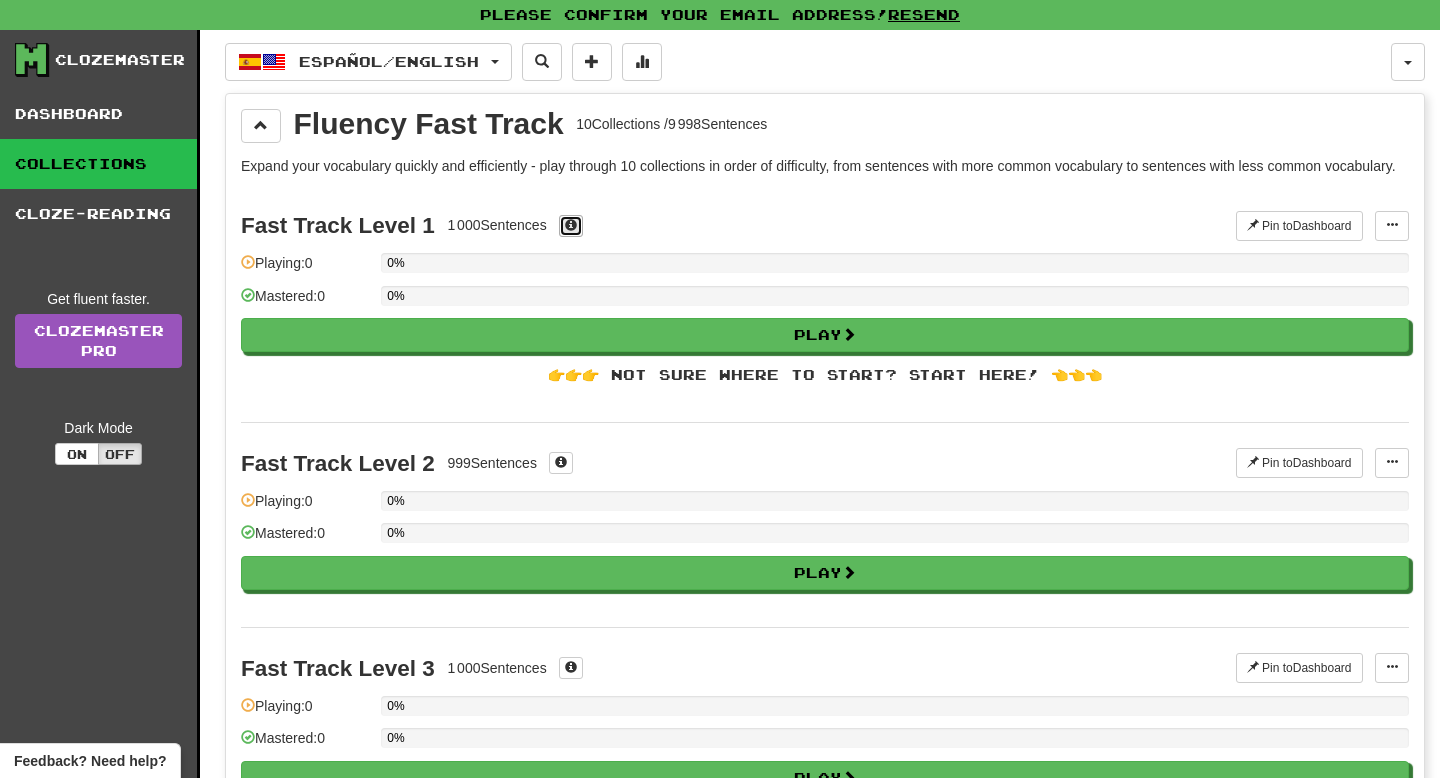 click at bounding box center (571, 225) 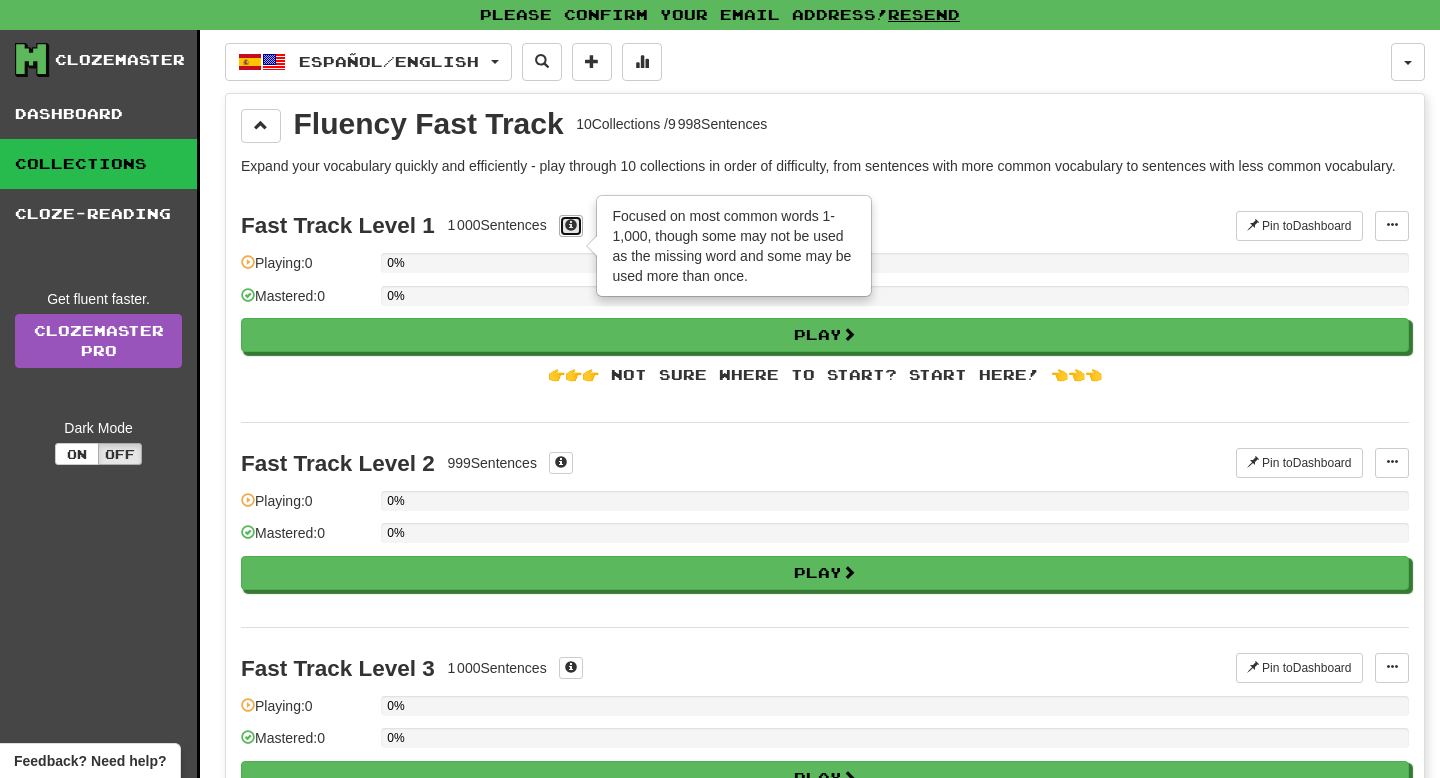 click at bounding box center [571, 226] 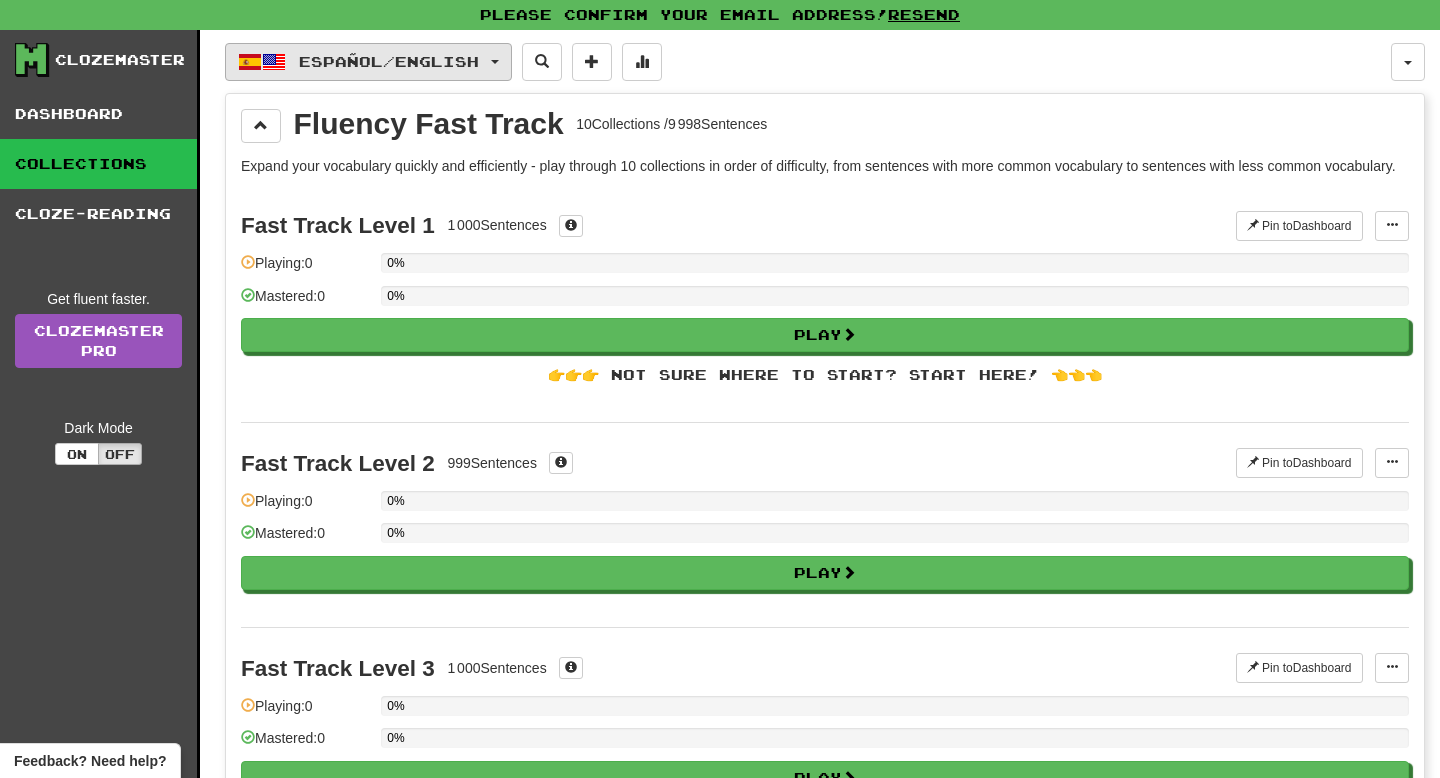 click on "Español  /  English" at bounding box center [389, 61] 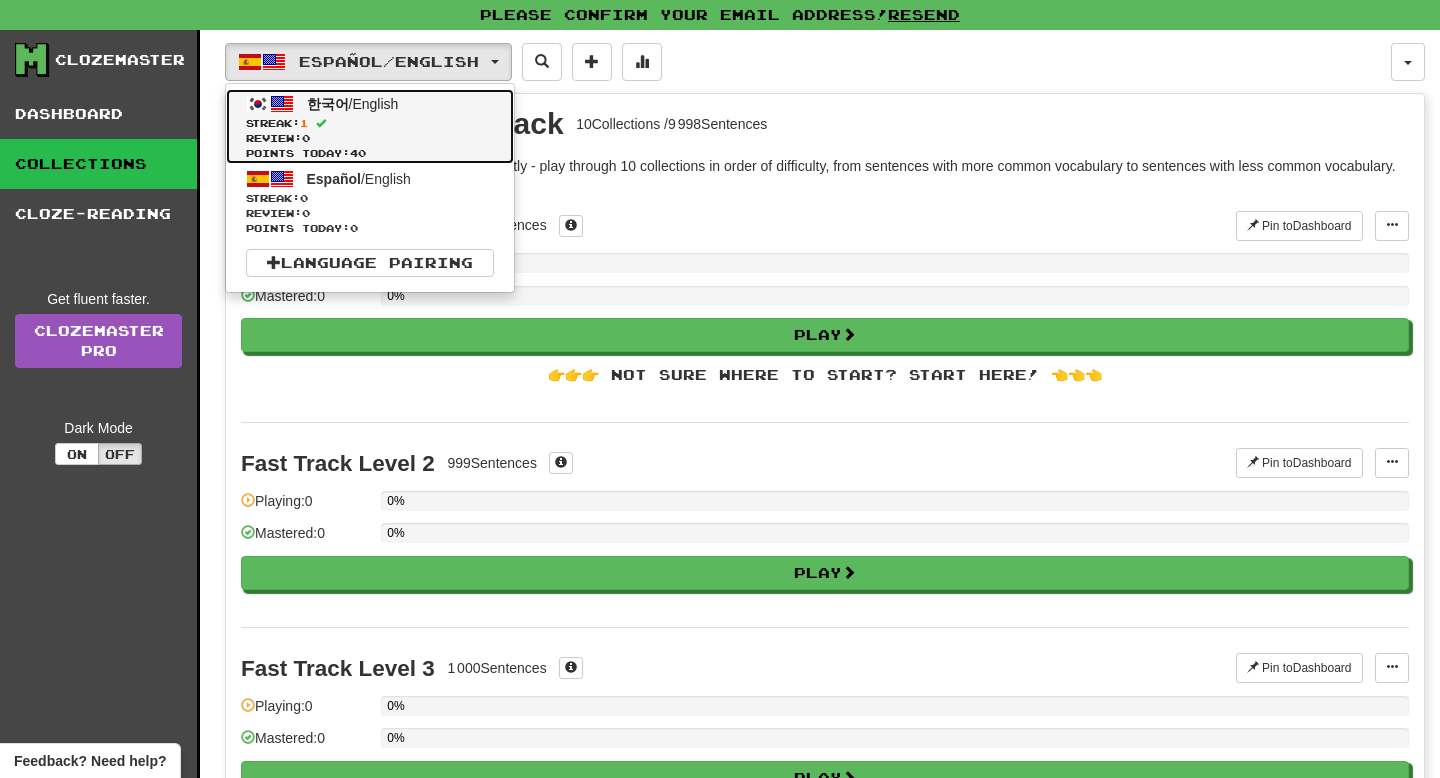 click on "Review:  0" at bounding box center [370, 138] 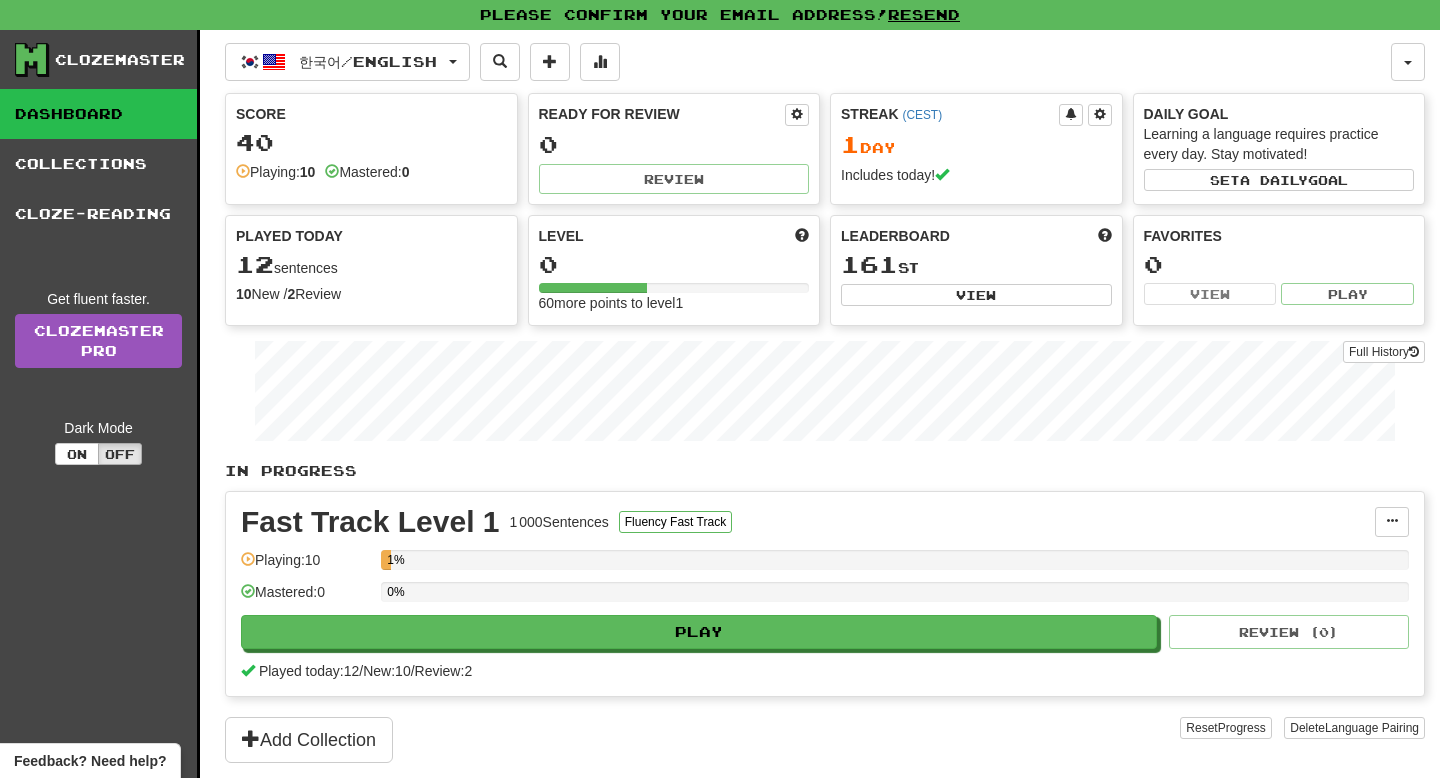 scroll, scrollTop: 0, scrollLeft: 0, axis: both 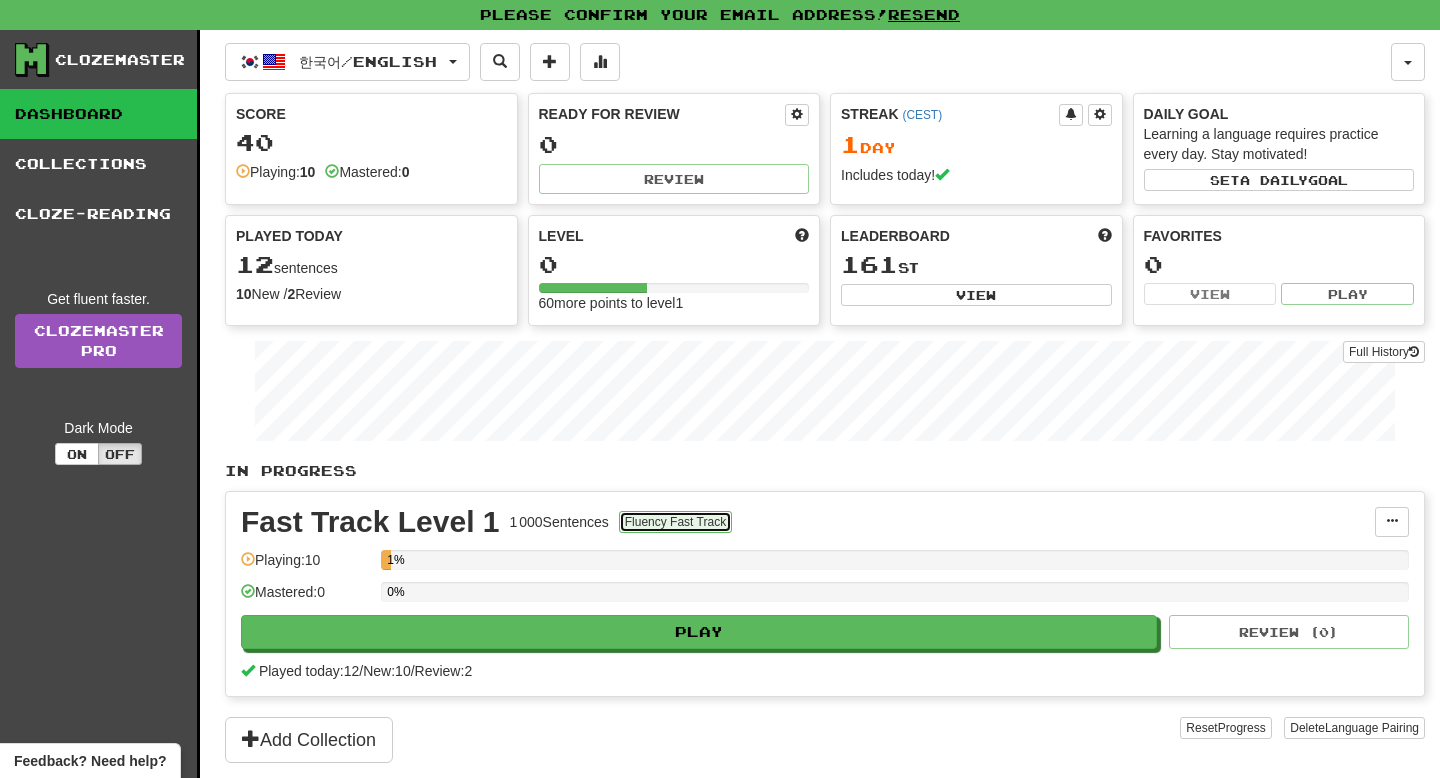 click on "Fluency Fast Track" at bounding box center (675, 522) 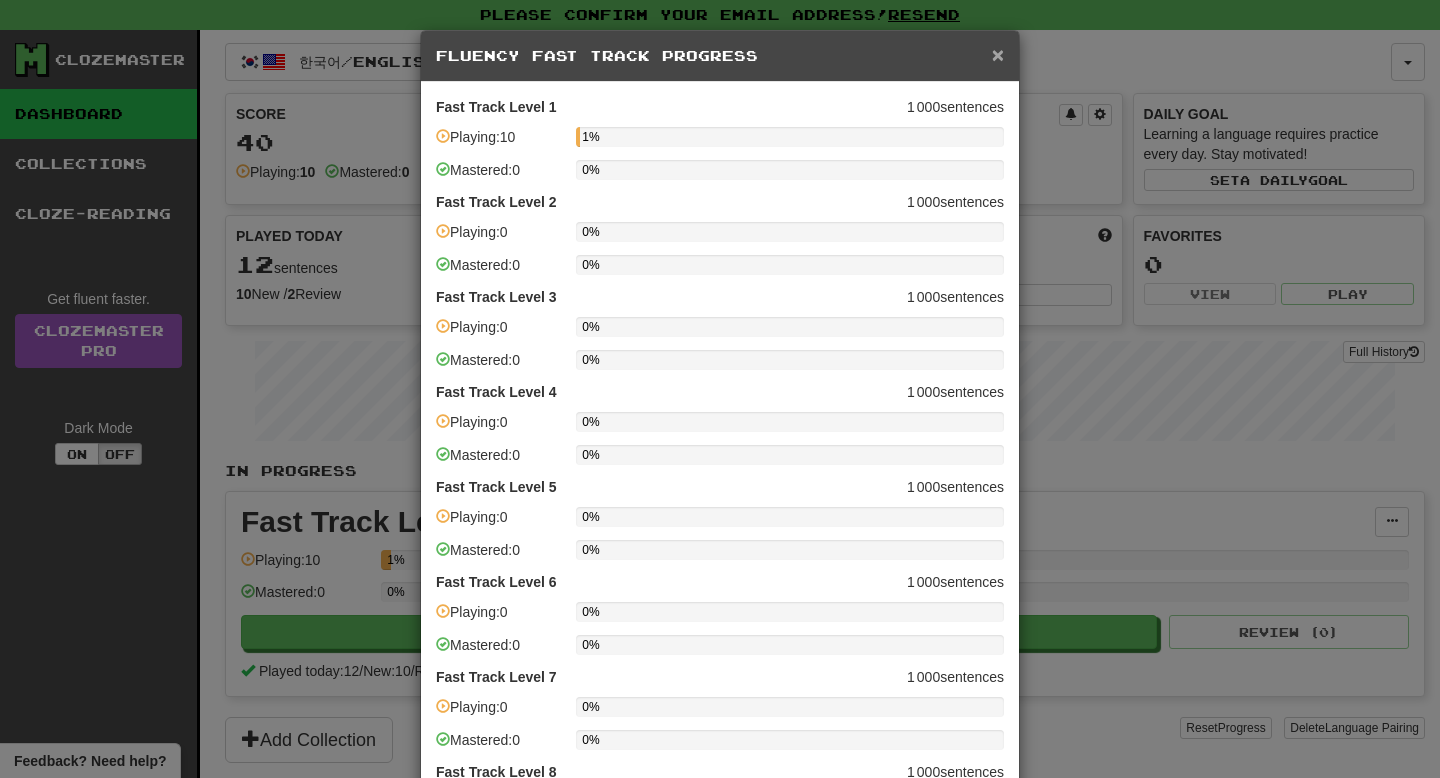 click on "×" at bounding box center [998, 54] 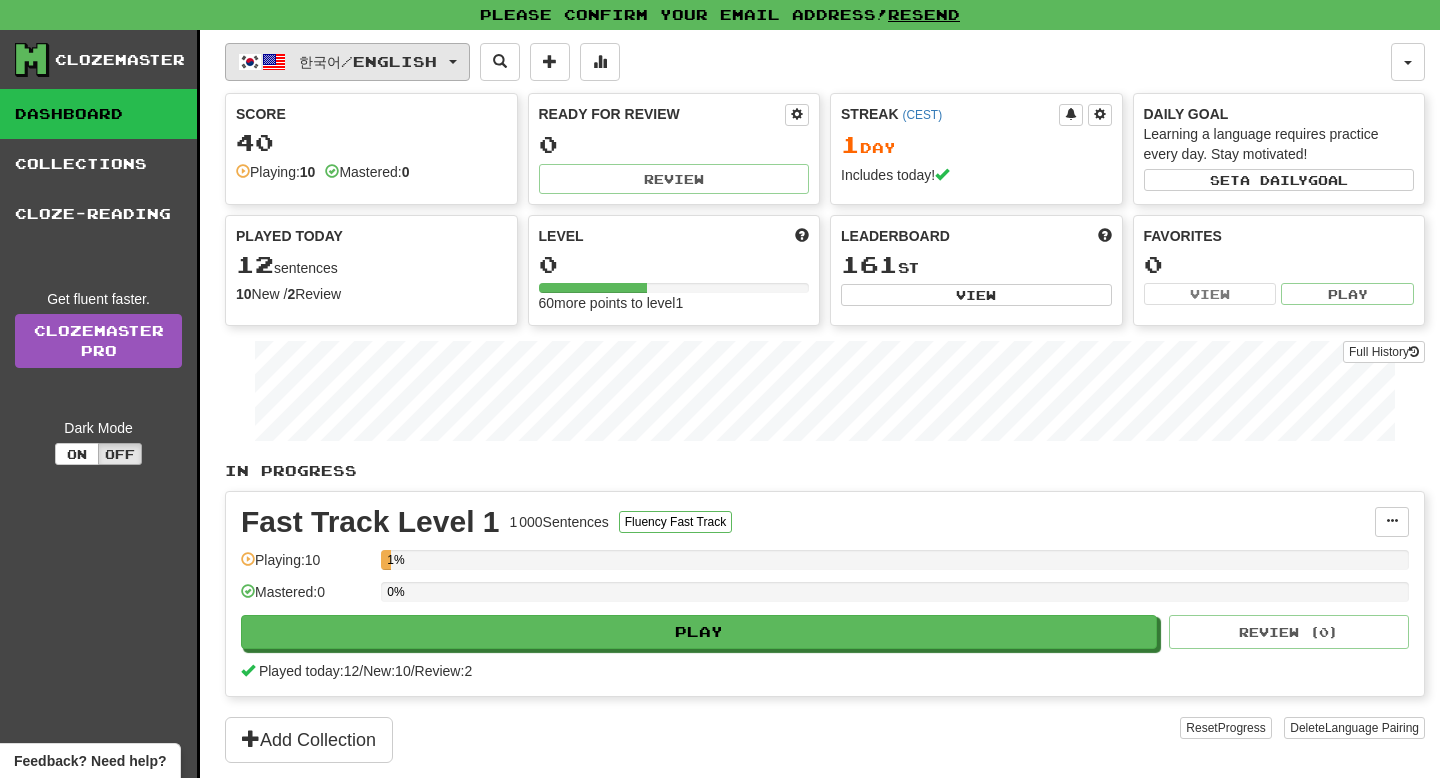 click on "한국어  /  English" at bounding box center (347, 62) 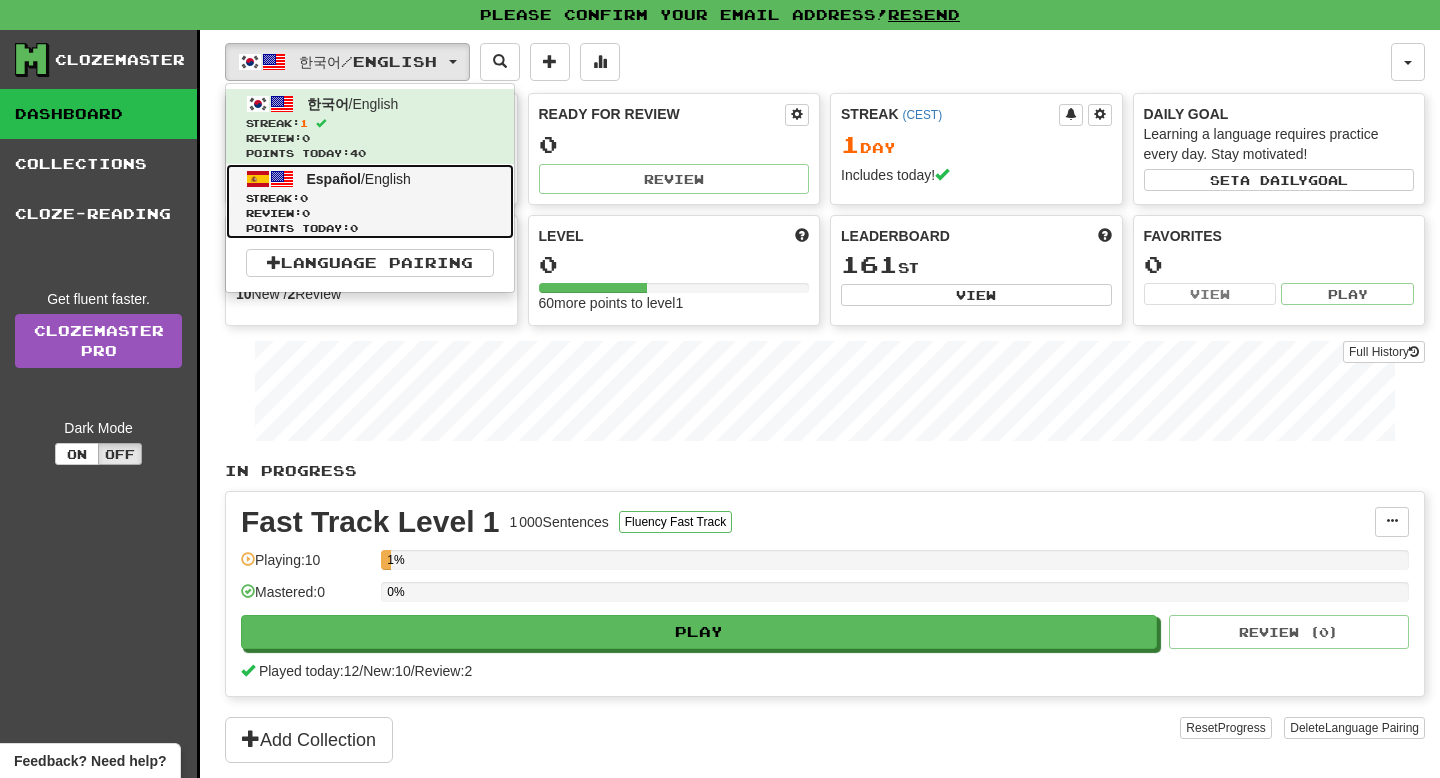 click on "Español  /  English Streak:  0   Review:  0 Points today:  0" at bounding box center [370, 201] 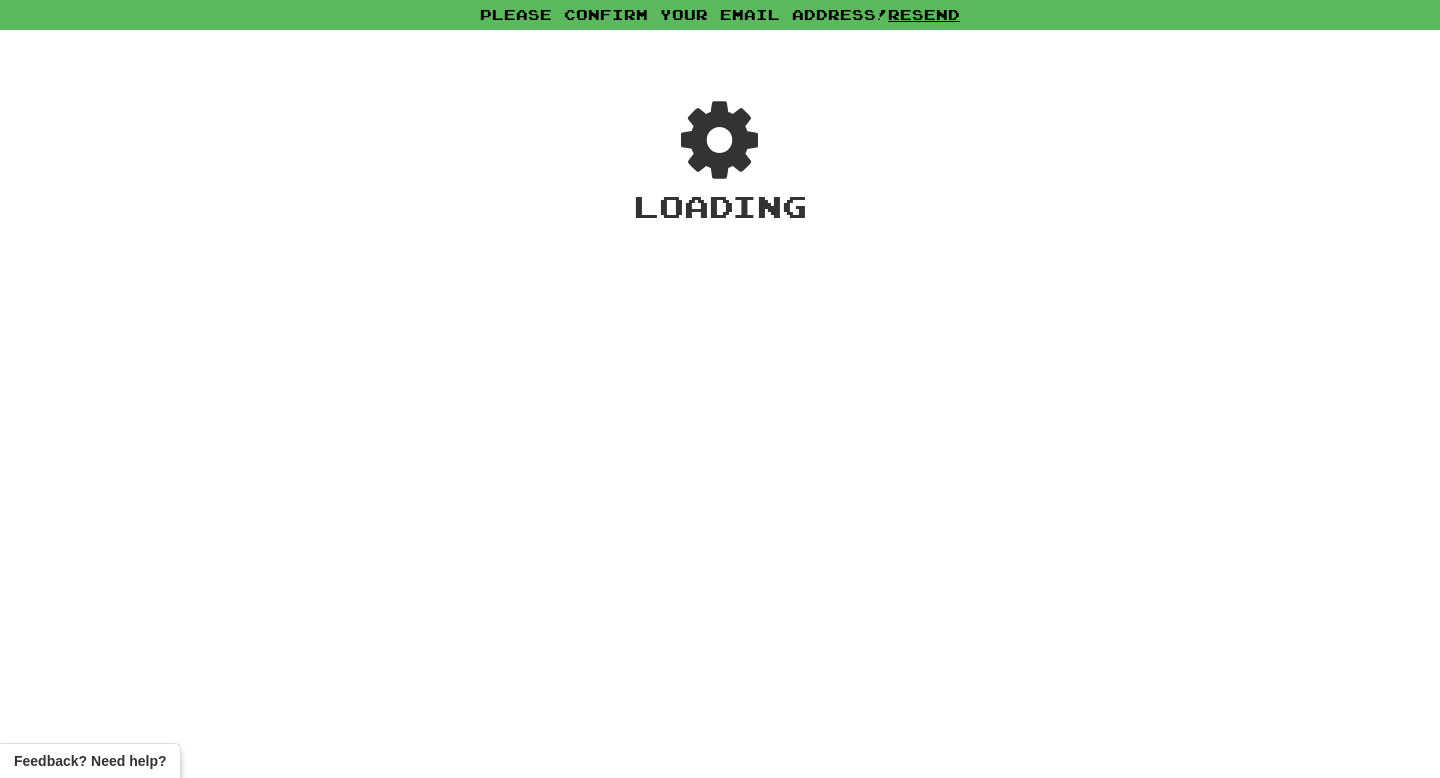 scroll, scrollTop: 0, scrollLeft: 0, axis: both 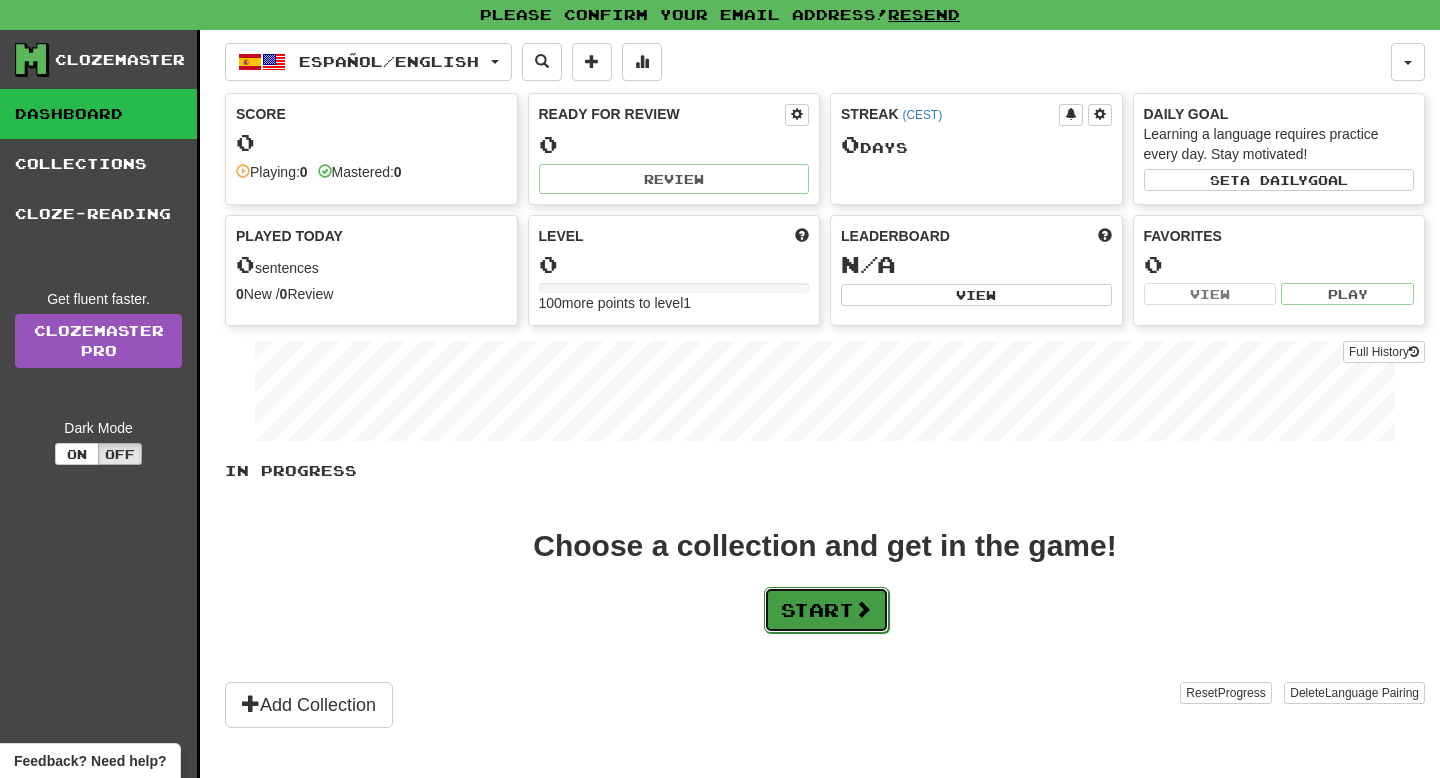 click on "Start" at bounding box center [826, 610] 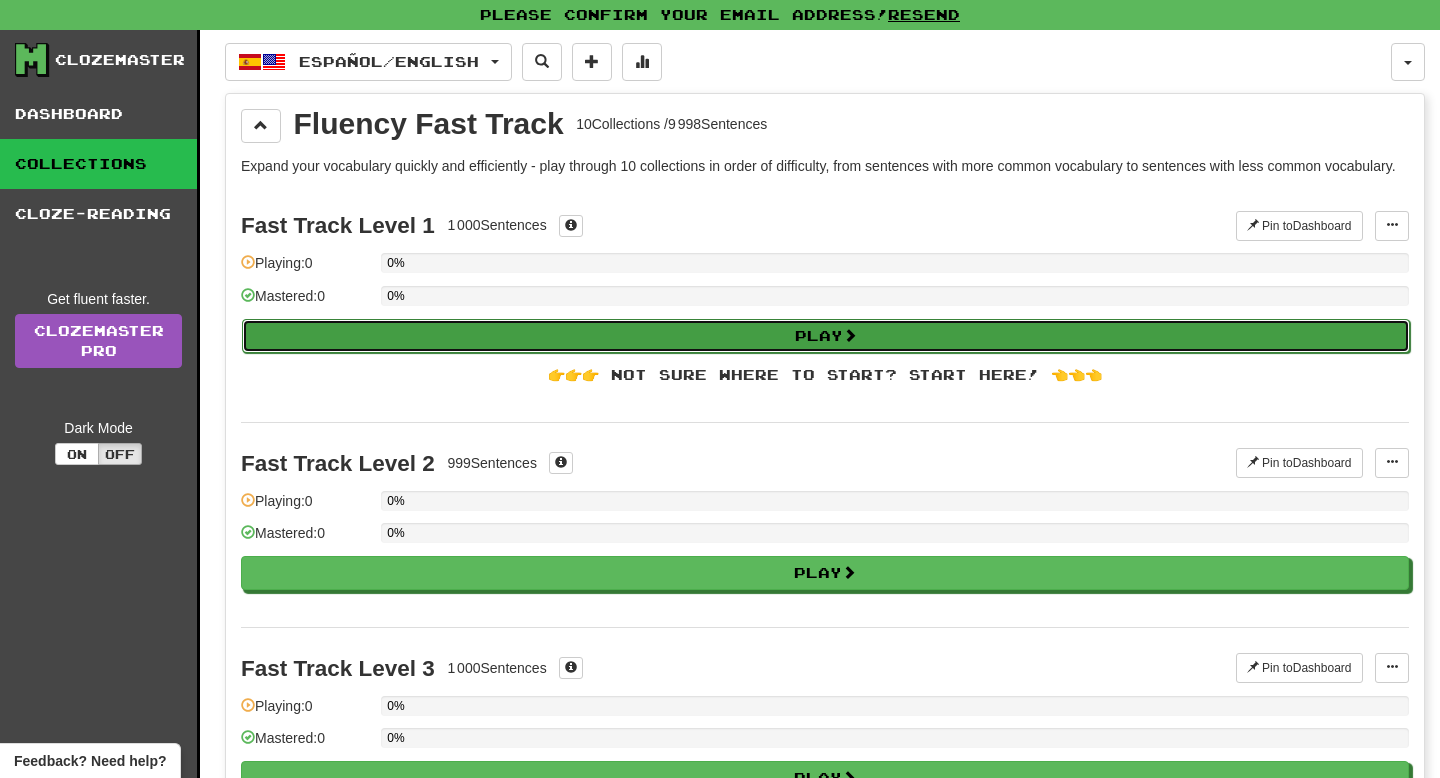 click on "Play" at bounding box center (826, 336) 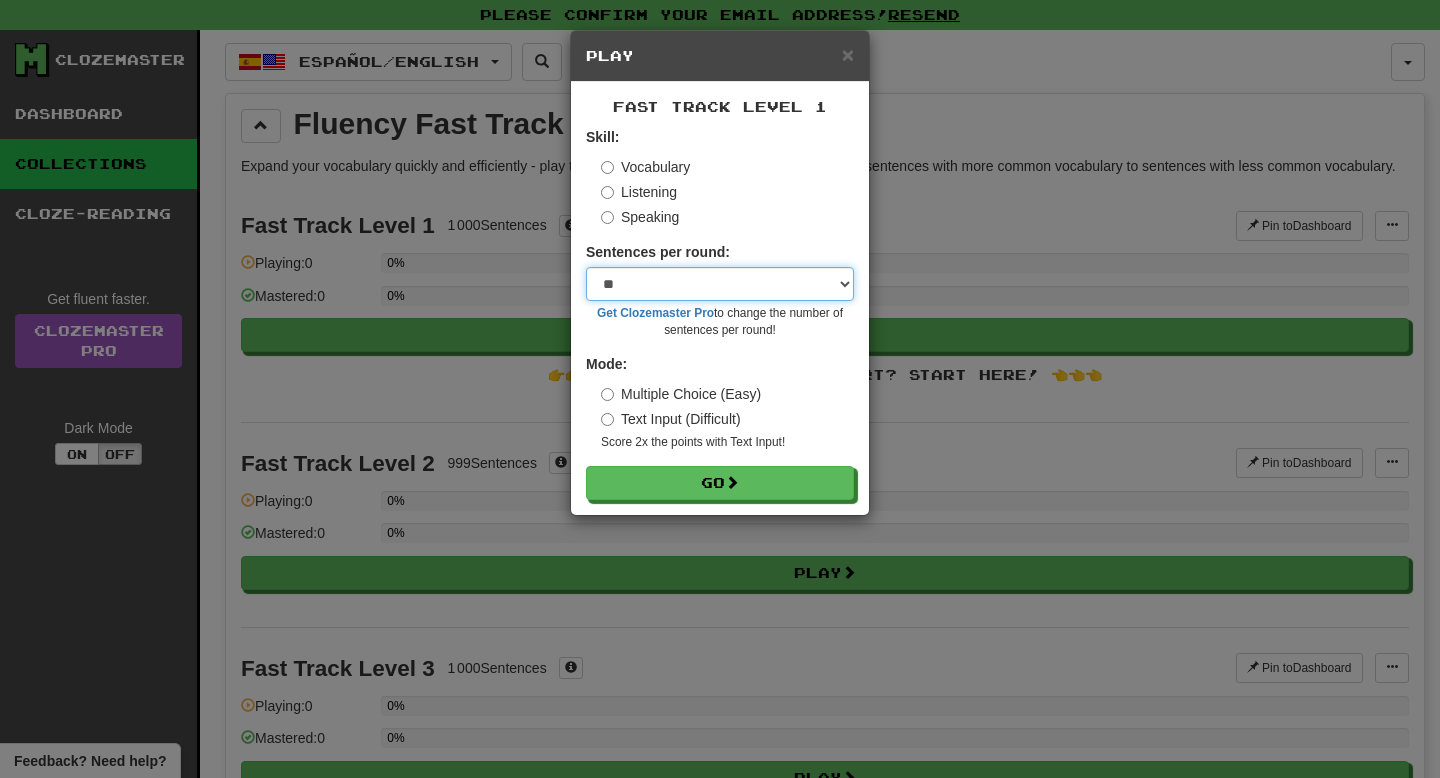 click on "* ** ** ** ** ** *** ********" at bounding box center [720, 284] 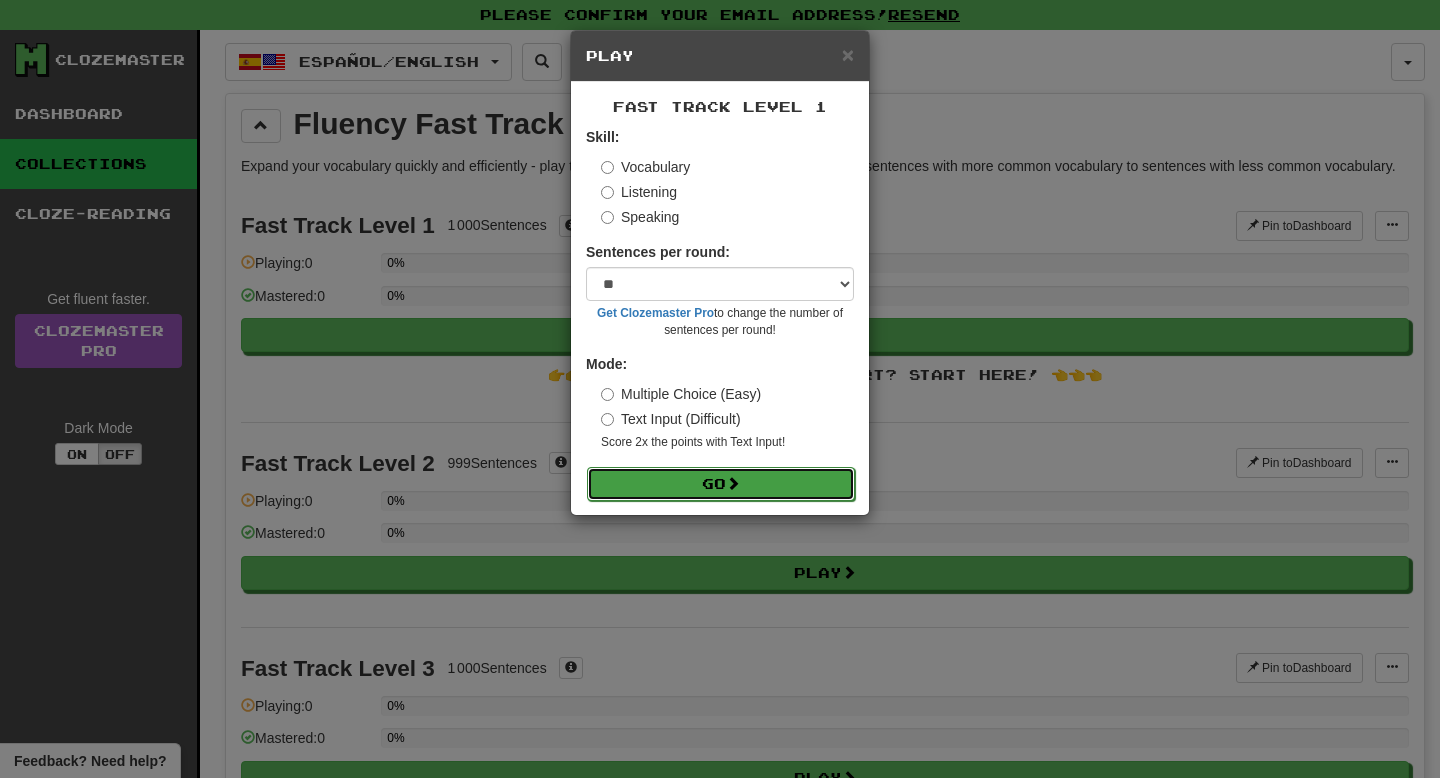 click on "Go" at bounding box center (721, 484) 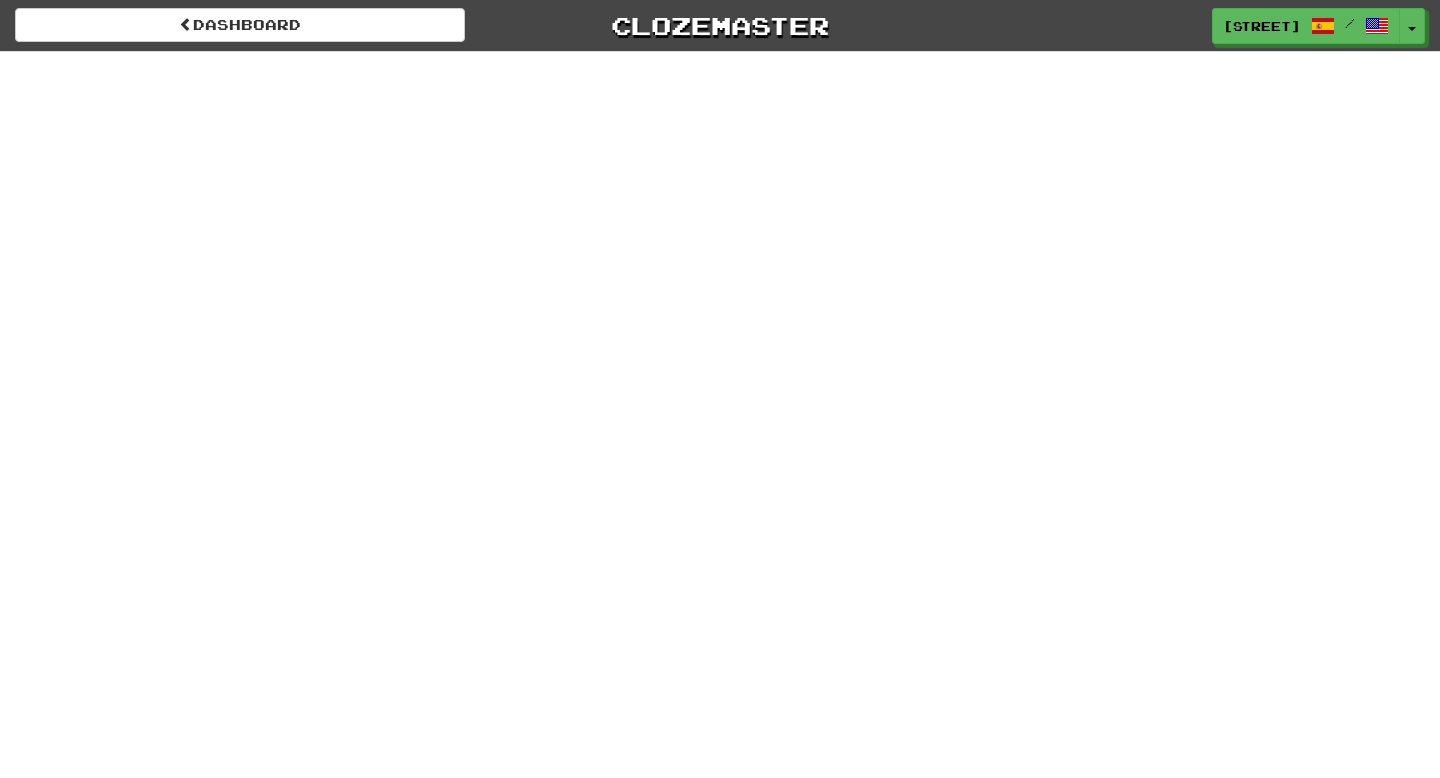 scroll, scrollTop: 0, scrollLeft: 0, axis: both 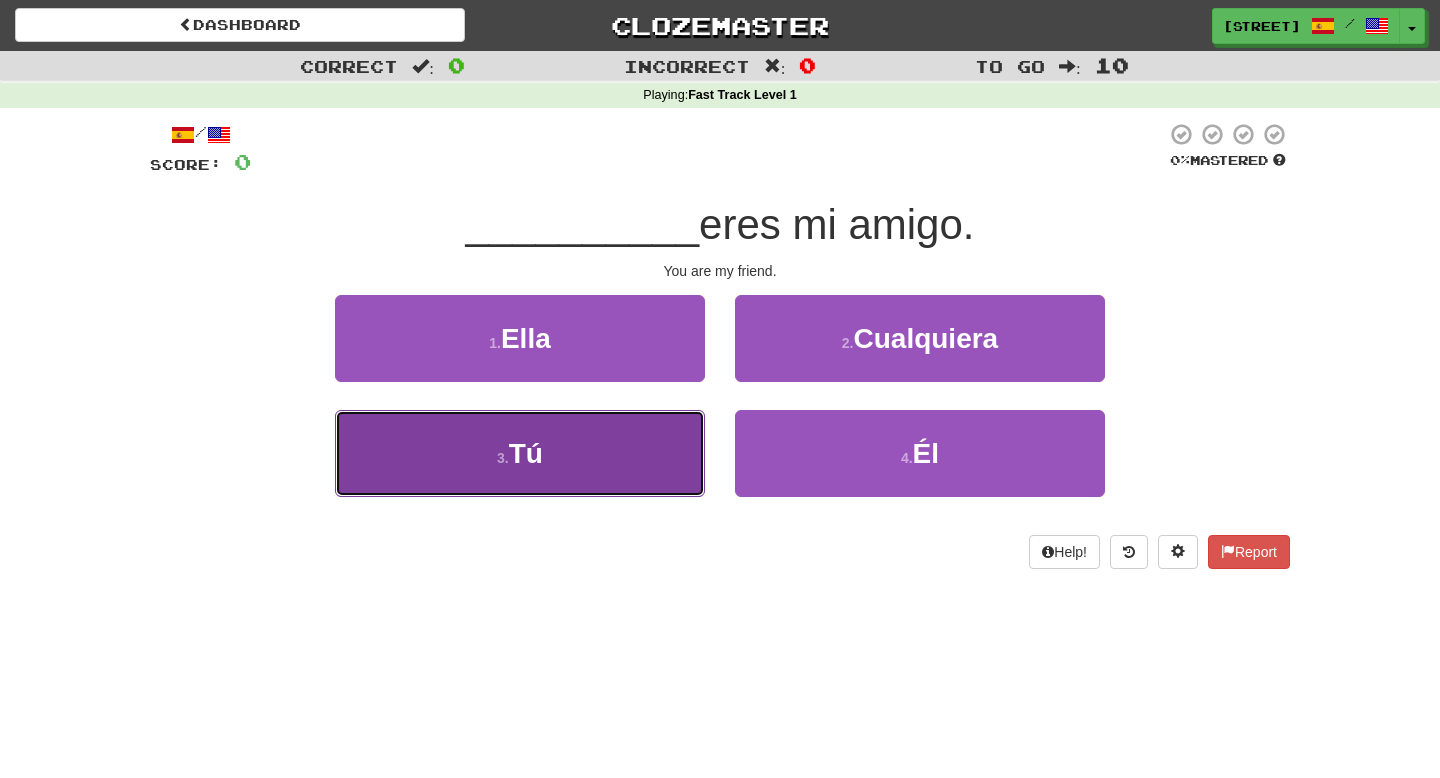 click on "3 .  Tú" at bounding box center (520, 453) 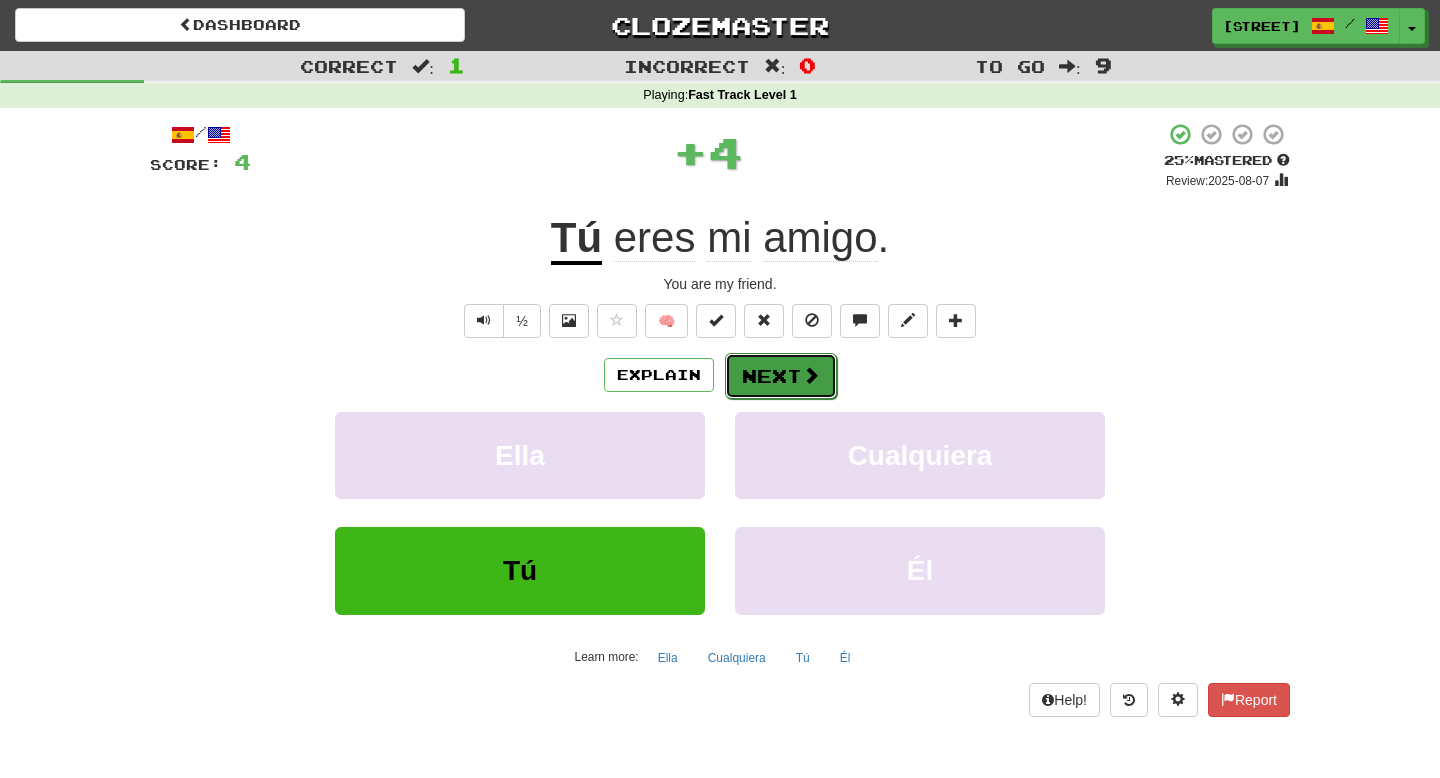 click on "Next" at bounding box center [781, 376] 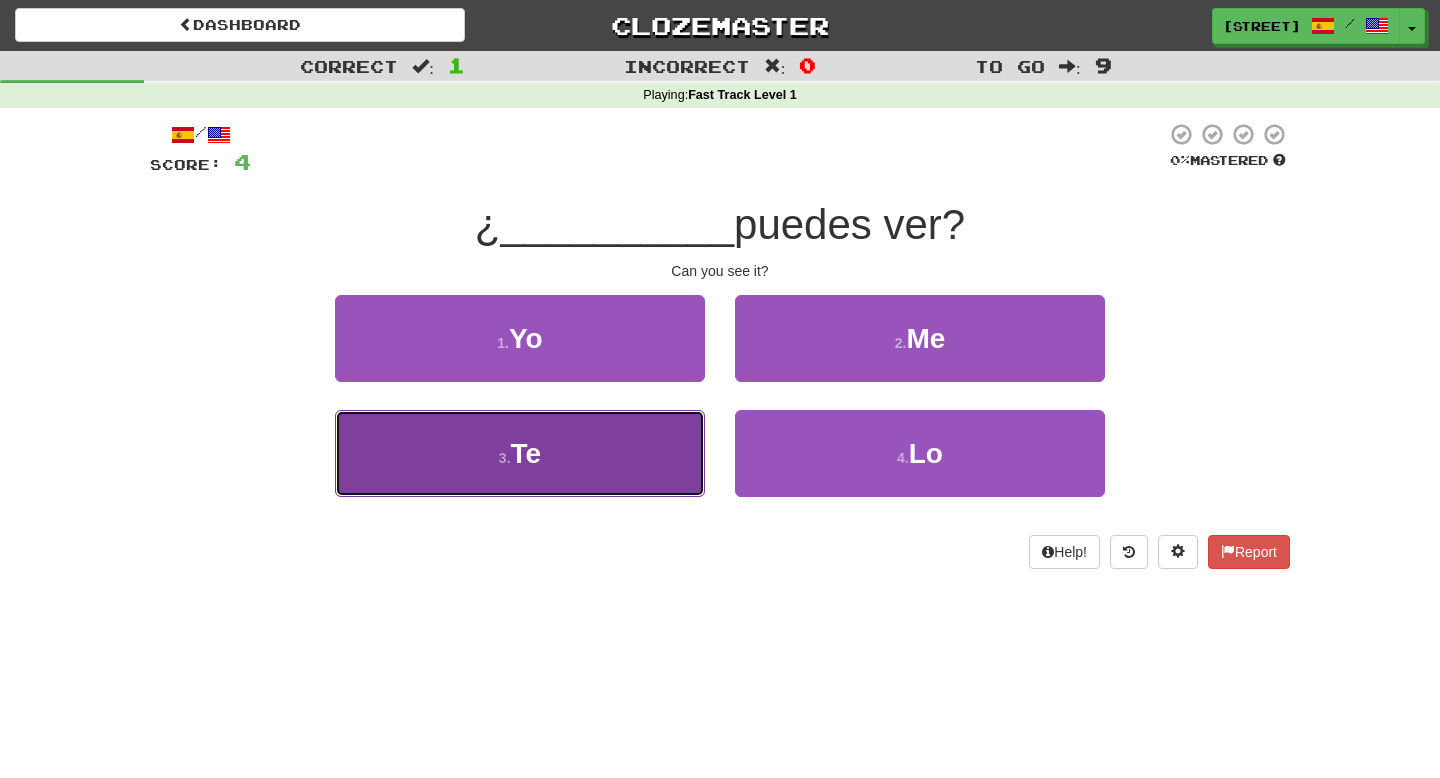 click on "3 .  Te" at bounding box center [520, 453] 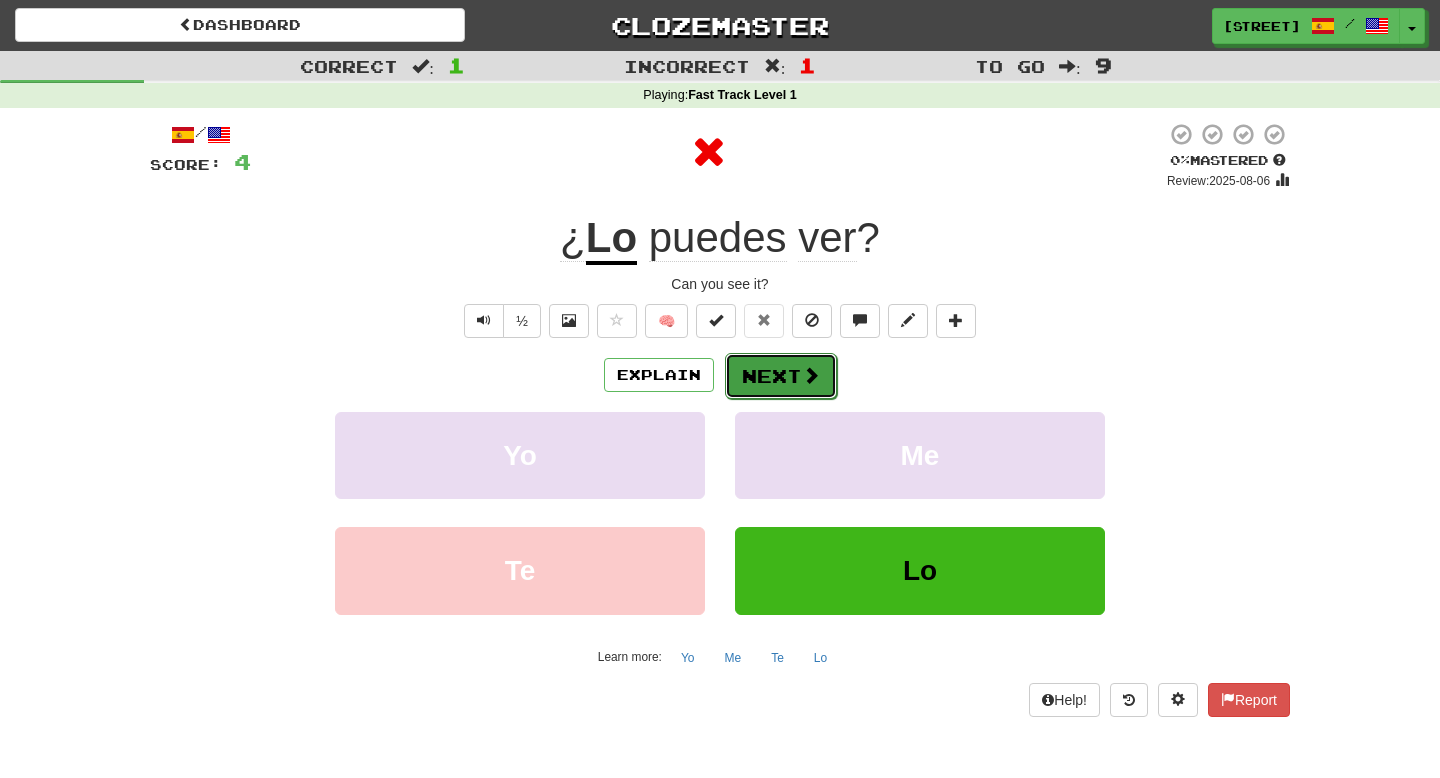 click on "Next" at bounding box center (781, 376) 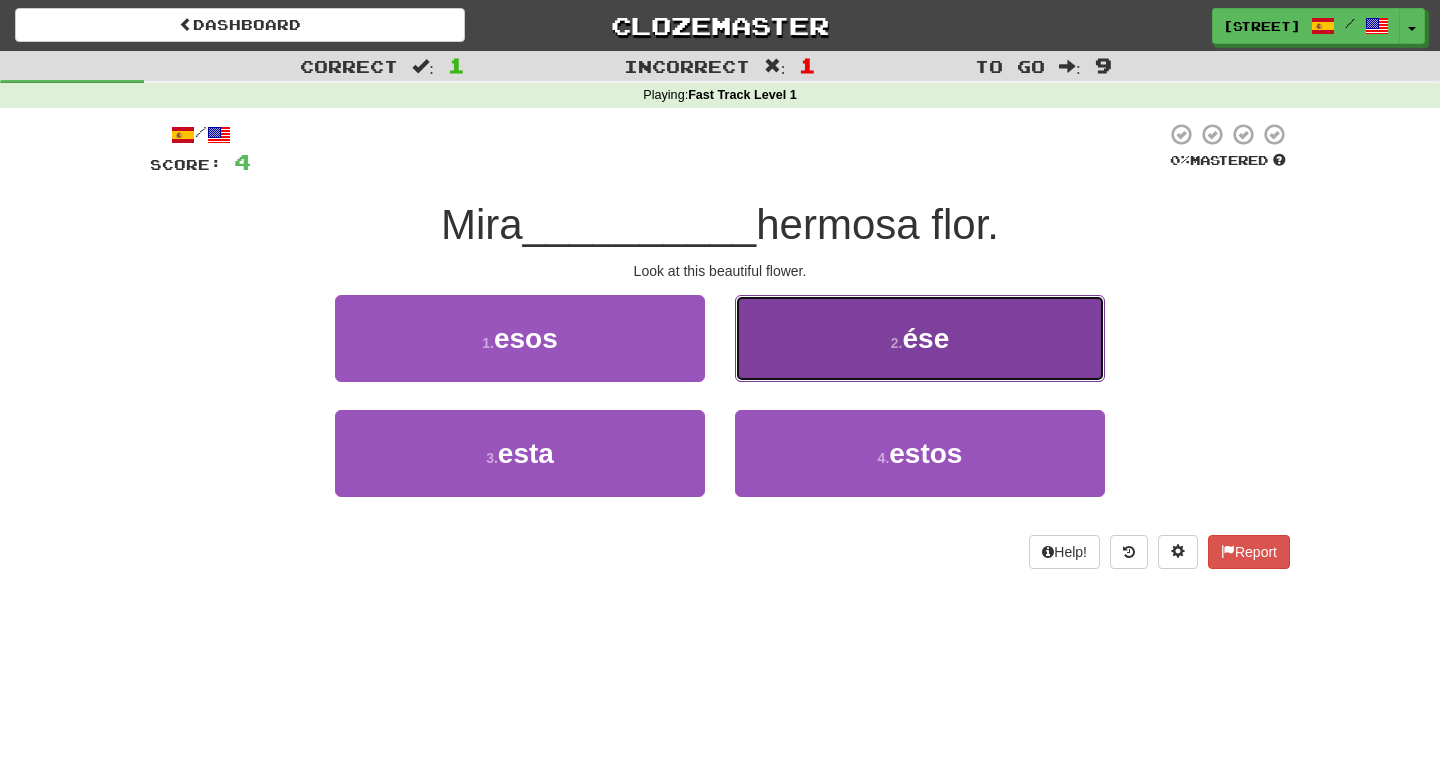 click on "2 .  ése" at bounding box center [920, 338] 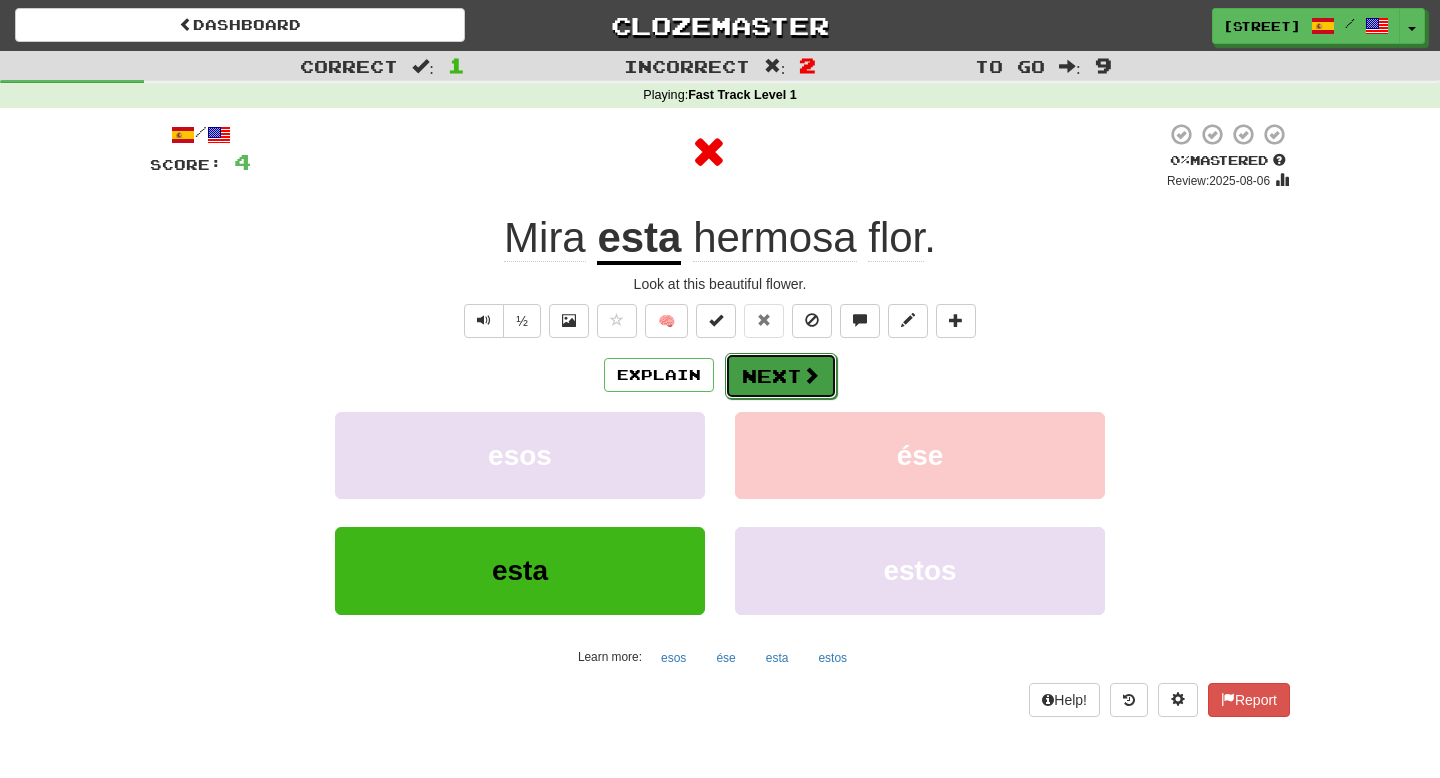 click on "Next" at bounding box center (781, 376) 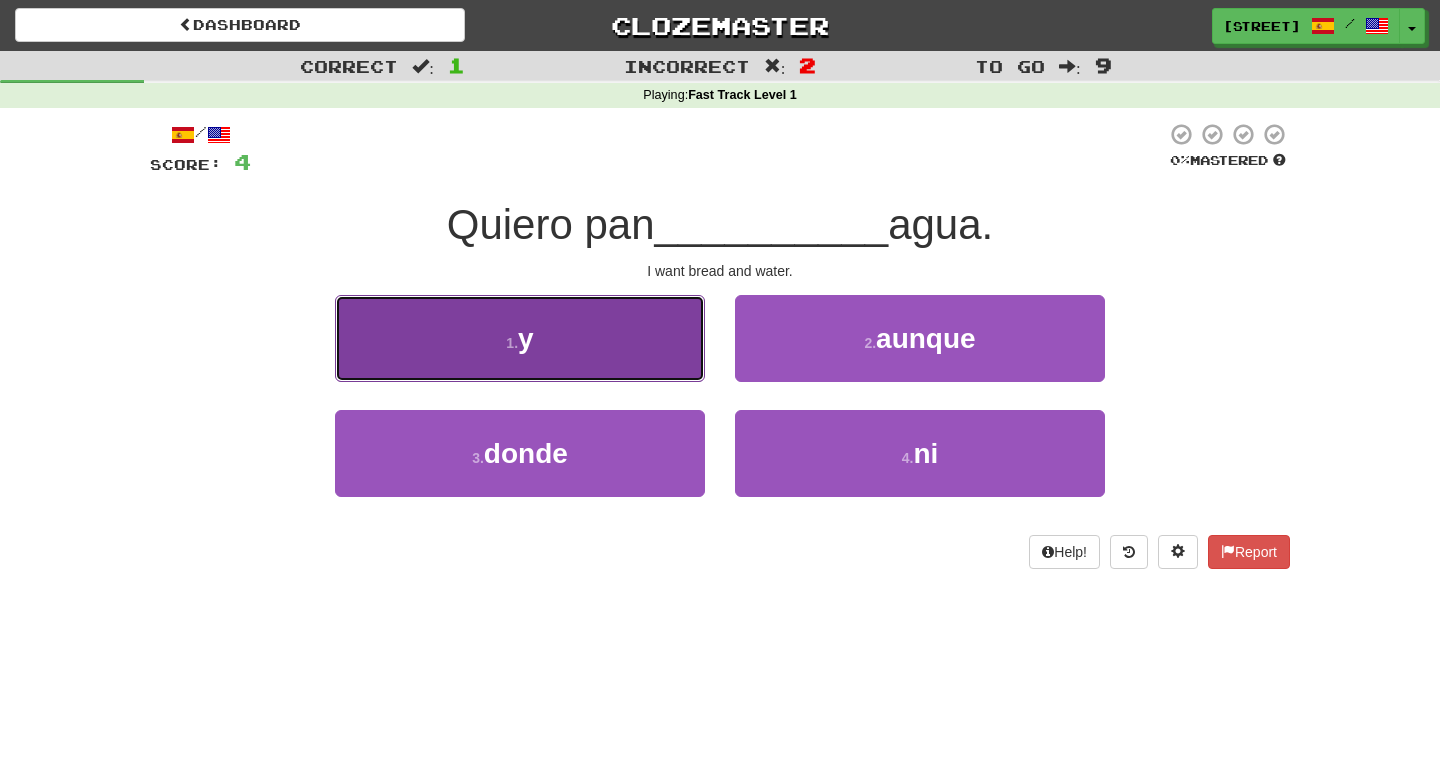 click on "1 .  y" at bounding box center [520, 338] 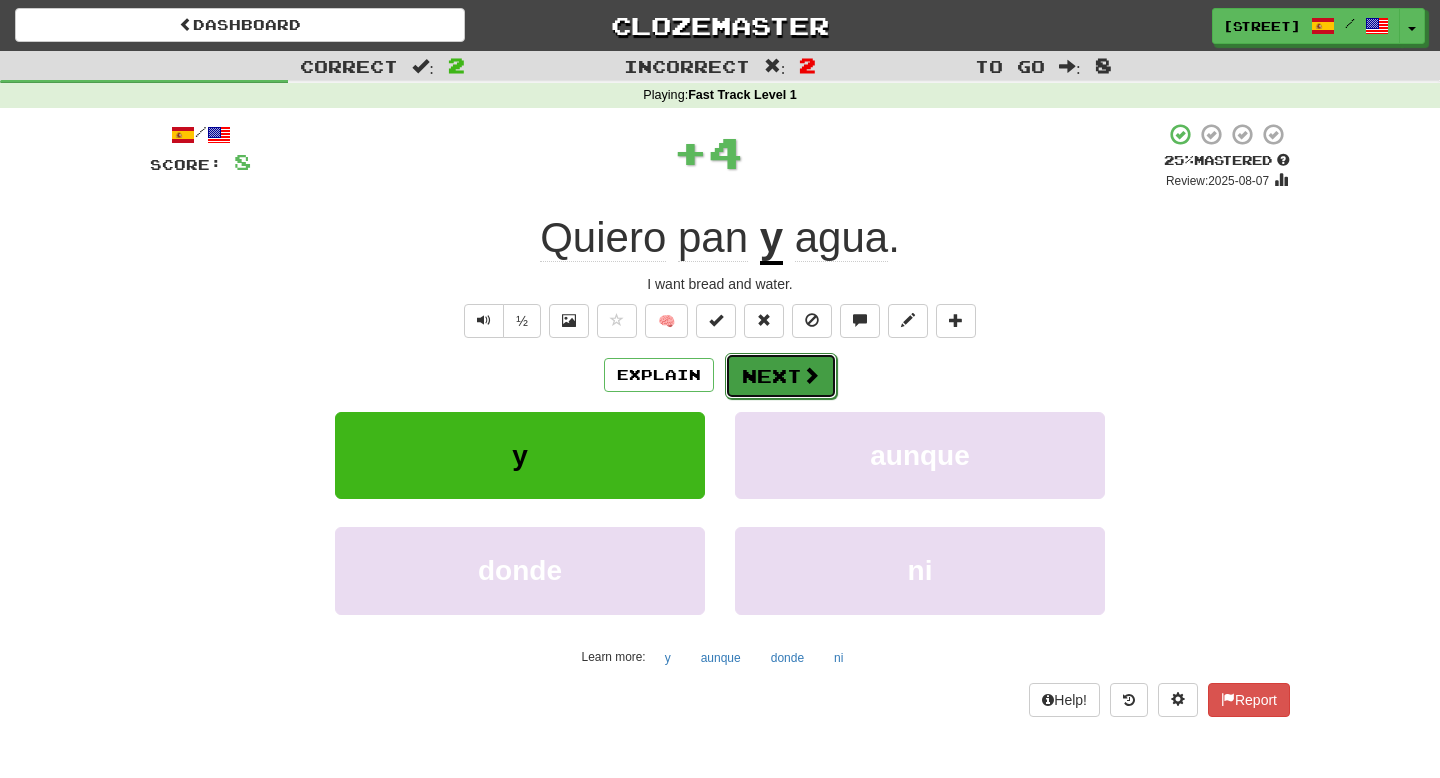 click on "Next" at bounding box center (781, 376) 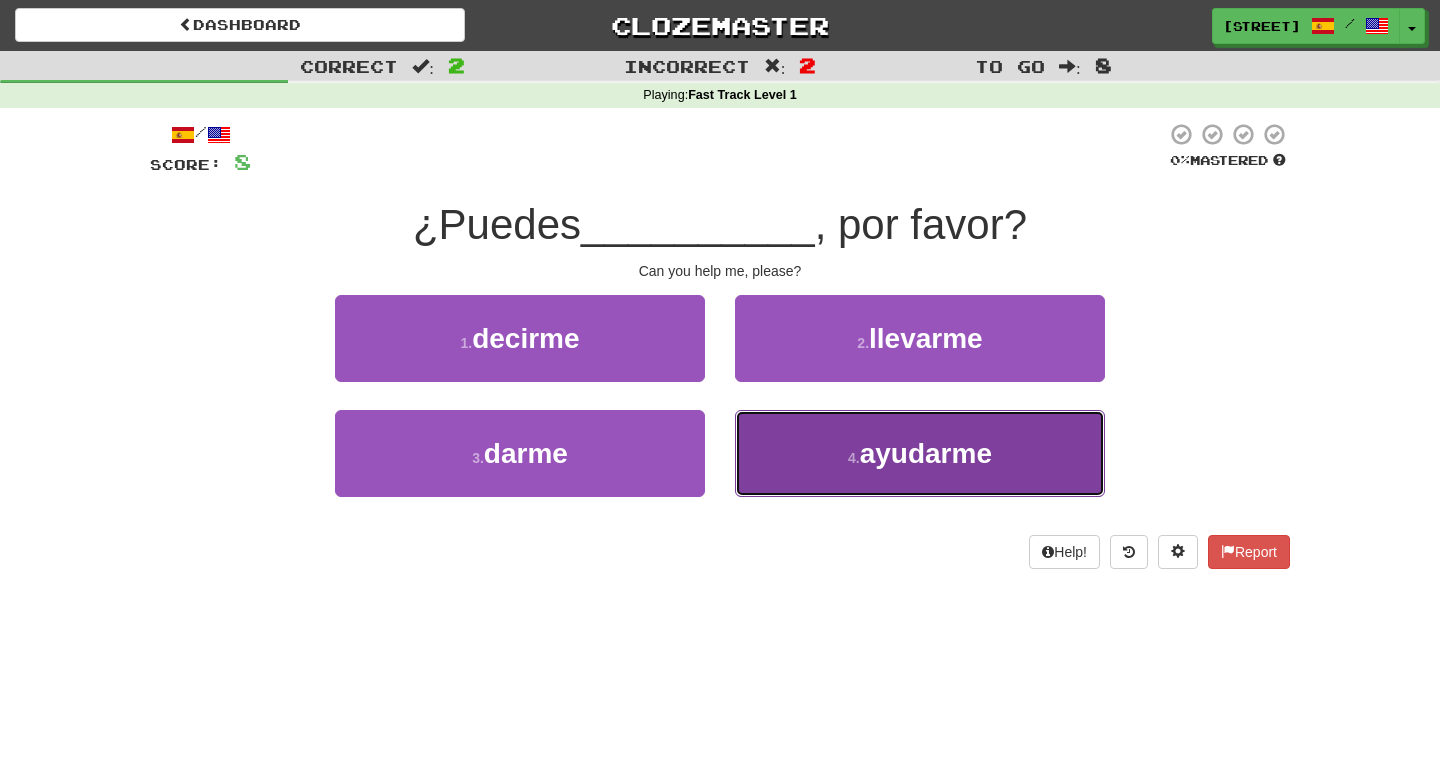 click on "4 .  ayudarme" at bounding box center [920, 453] 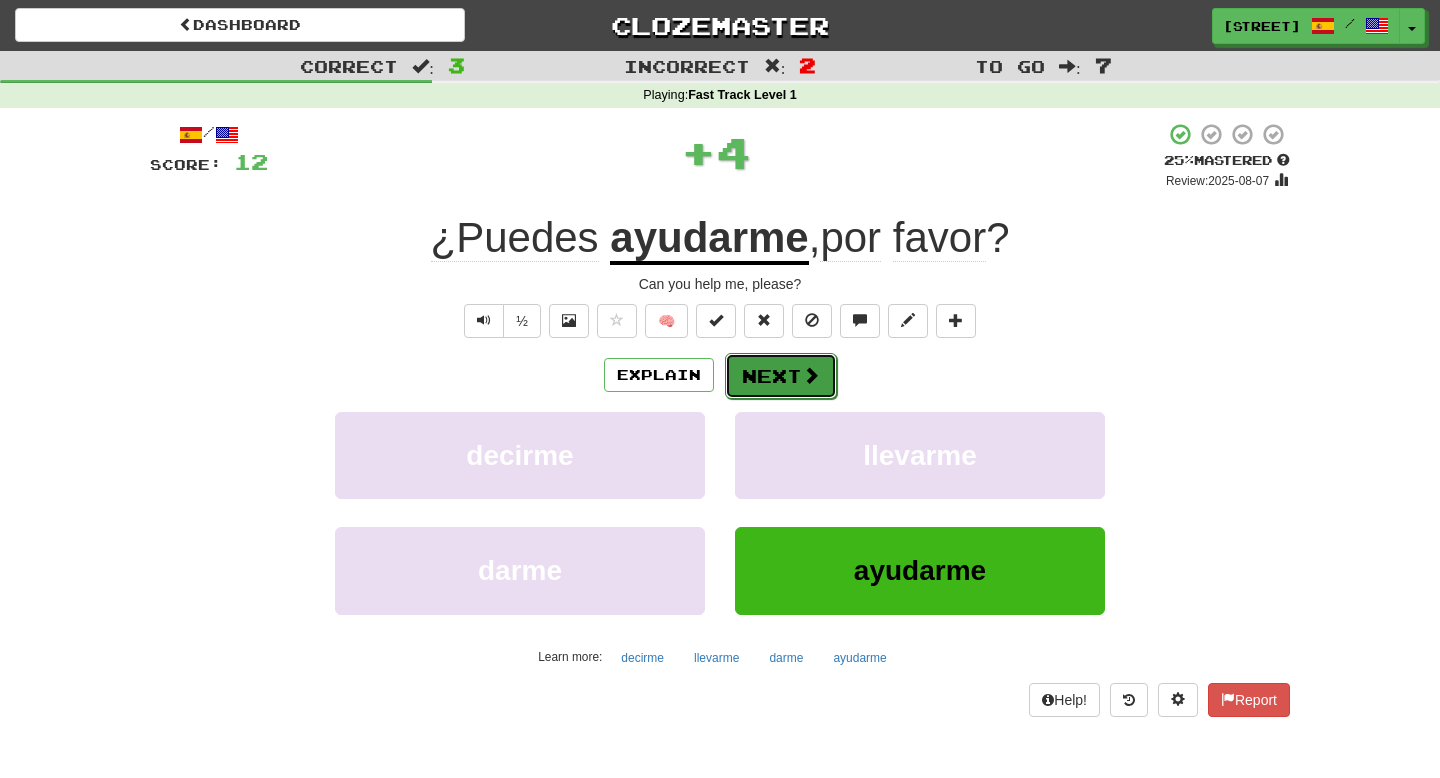 click on "Next" at bounding box center [781, 376] 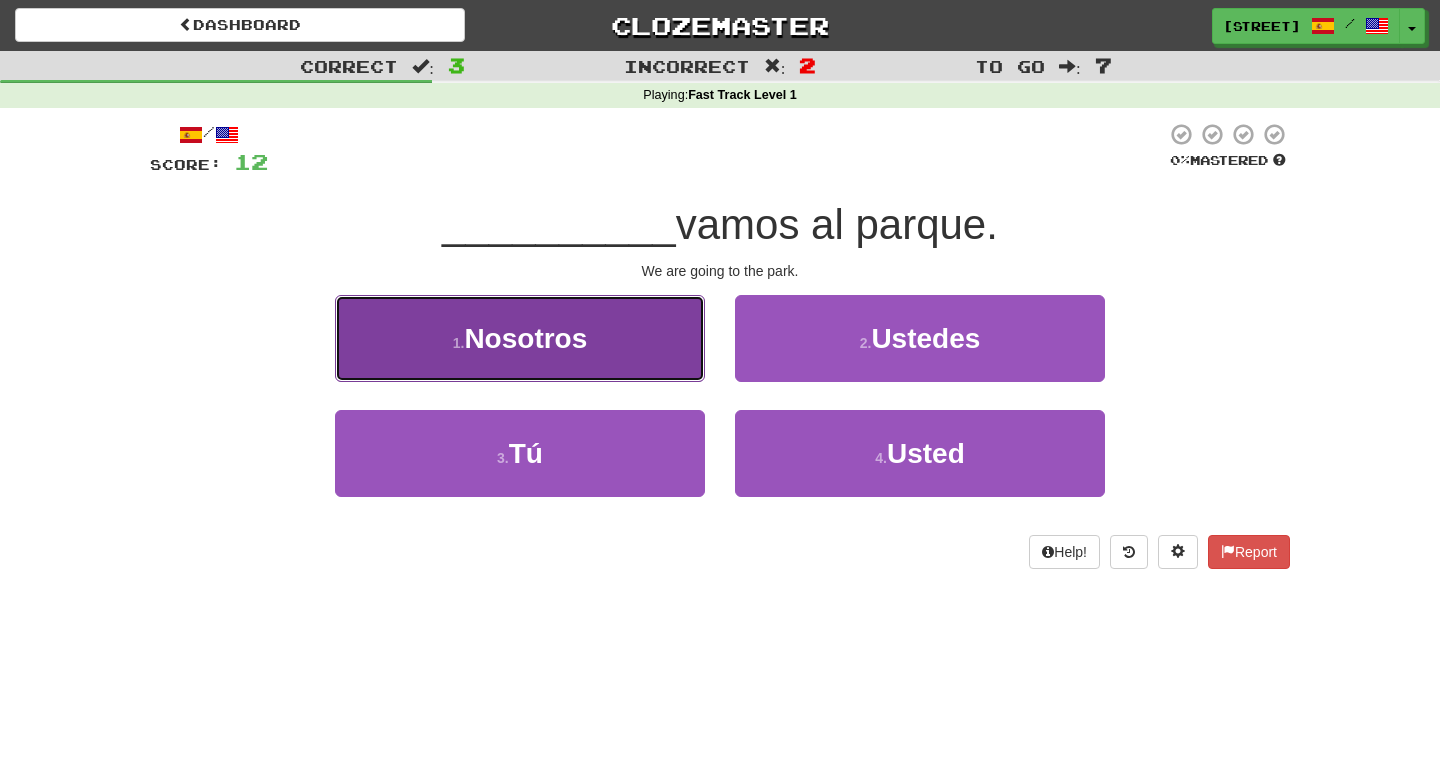 click on "1 .  Nosotros" at bounding box center [520, 338] 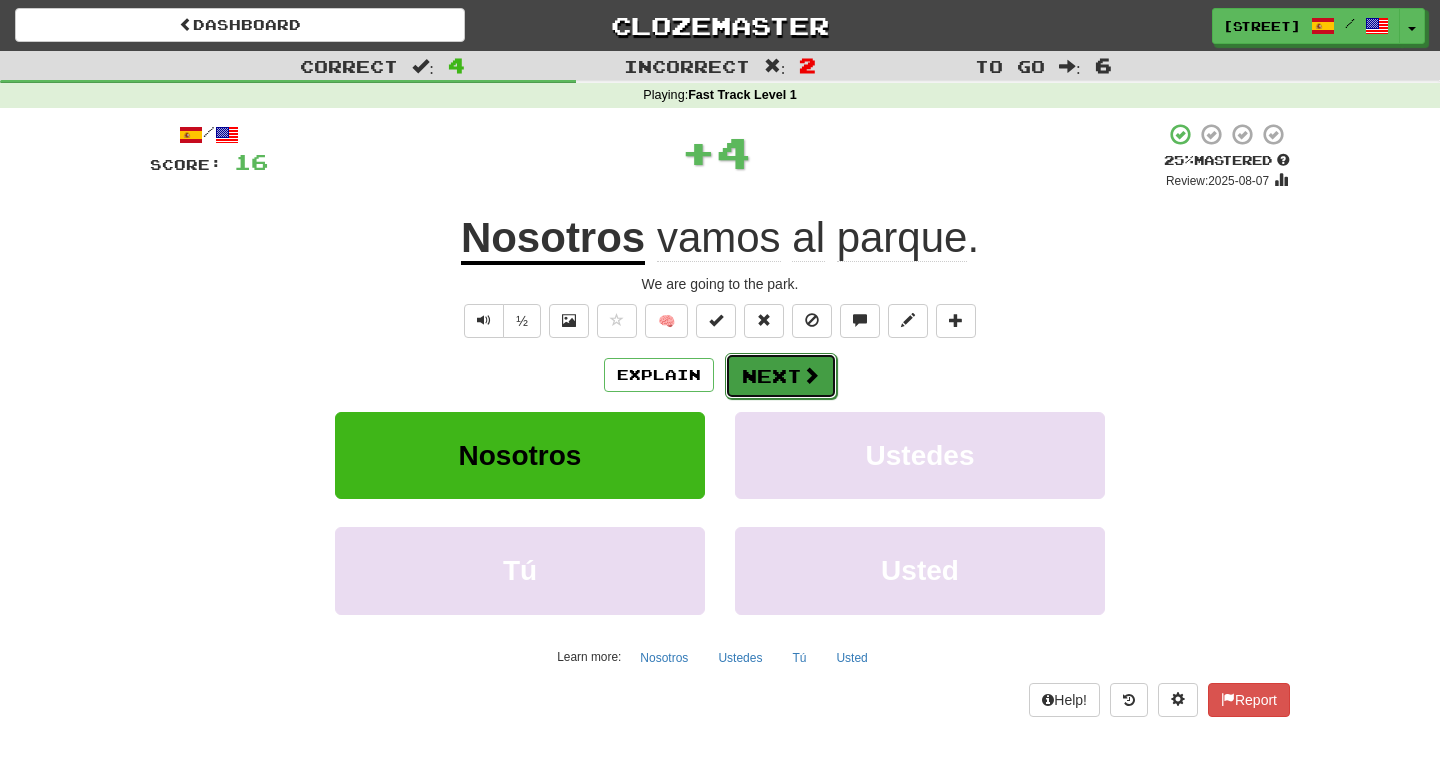 click on "Next" at bounding box center (781, 376) 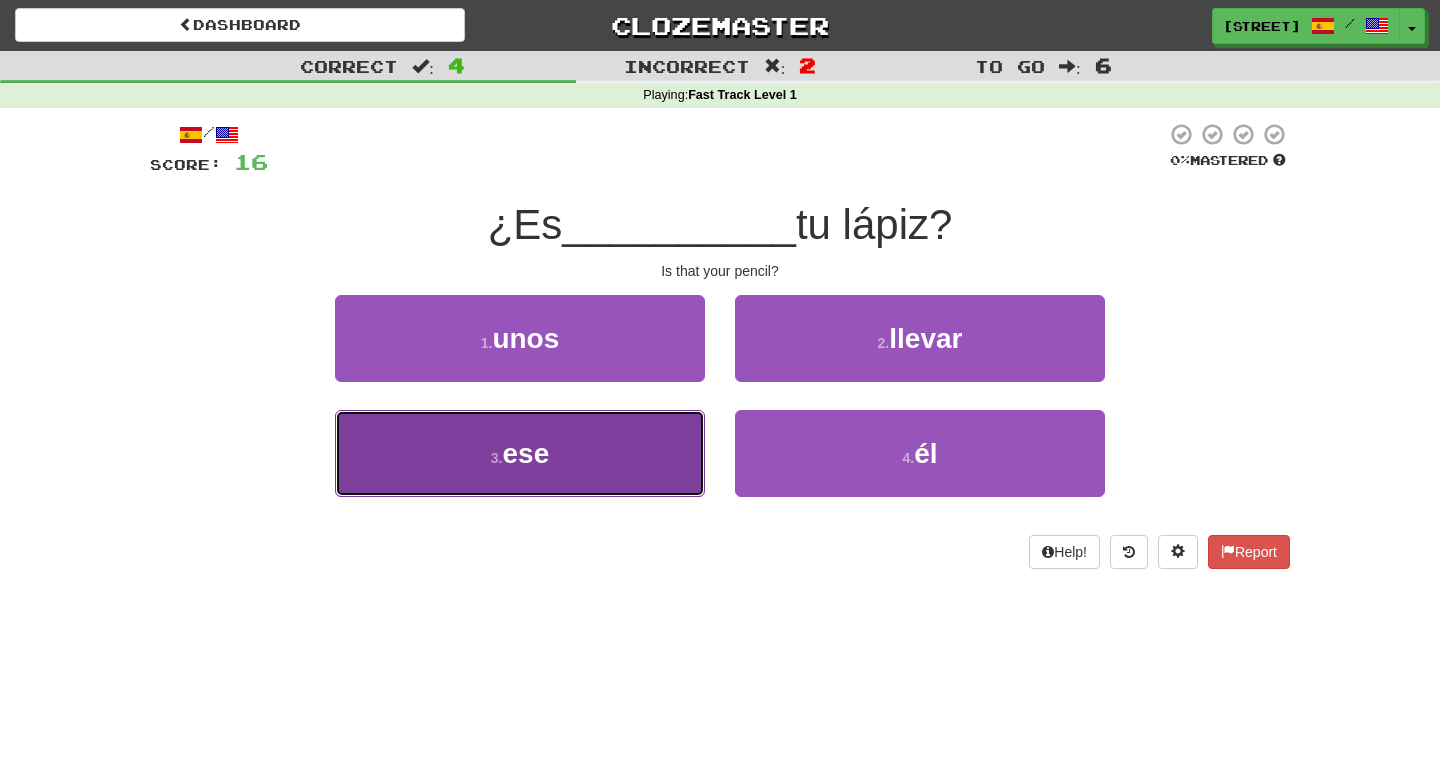 click on "3 .  ese" at bounding box center (520, 453) 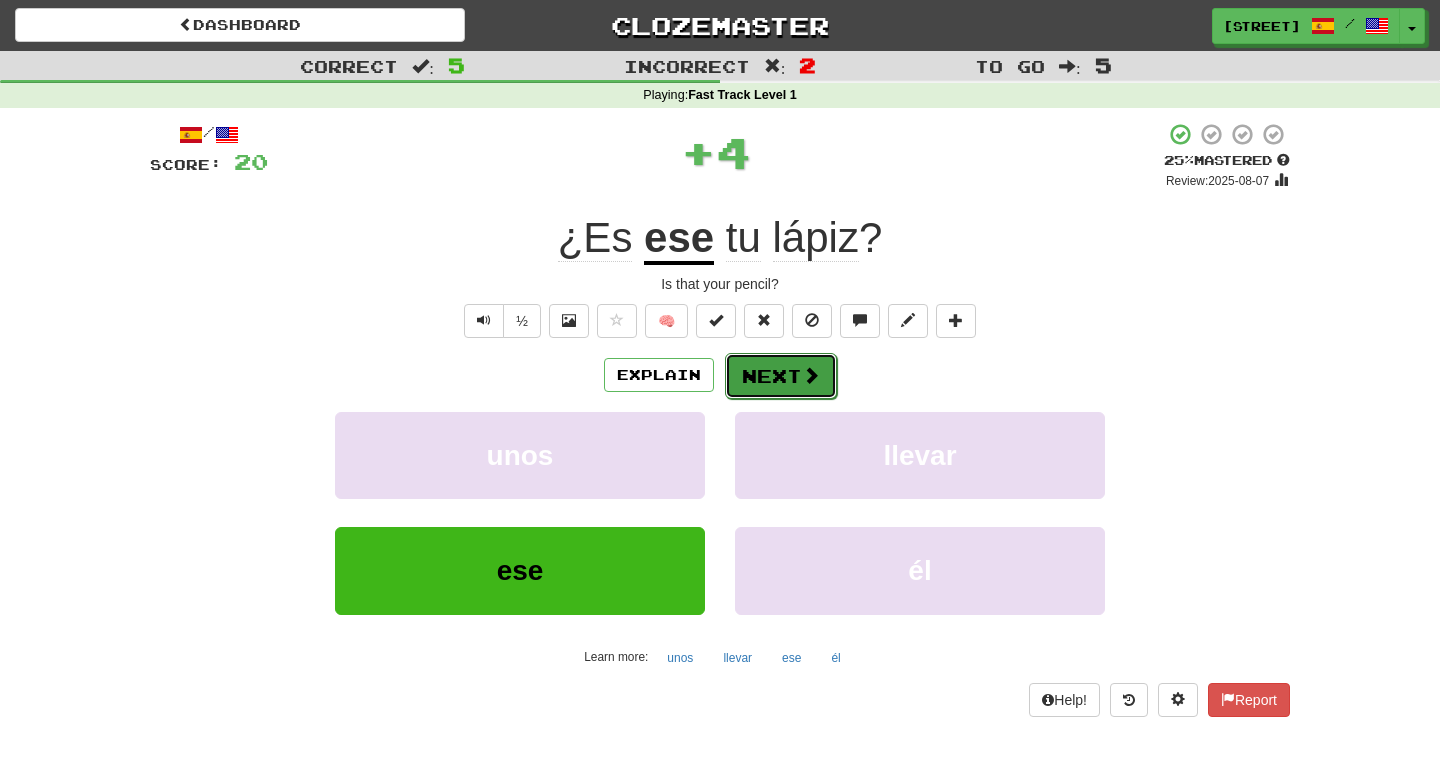 click on "Next" at bounding box center (781, 376) 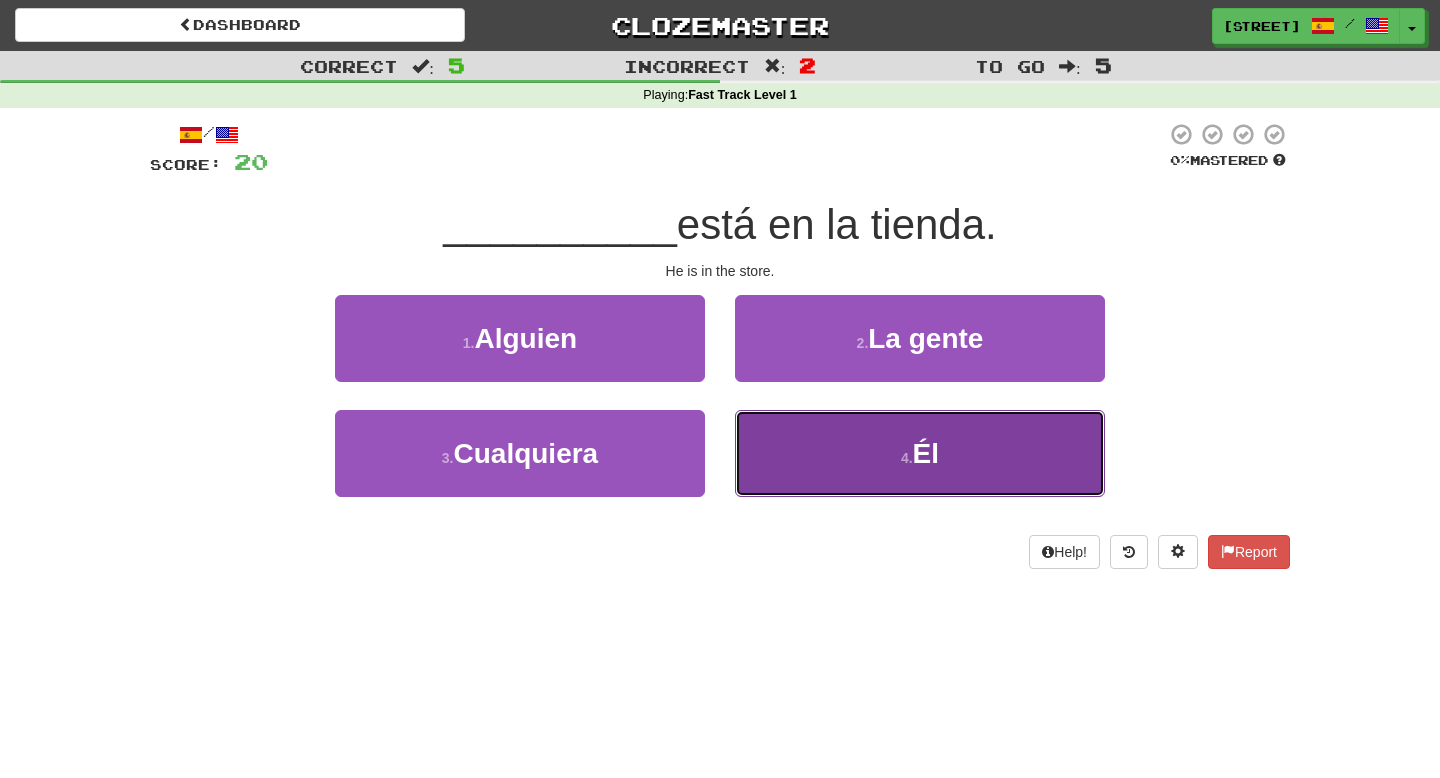 click on "4 .  Él" at bounding box center (920, 453) 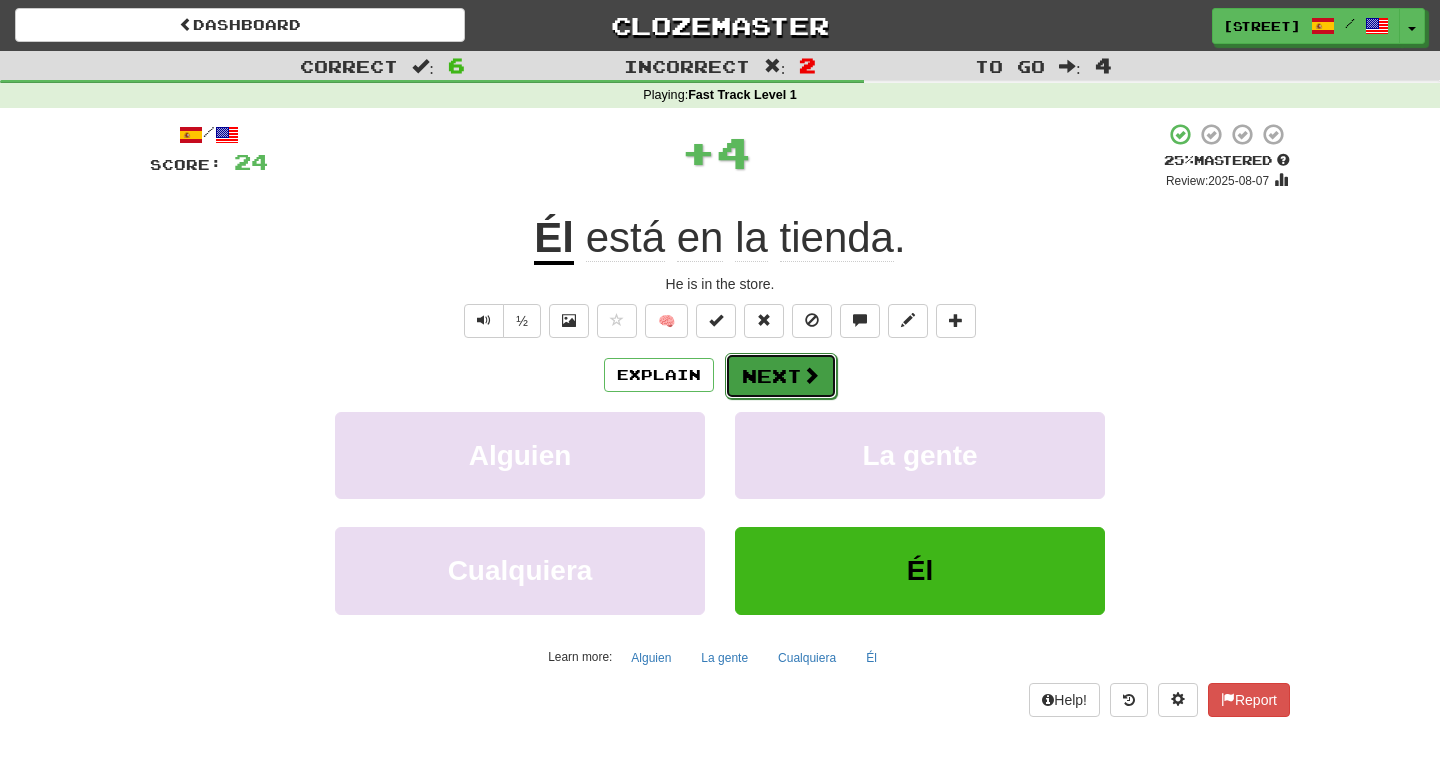 click on "Next" at bounding box center (781, 376) 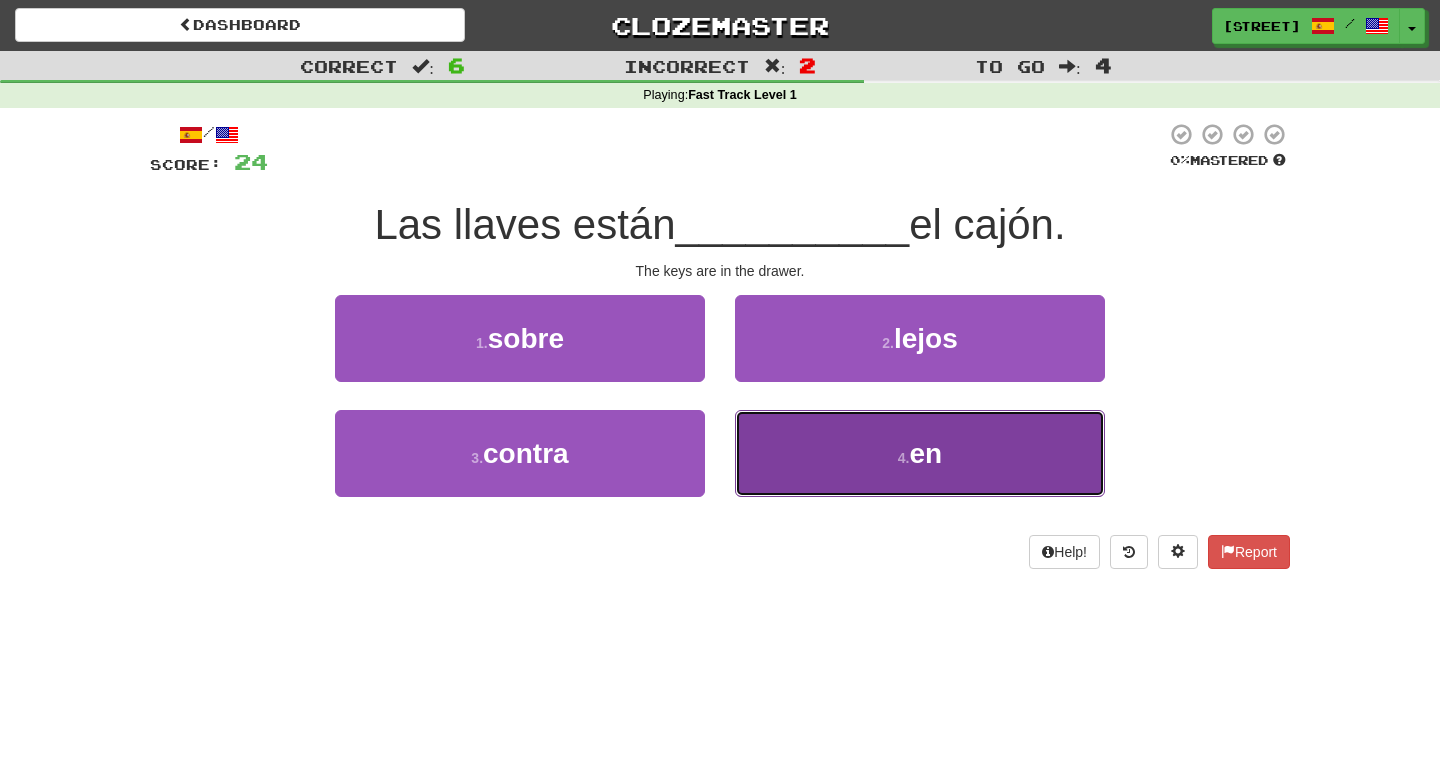 click on "4 .  en" at bounding box center (920, 453) 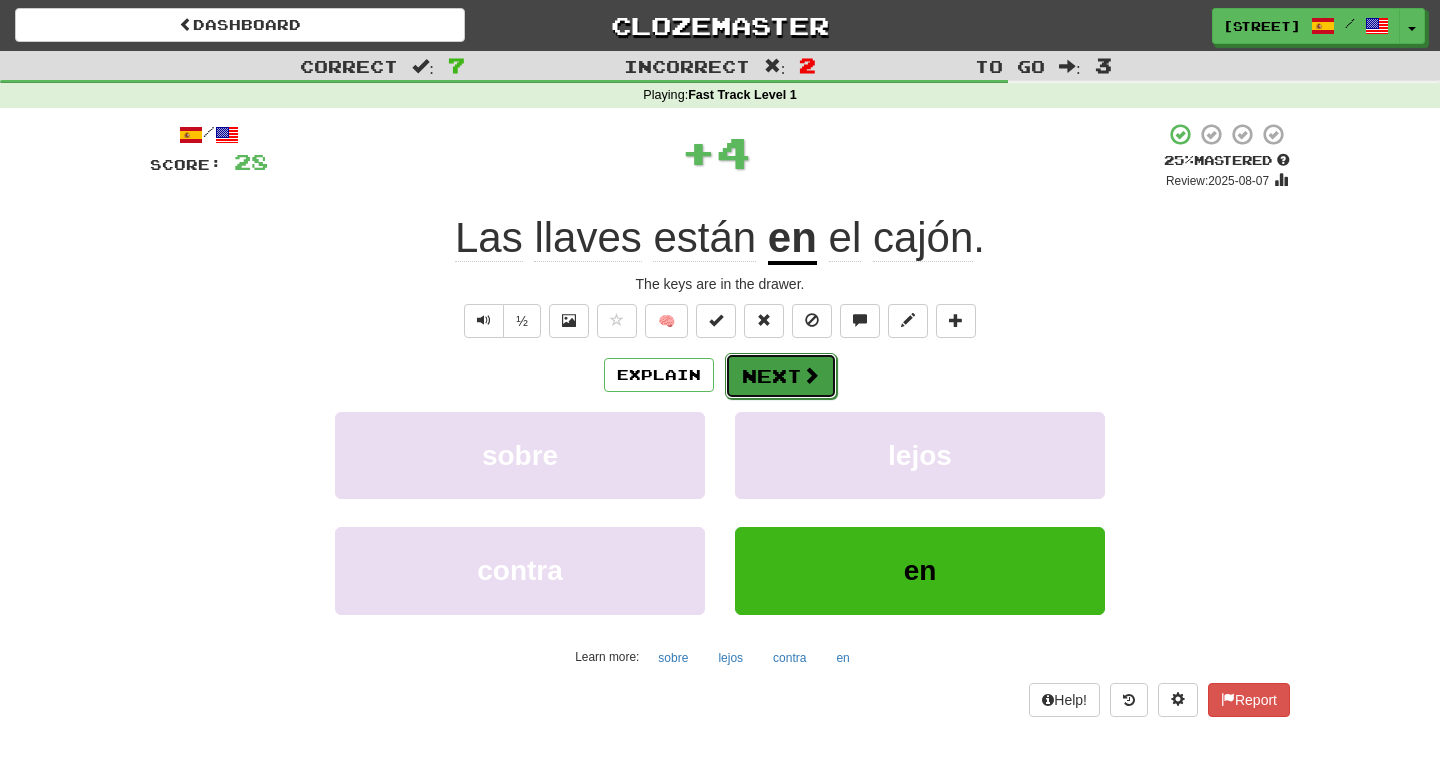 click on "Next" at bounding box center [781, 376] 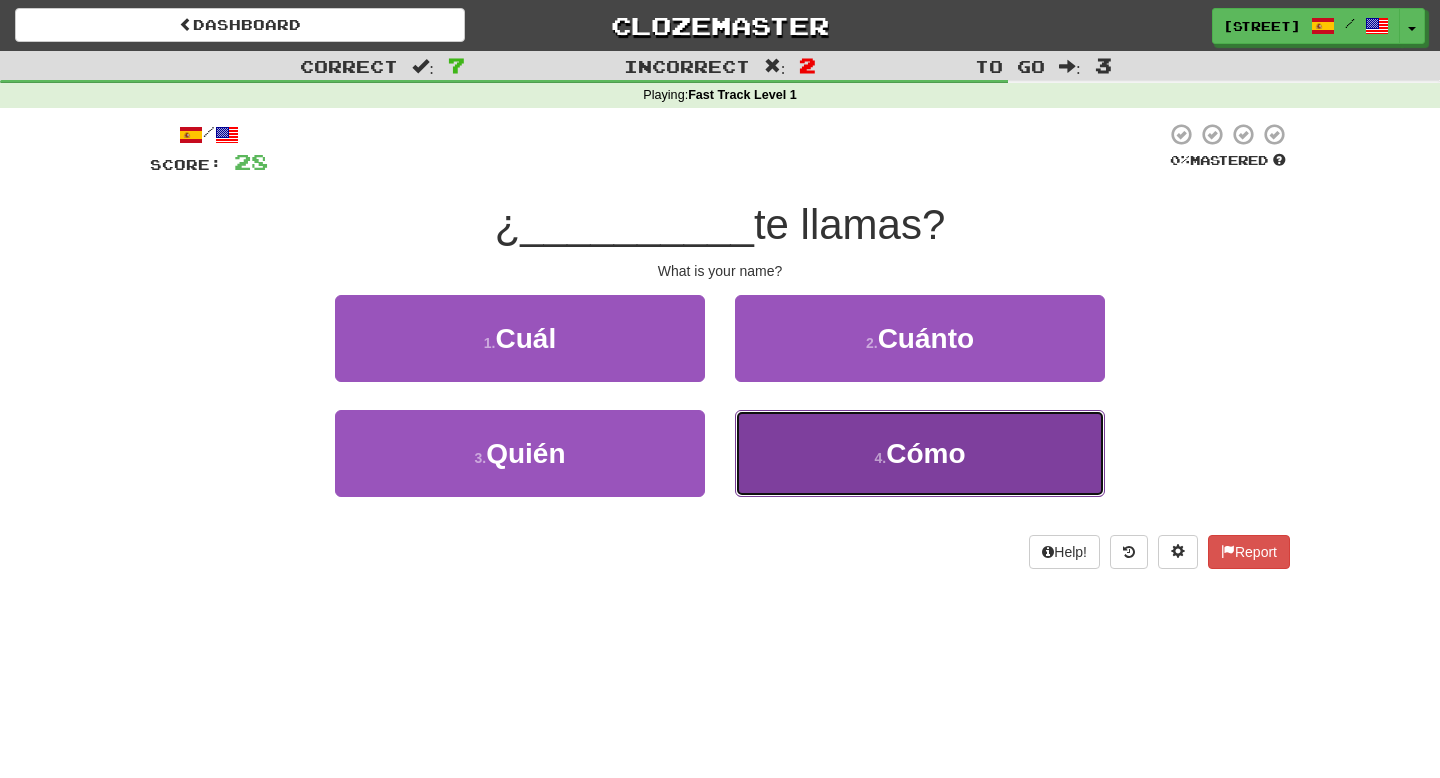 click on "4 .  Cómo" at bounding box center (920, 453) 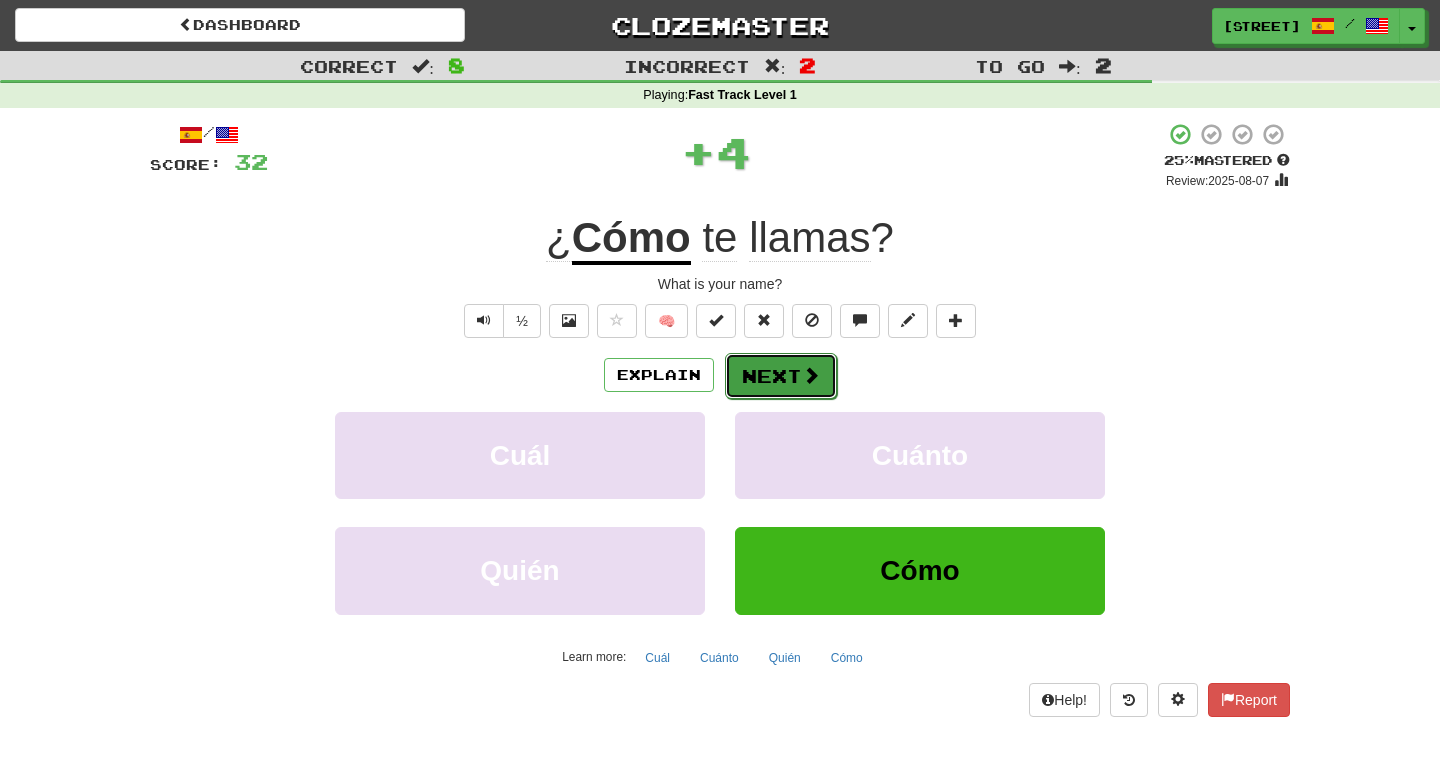 click on "Next" at bounding box center (781, 376) 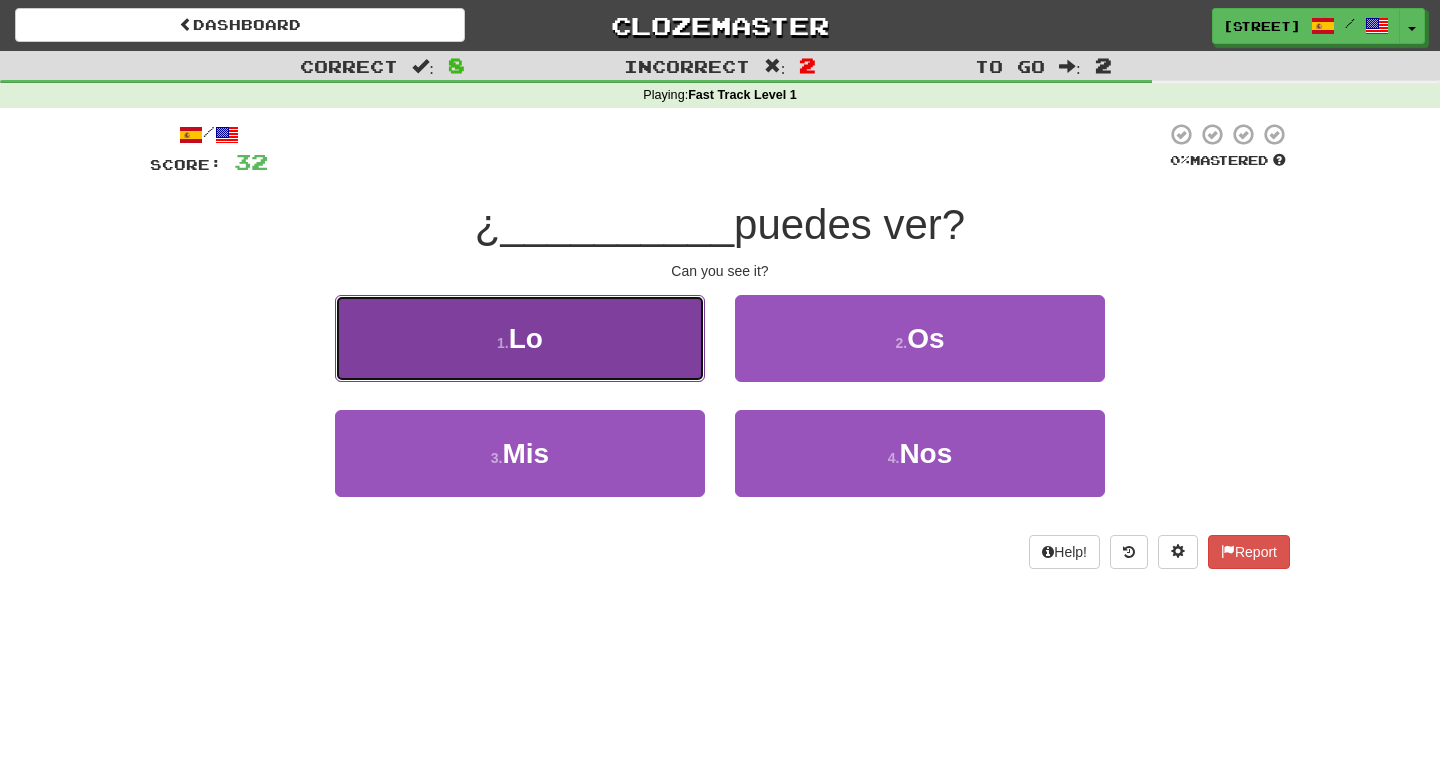 click on "1 .  Lo" at bounding box center [520, 338] 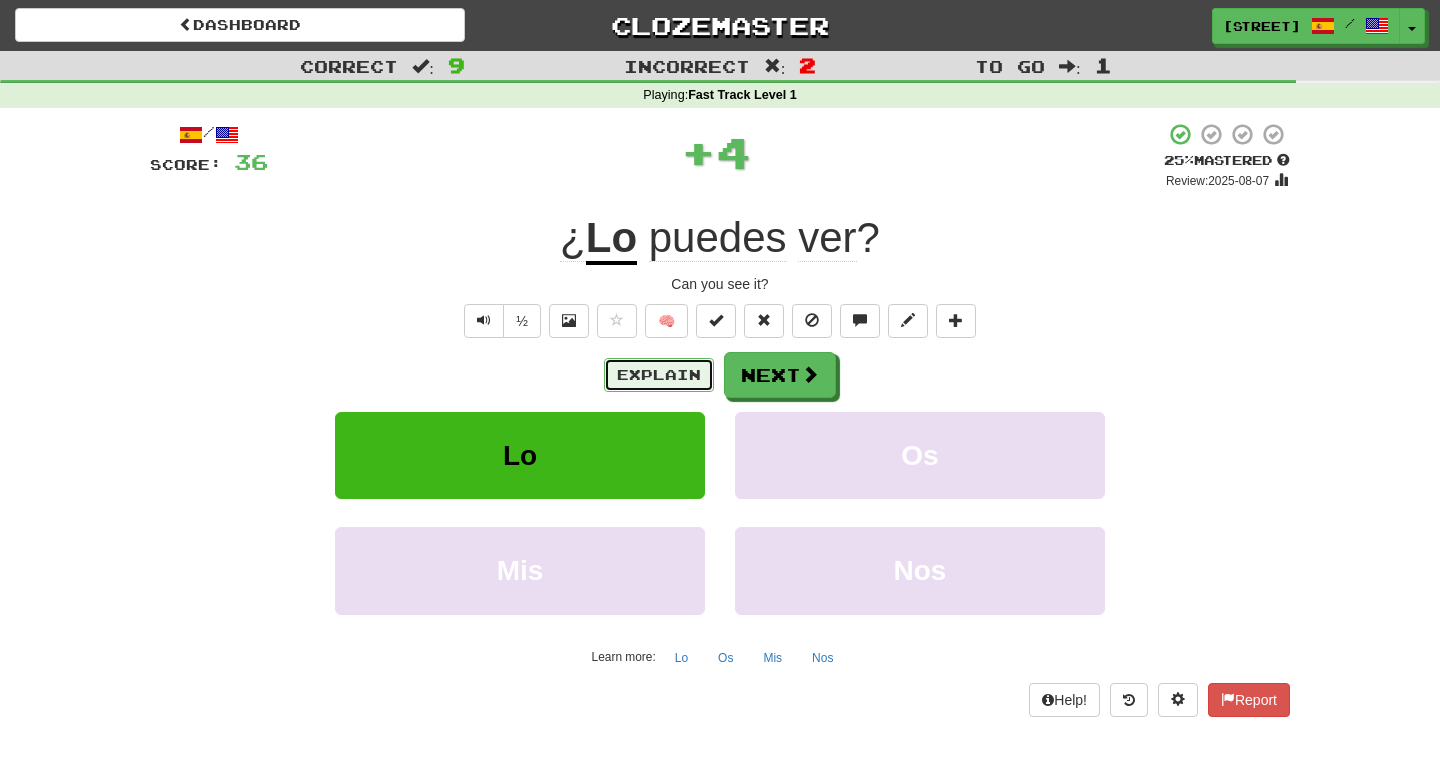 click on "Explain" at bounding box center (659, 375) 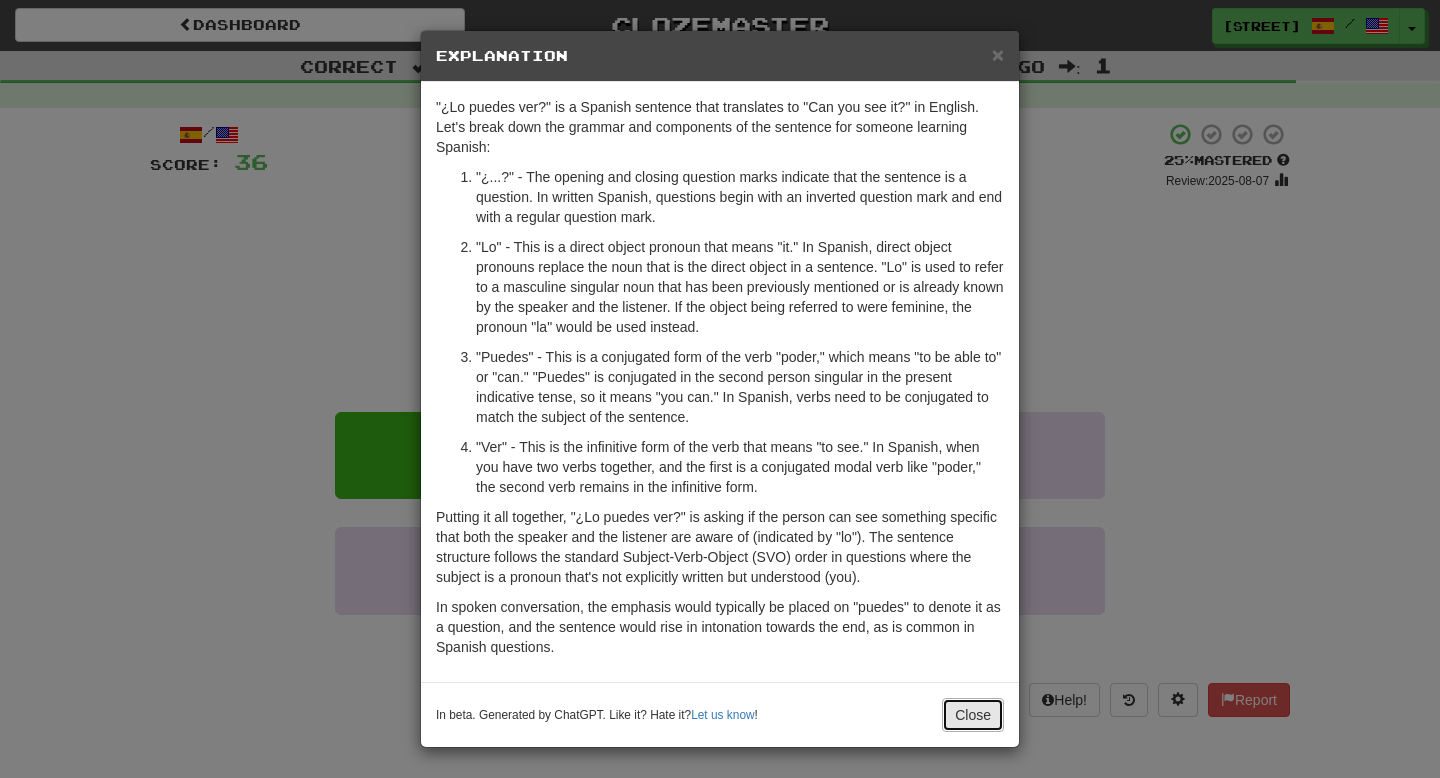 click on "Close" at bounding box center (973, 715) 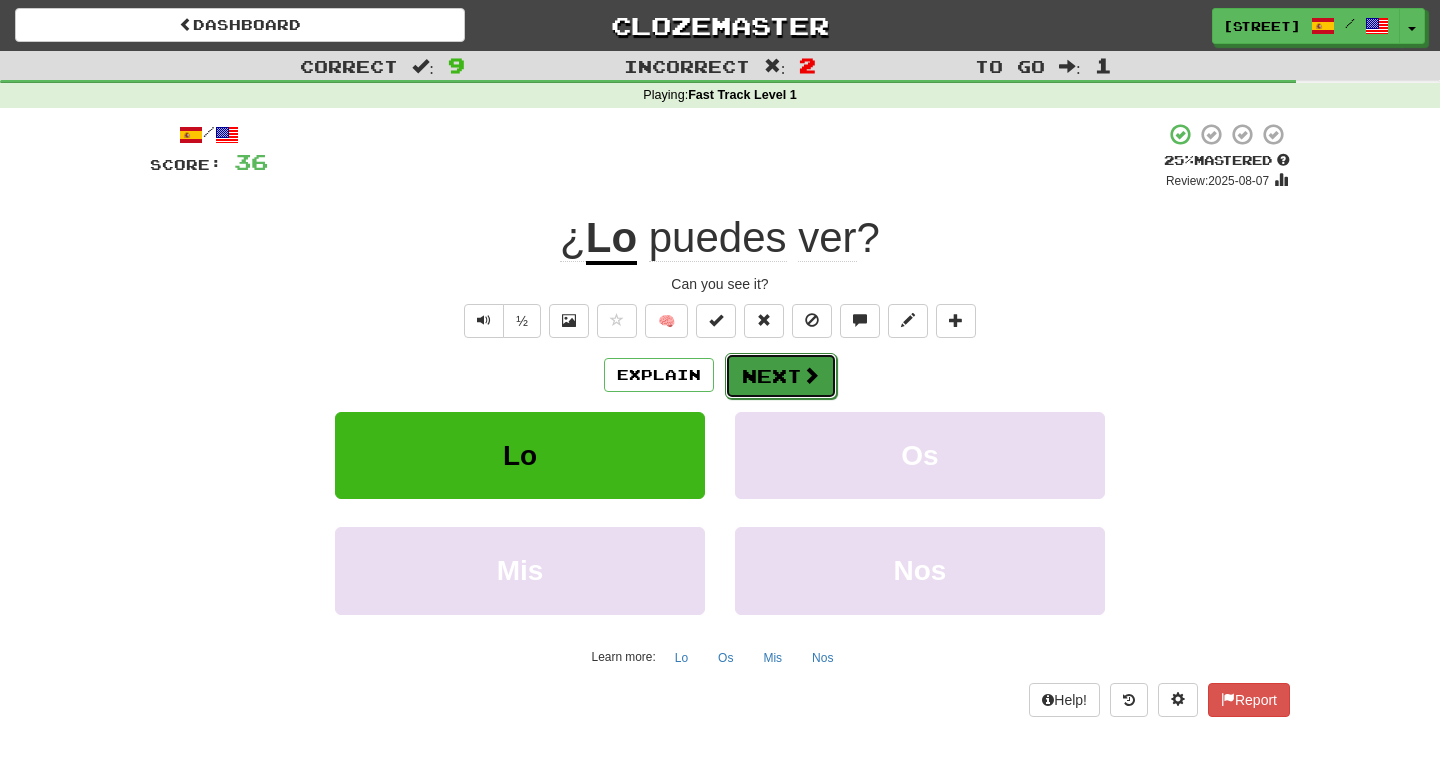 click at bounding box center [811, 375] 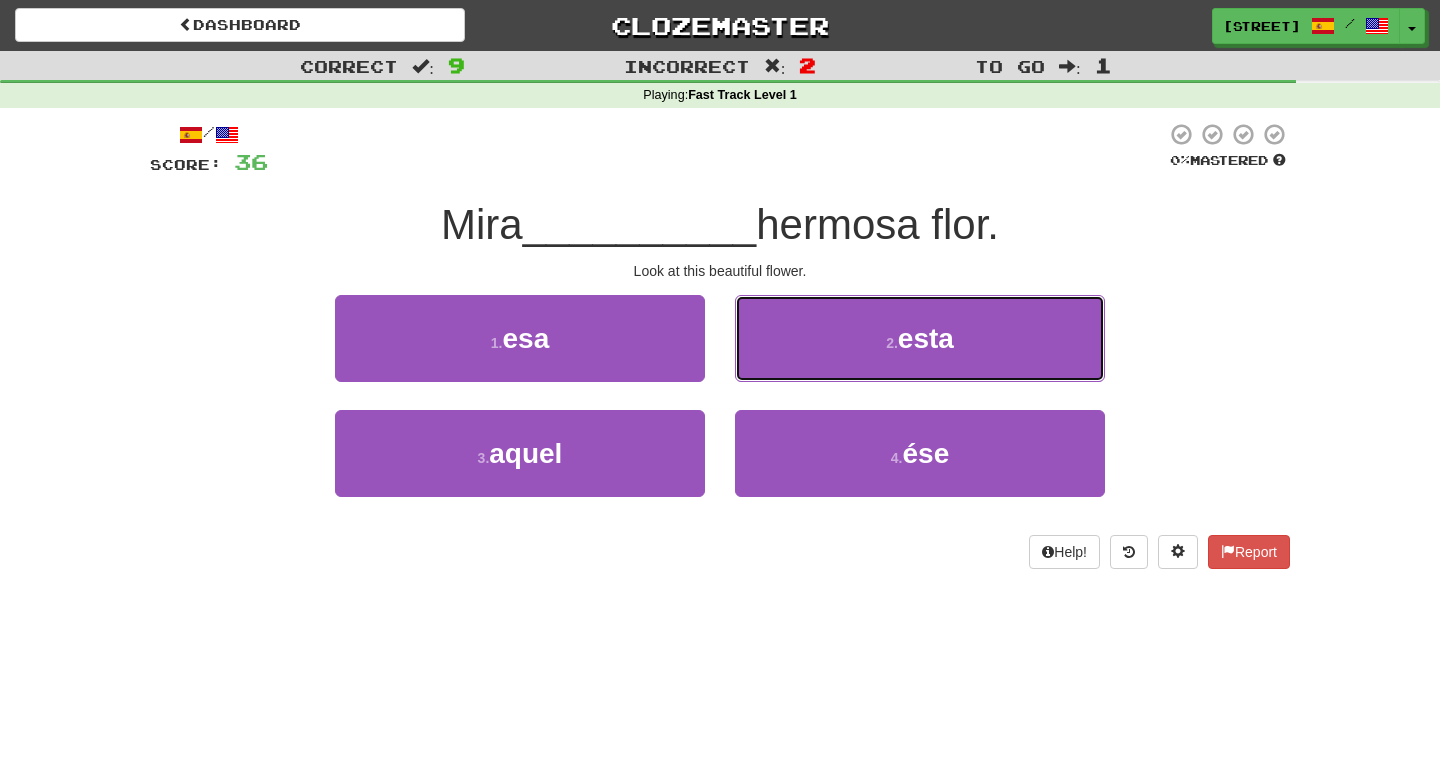 click on "2 .  esta" at bounding box center [920, 338] 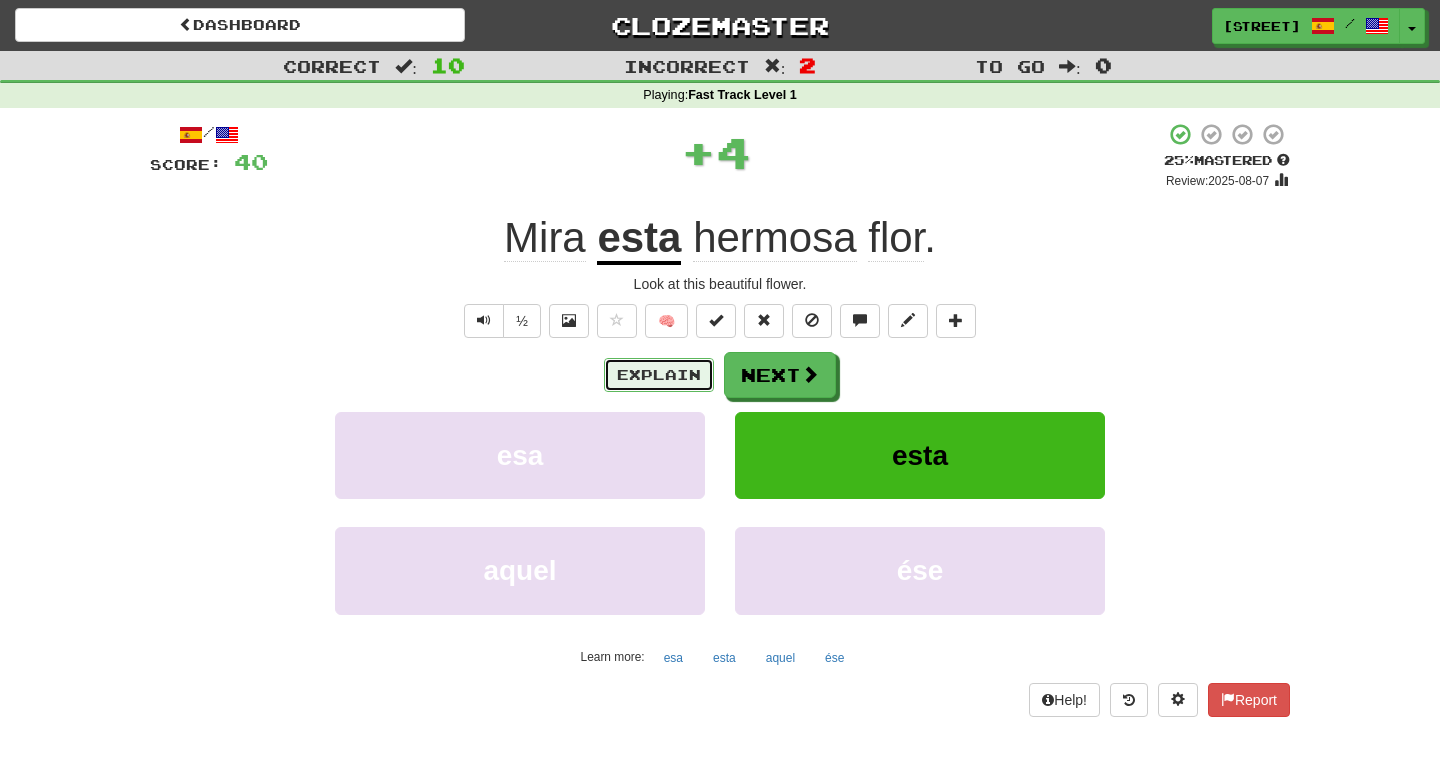 click on "Explain" at bounding box center (659, 375) 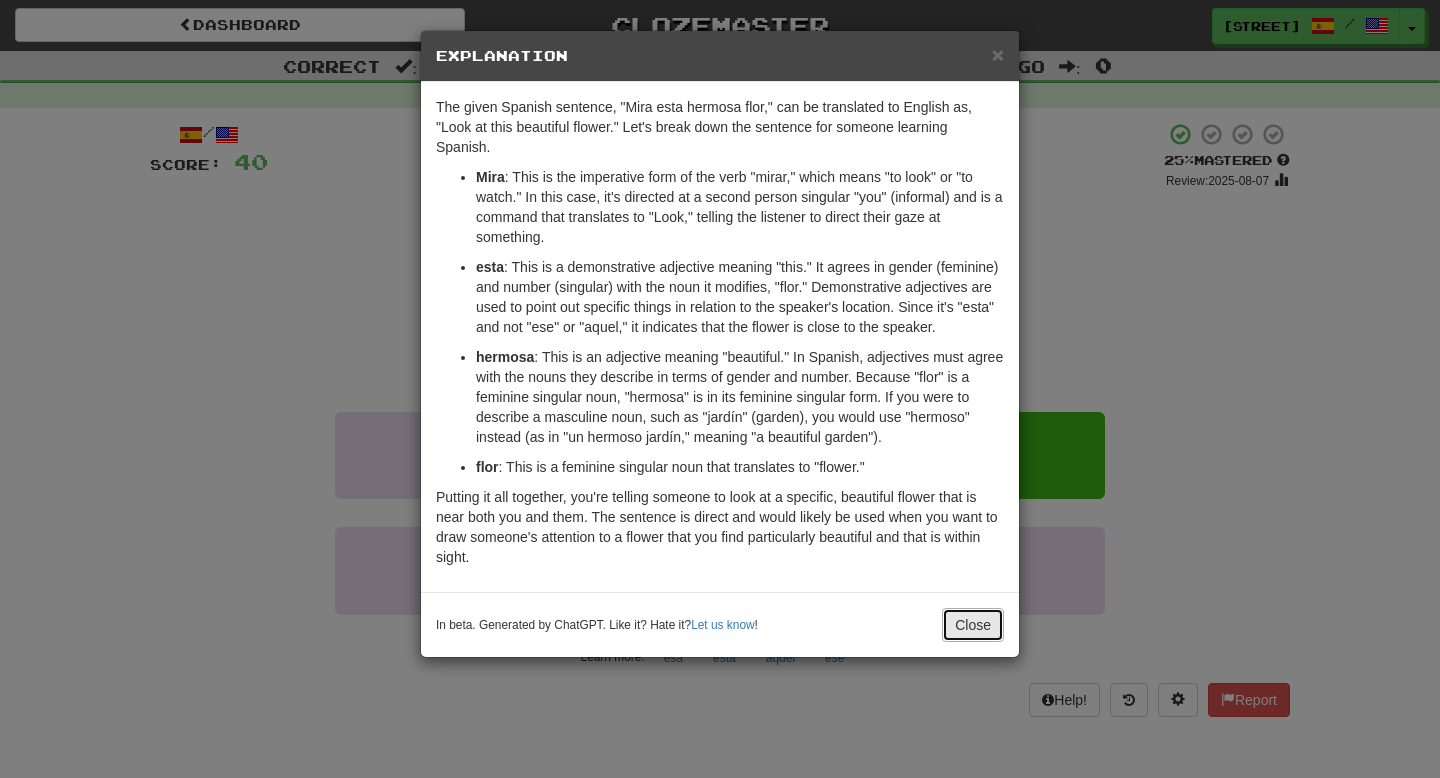 click on "Close" at bounding box center (973, 625) 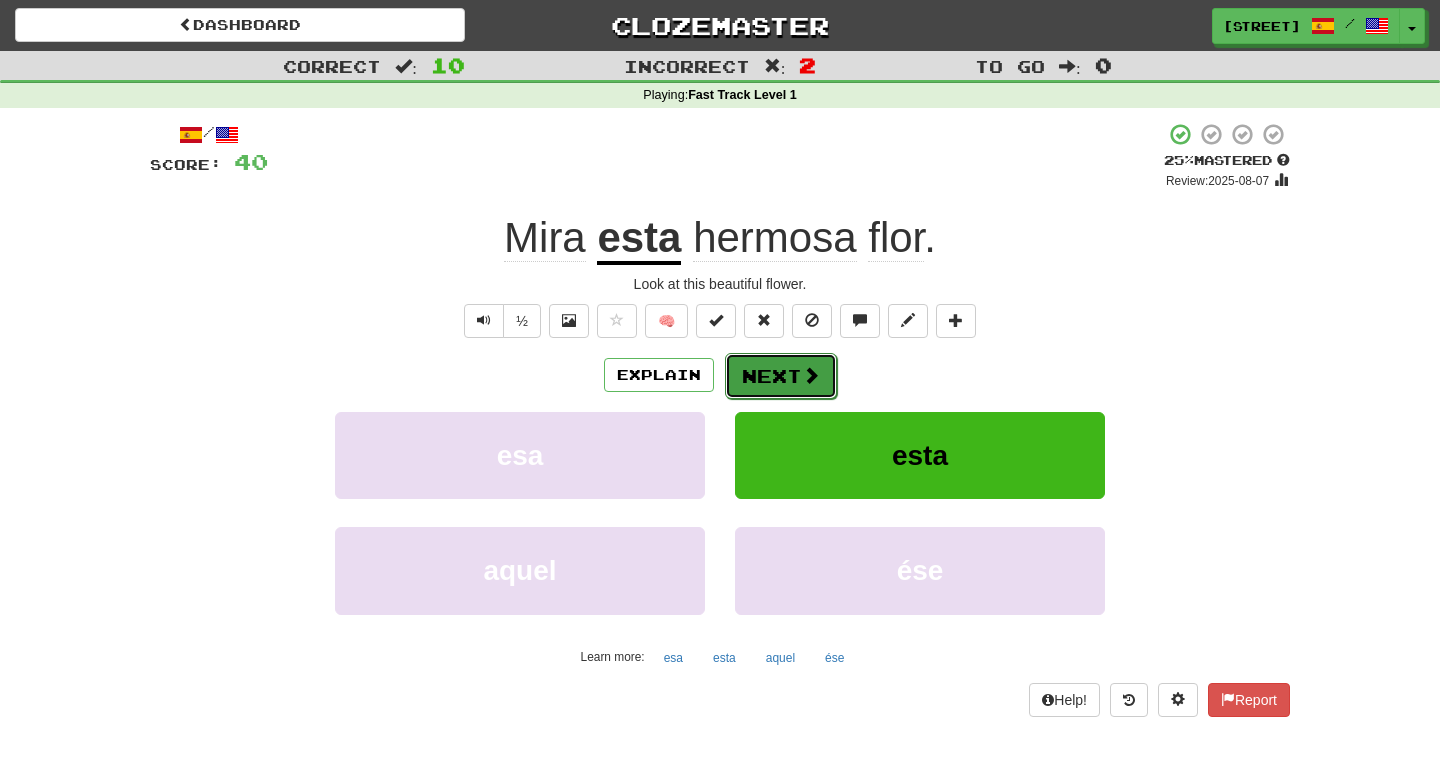 click at bounding box center (811, 375) 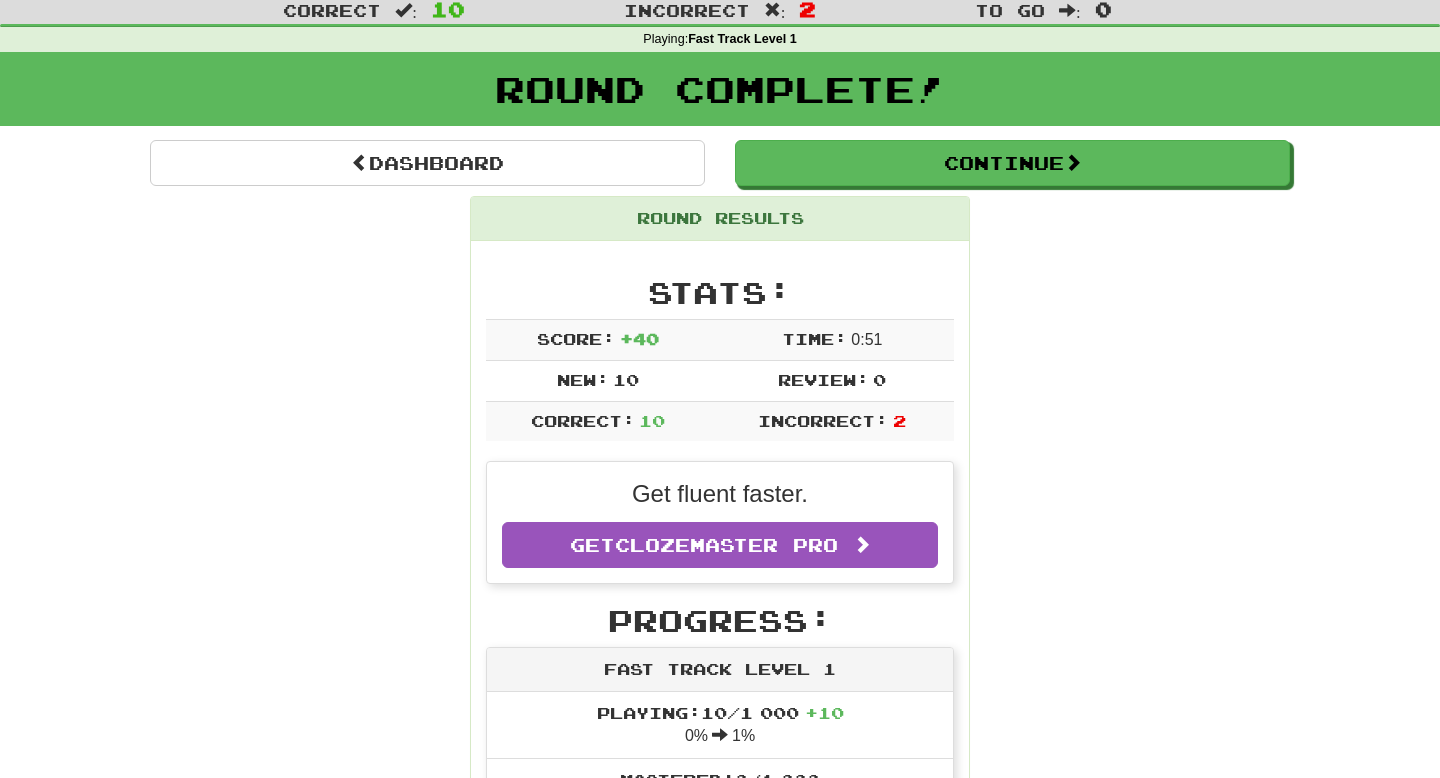 scroll, scrollTop: 0, scrollLeft: 0, axis: both 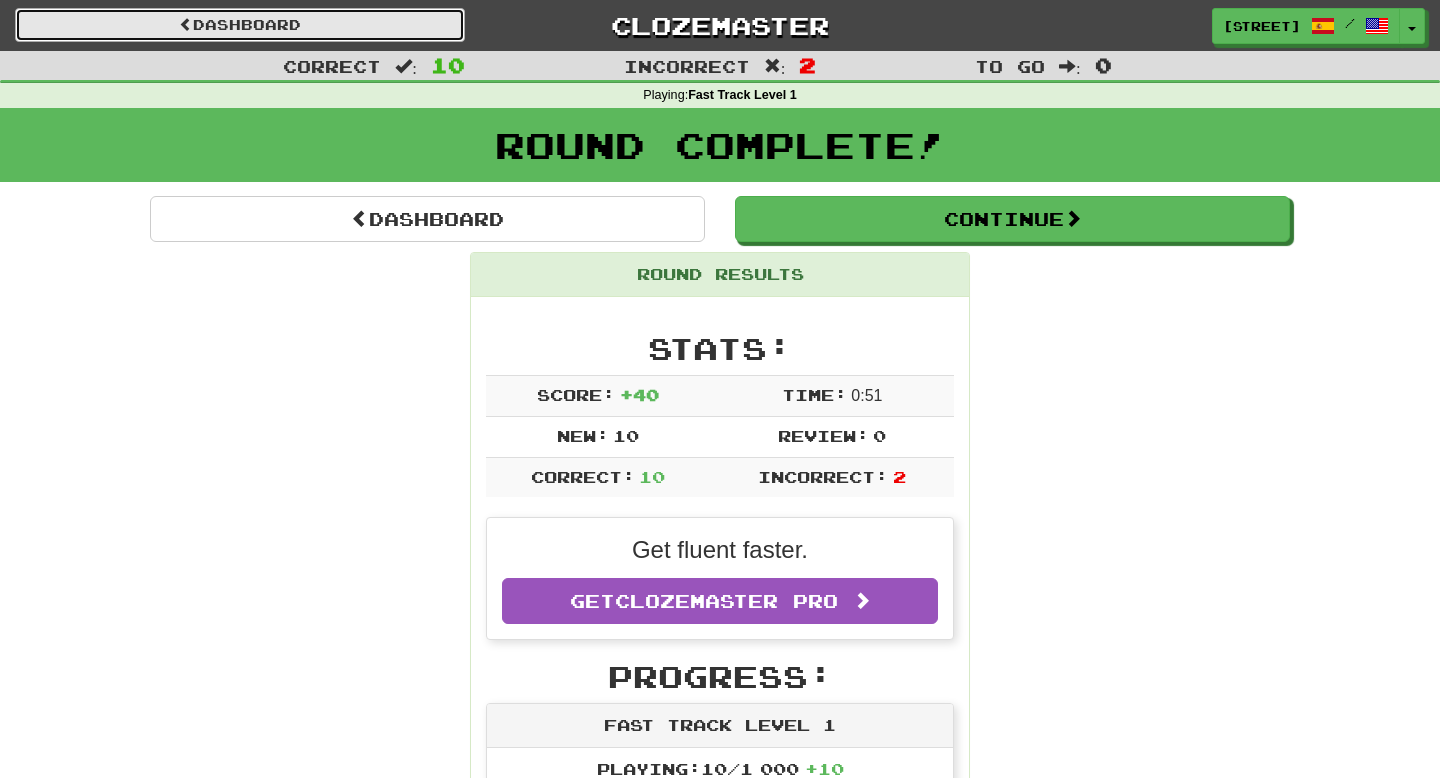 click on "Dashboard" at bounding box center (240, 25) 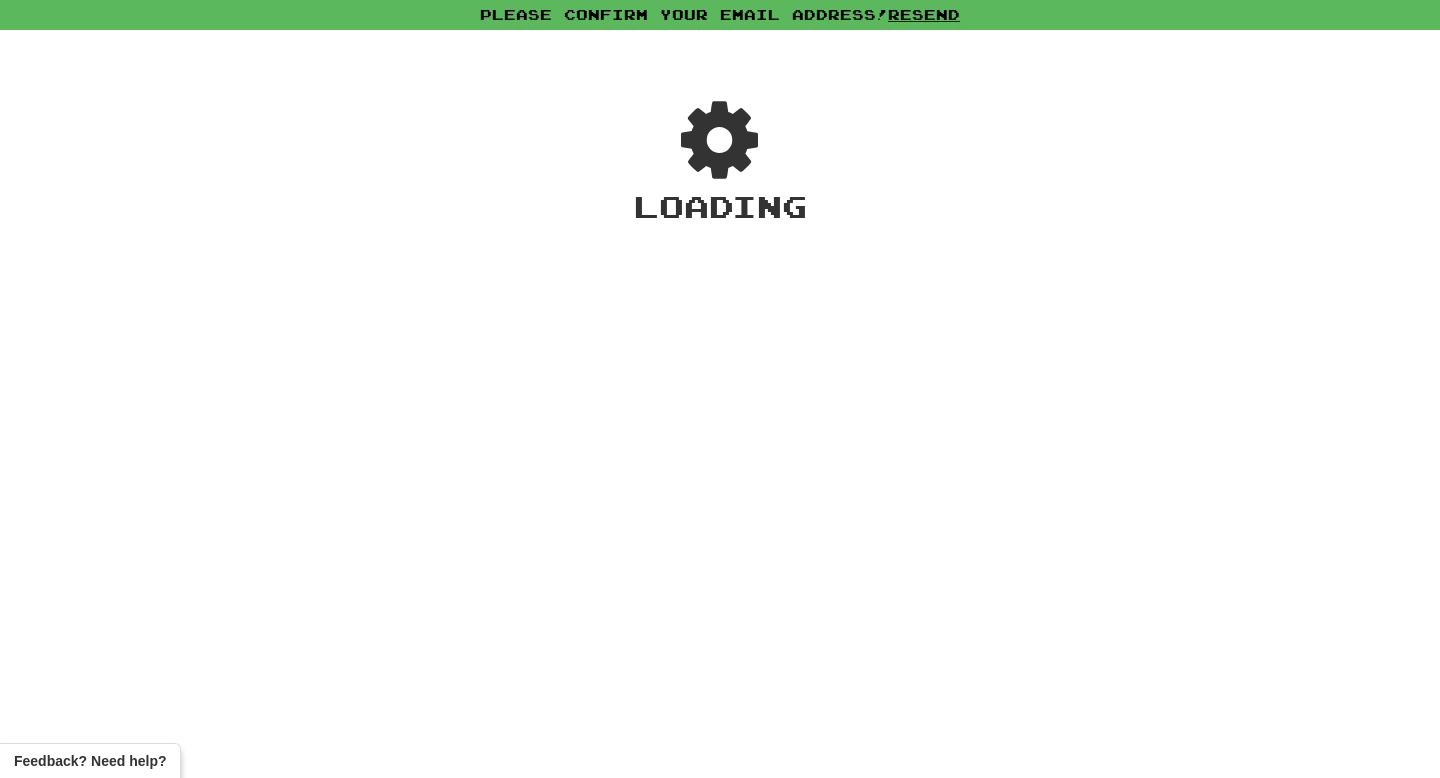 scroll, scrollTop: 0, scrollLeft: 0, axis: both 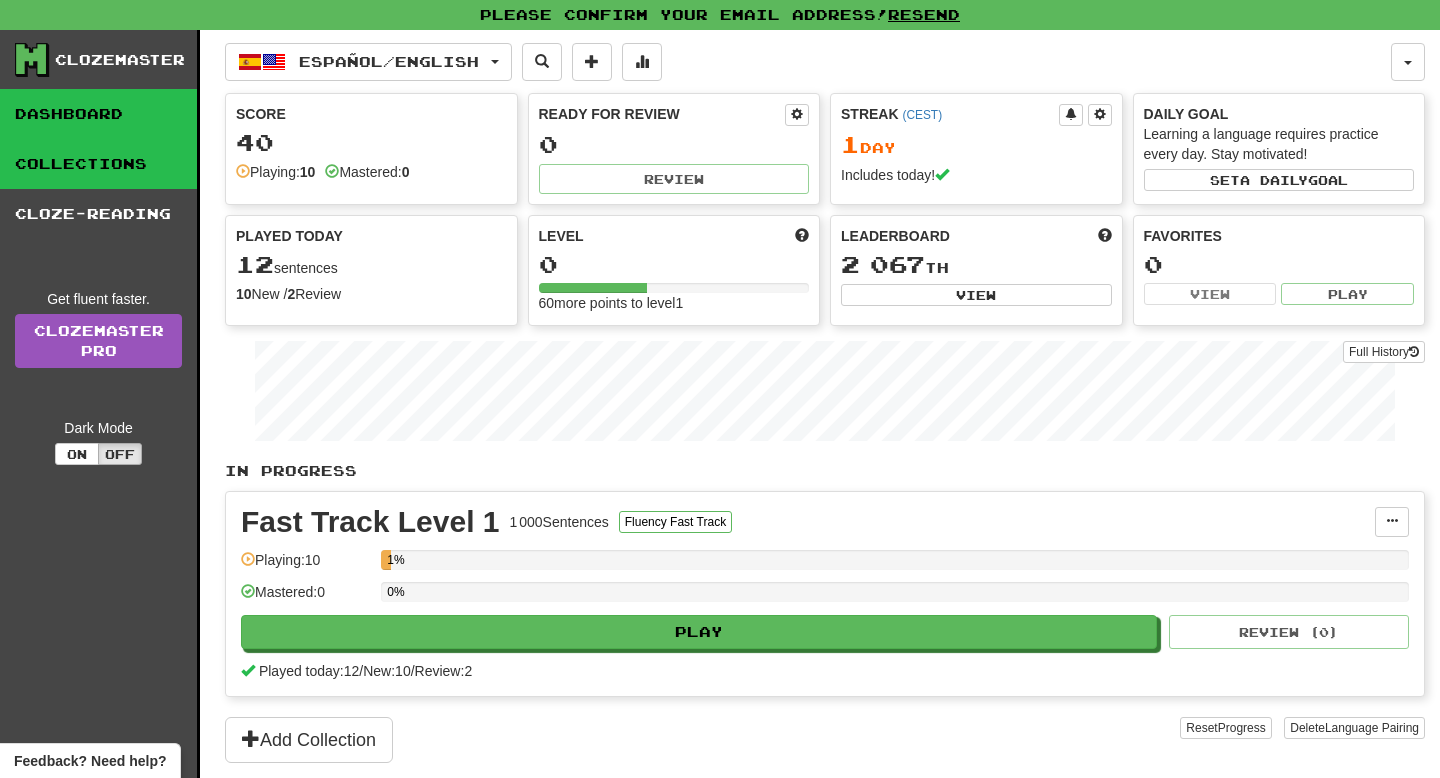 click on "Collections" at bounding box center (98, 164) 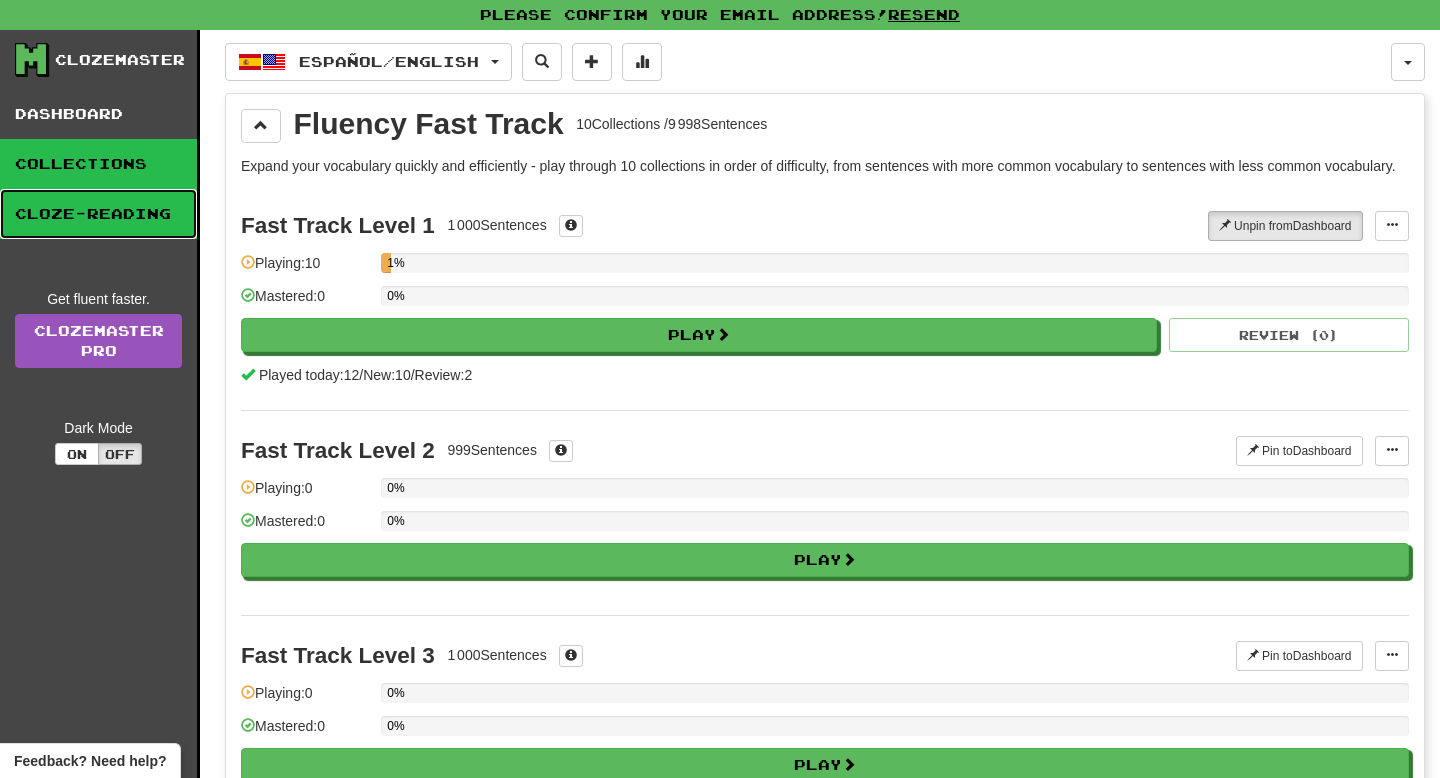 click on "Cloze-Reading" at bounding box center [98, 214] 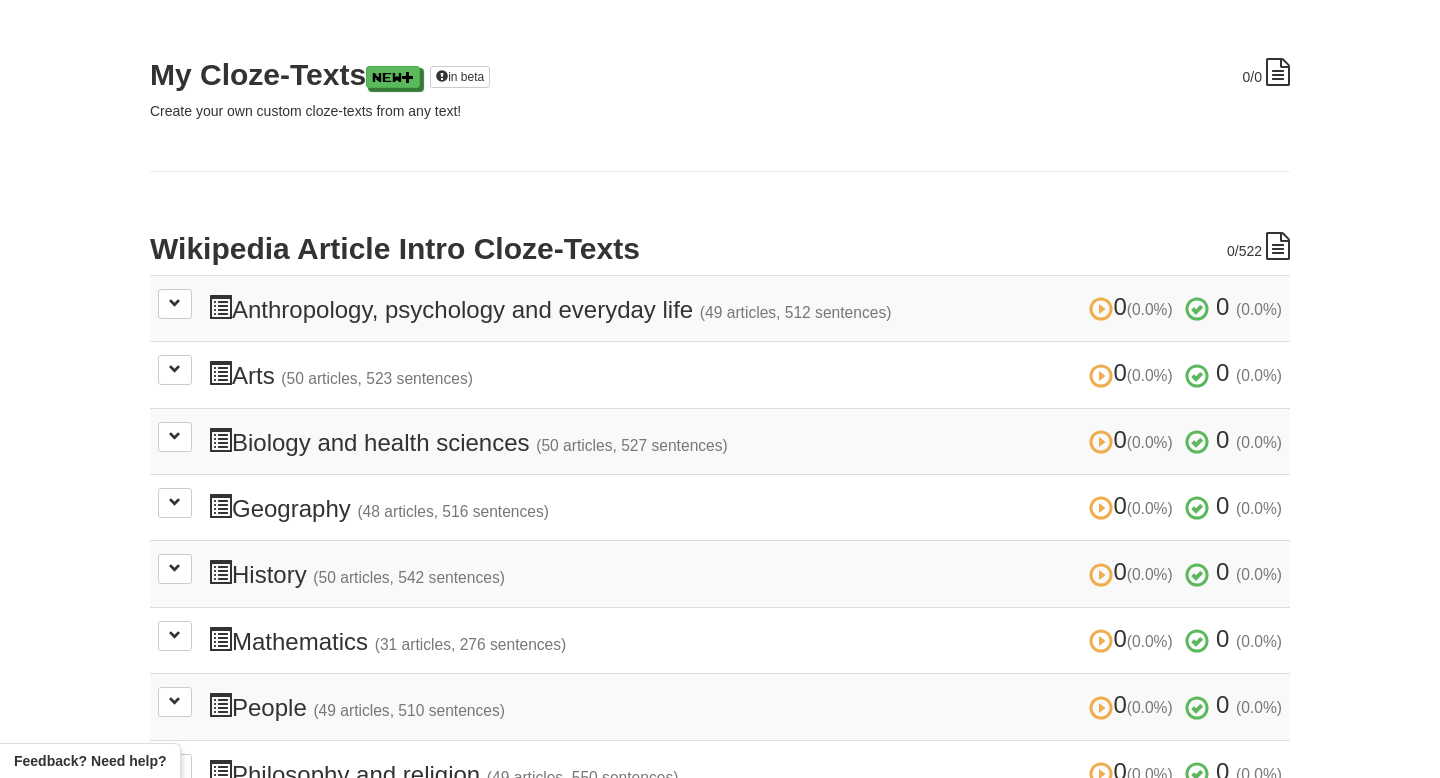 scroll, scrollTop: 286, scrollLeft: 0, axis: vertical 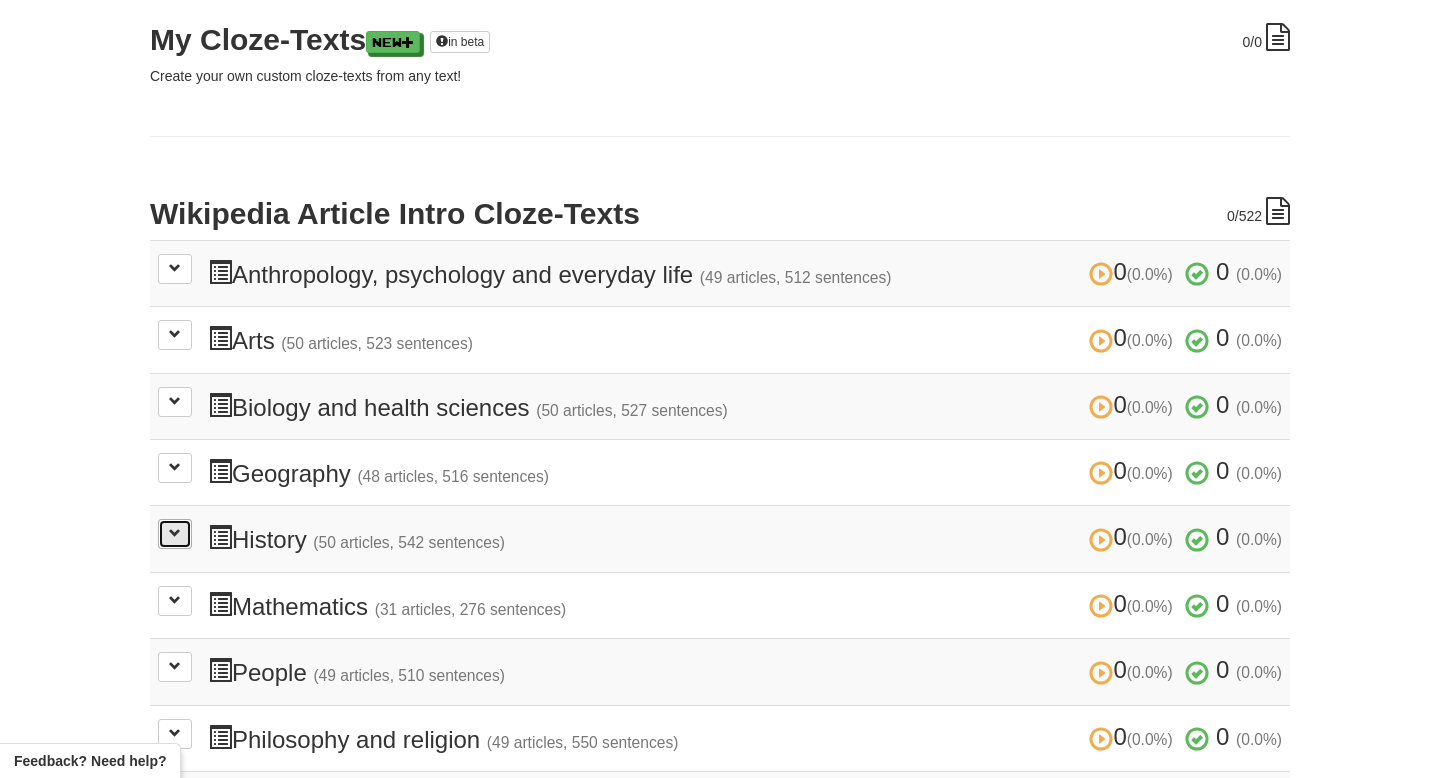 click at bounding box center (175, 533) 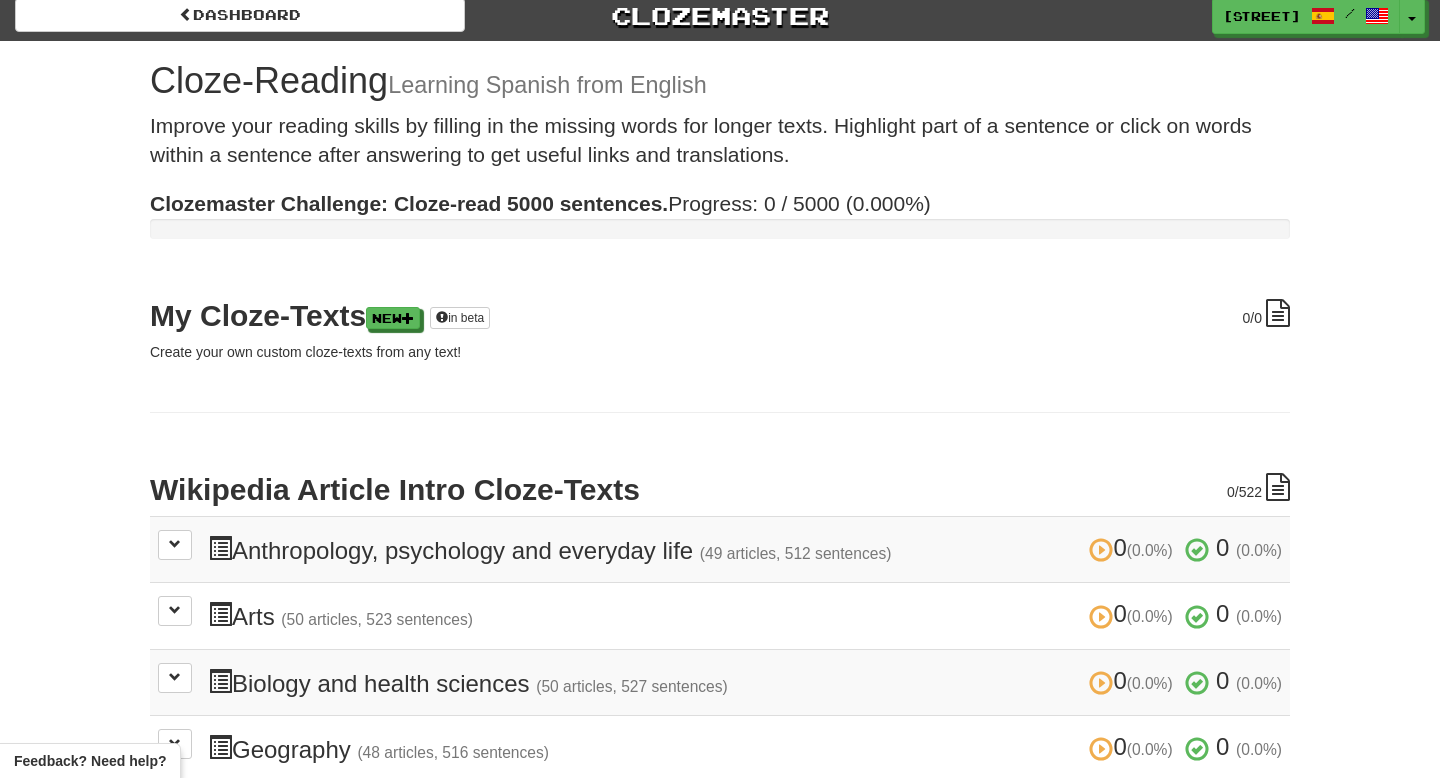scroll, scrollTop: 0, scrollLeft: 0, axis: both 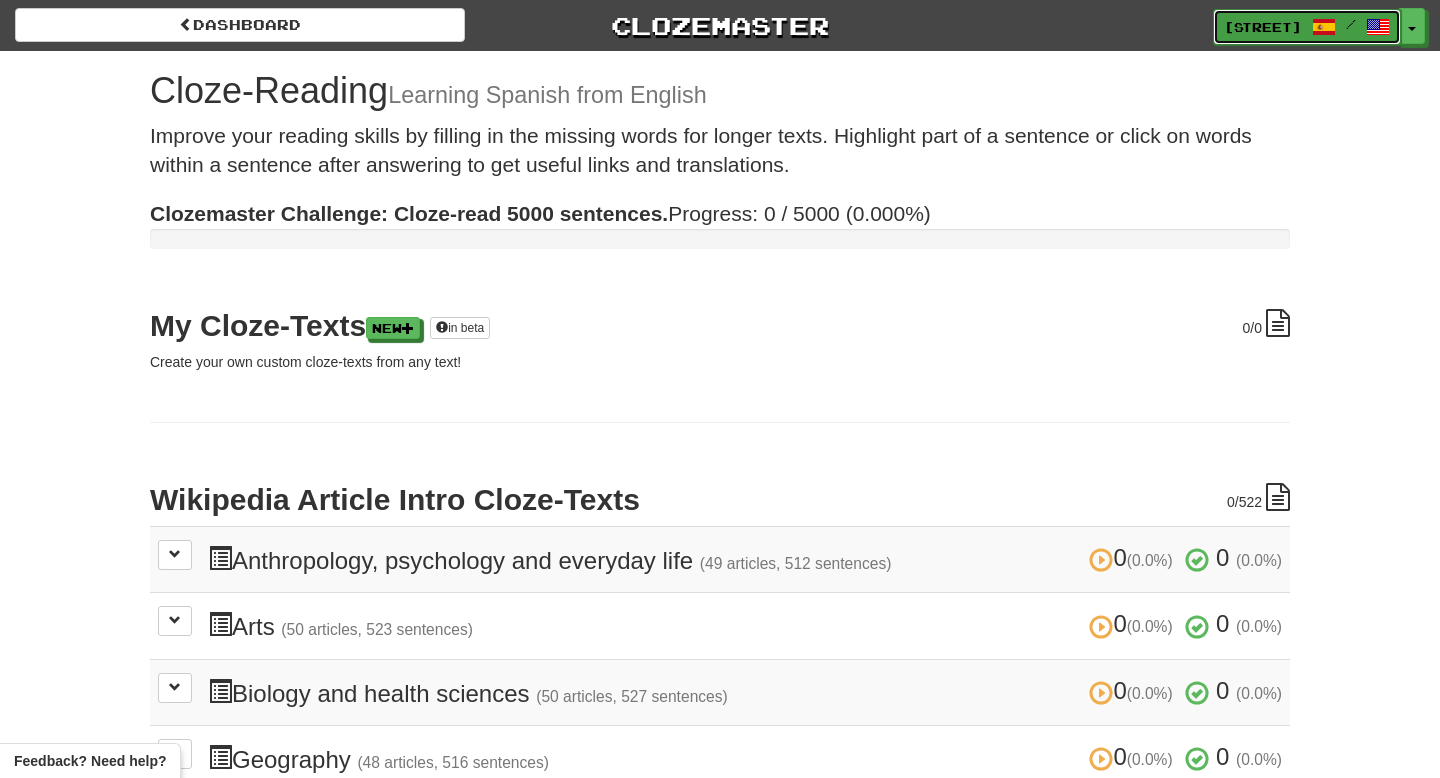 click on "[STREET]
/" at bounding box center [1307, 27] 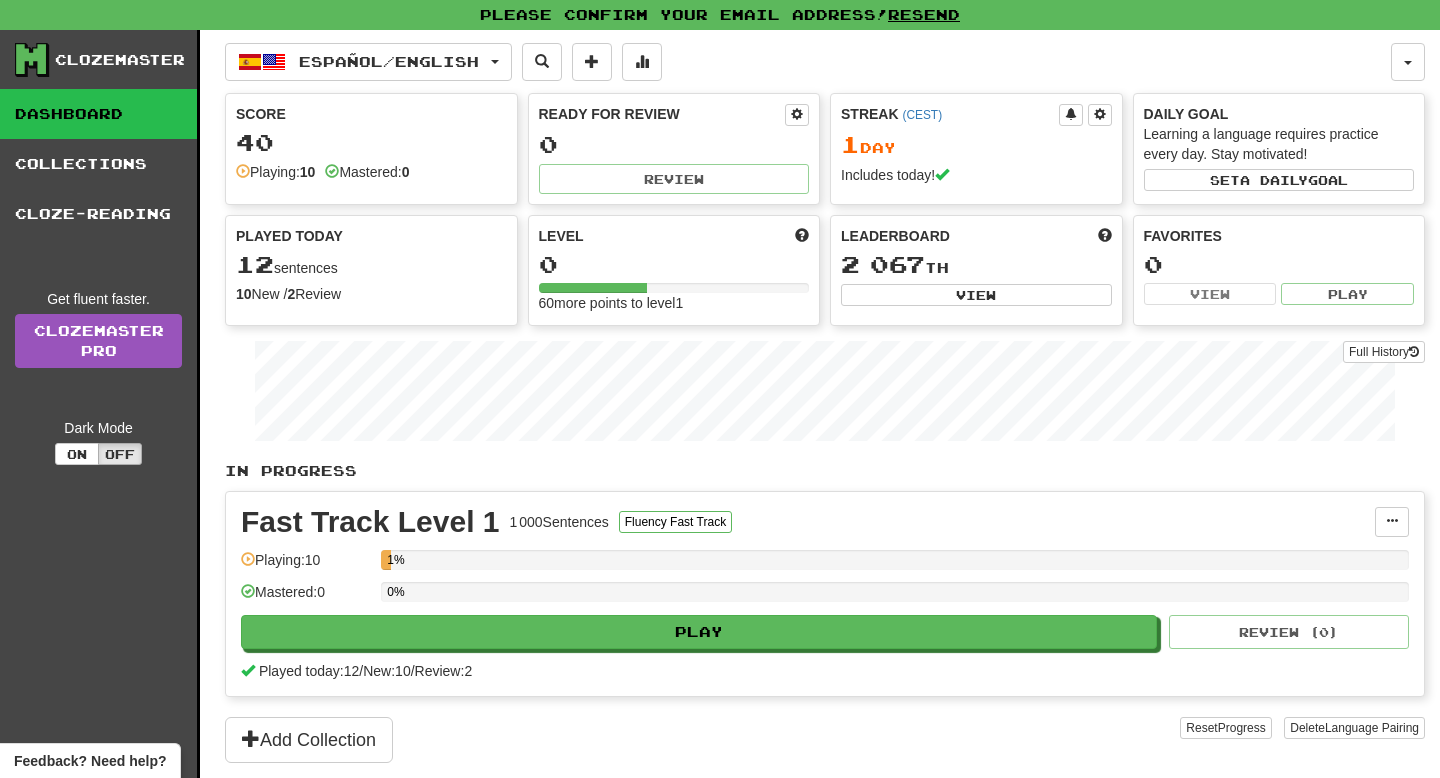 scroll, scrollTop: 0, scrollLeft: 0, axis: both 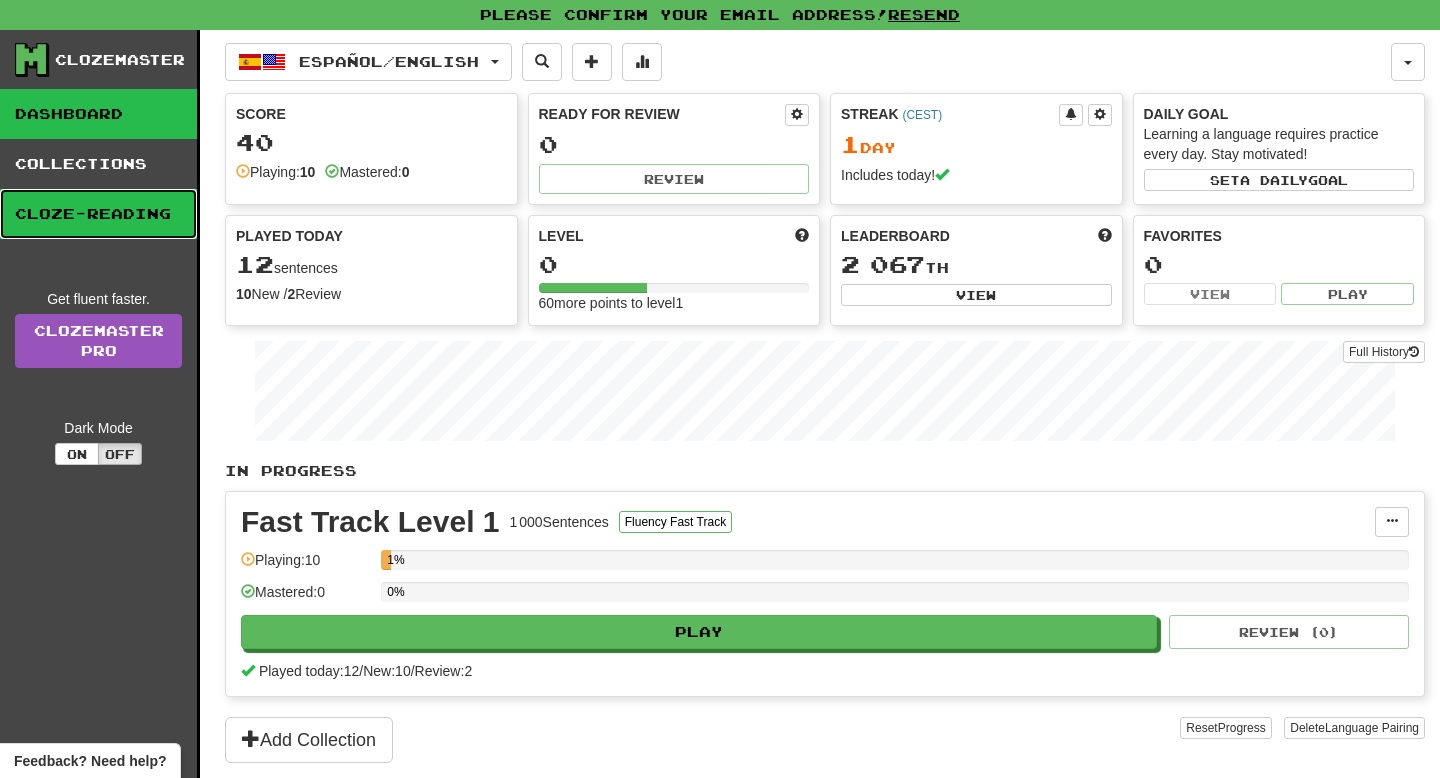 click on "Cloze-Reading" at bounding box center (98, 214) 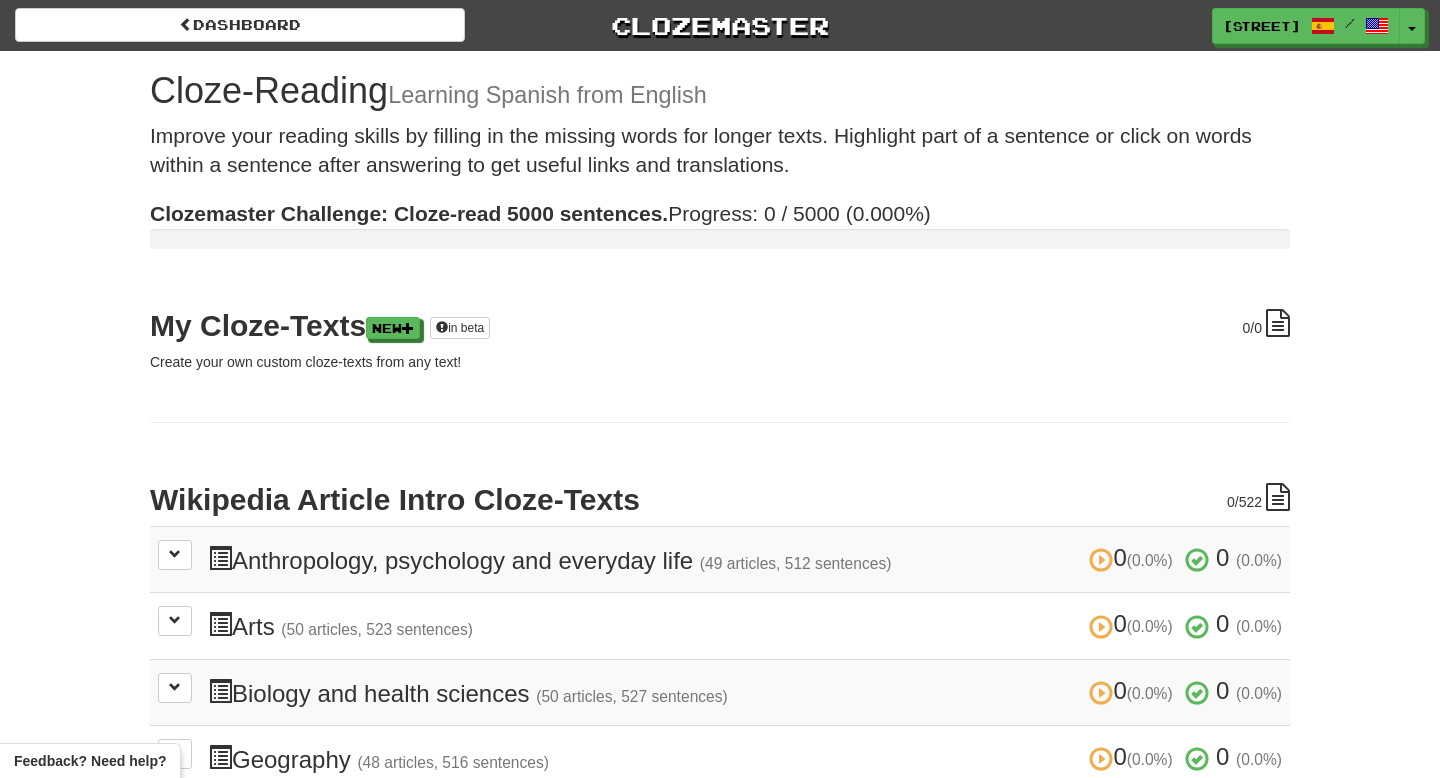 scroll, scrollTop: 0, scrollLeft: 0, axis: both 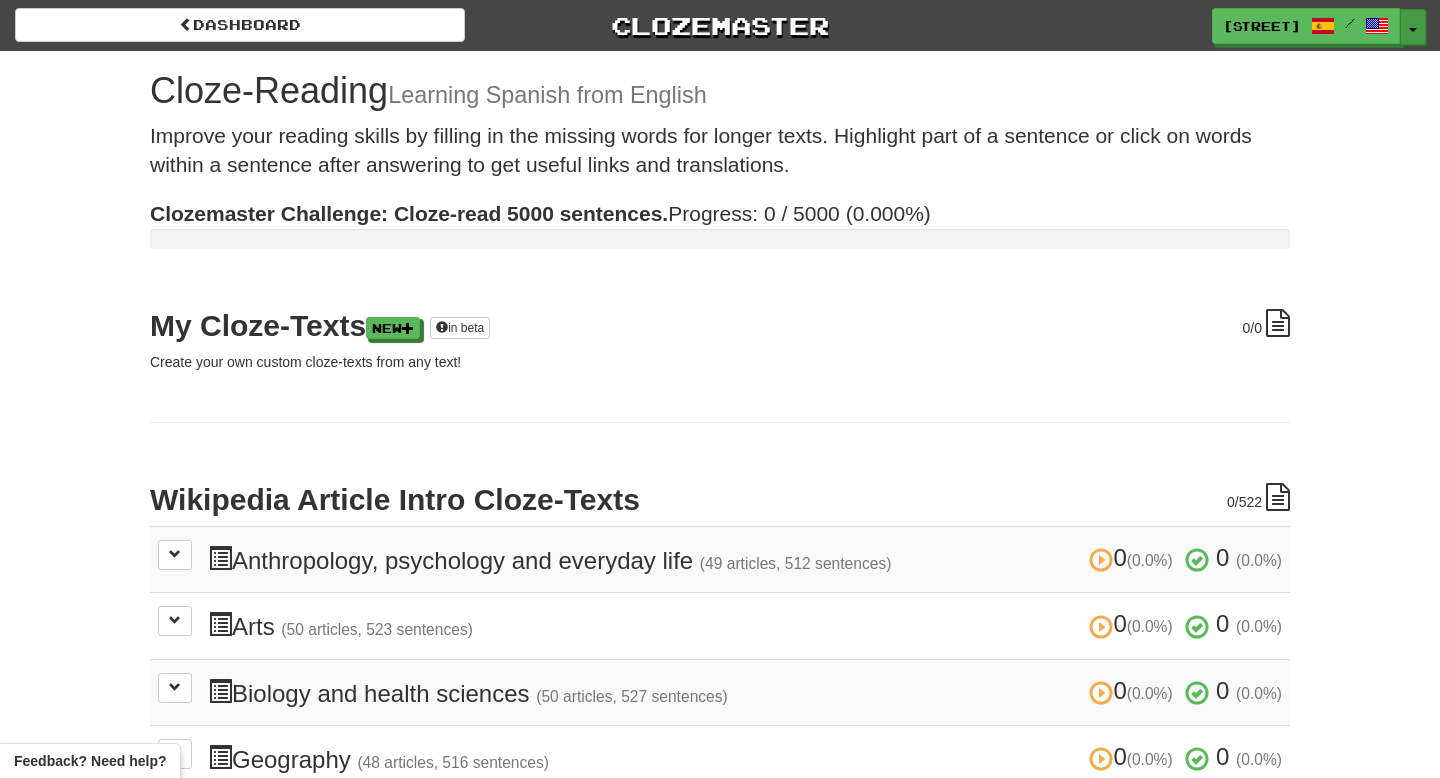 click on "Toggle Dropdown" at bounding box center [1413, 27] 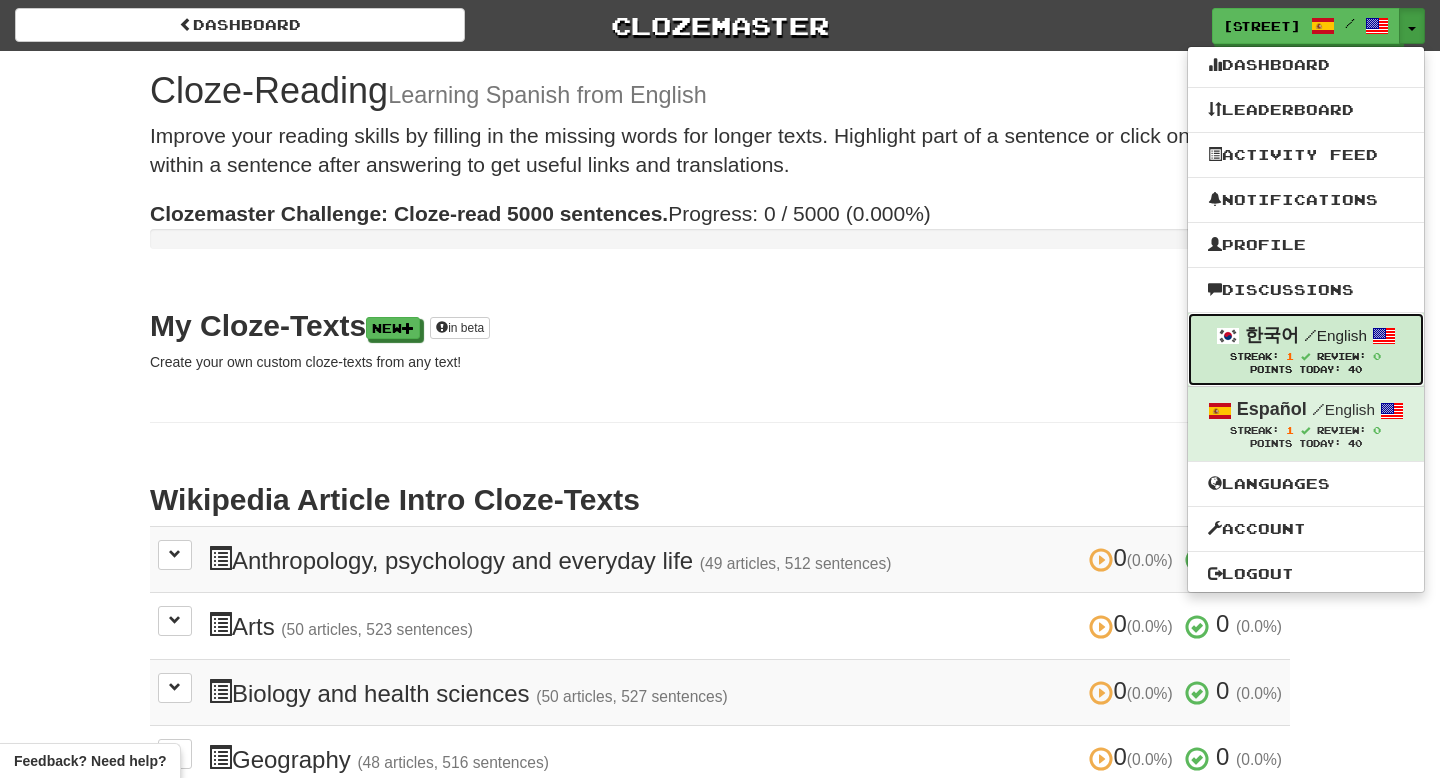 click on "Points Today: 40" at bounding box center [1306, 370] 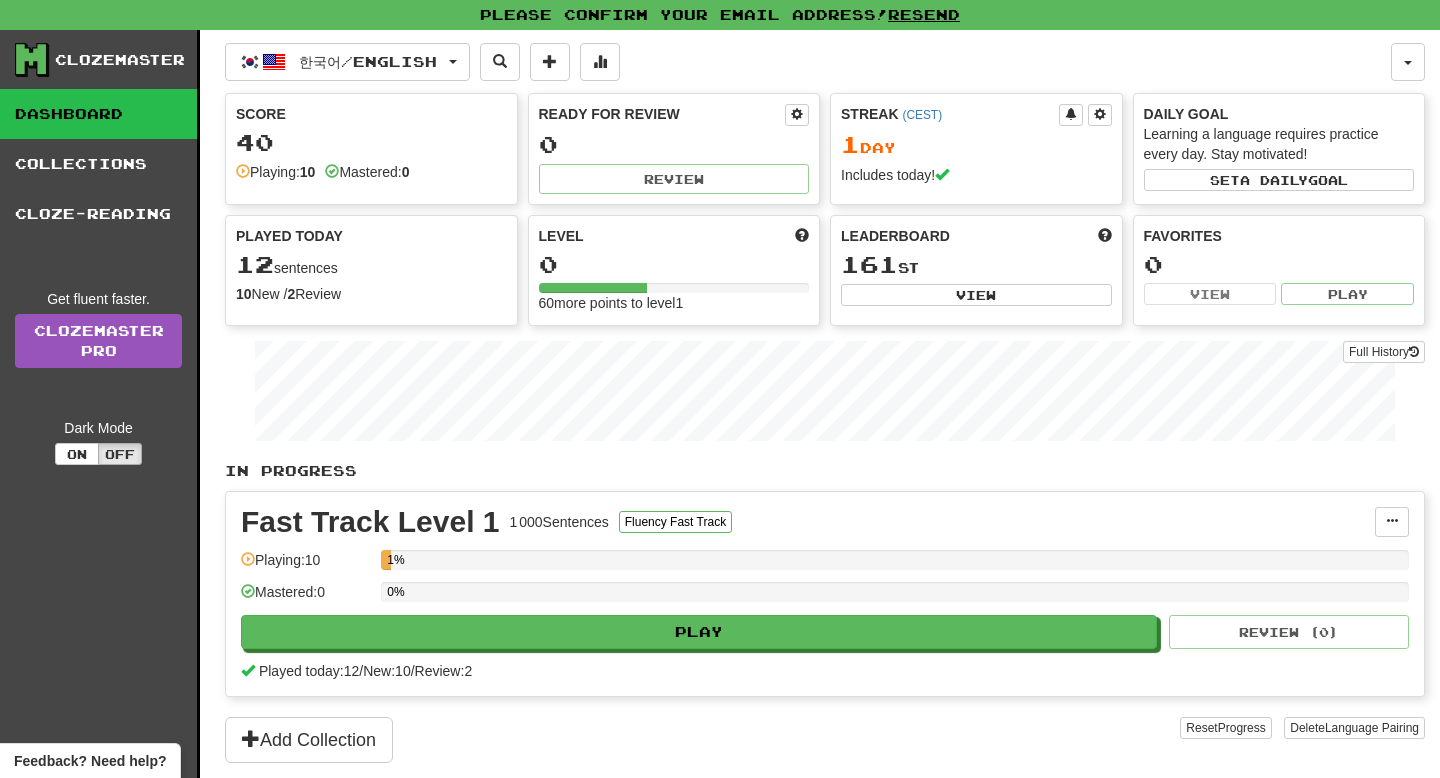 scroll, scrollTop: 0, scrollLeft: 0, axis: both 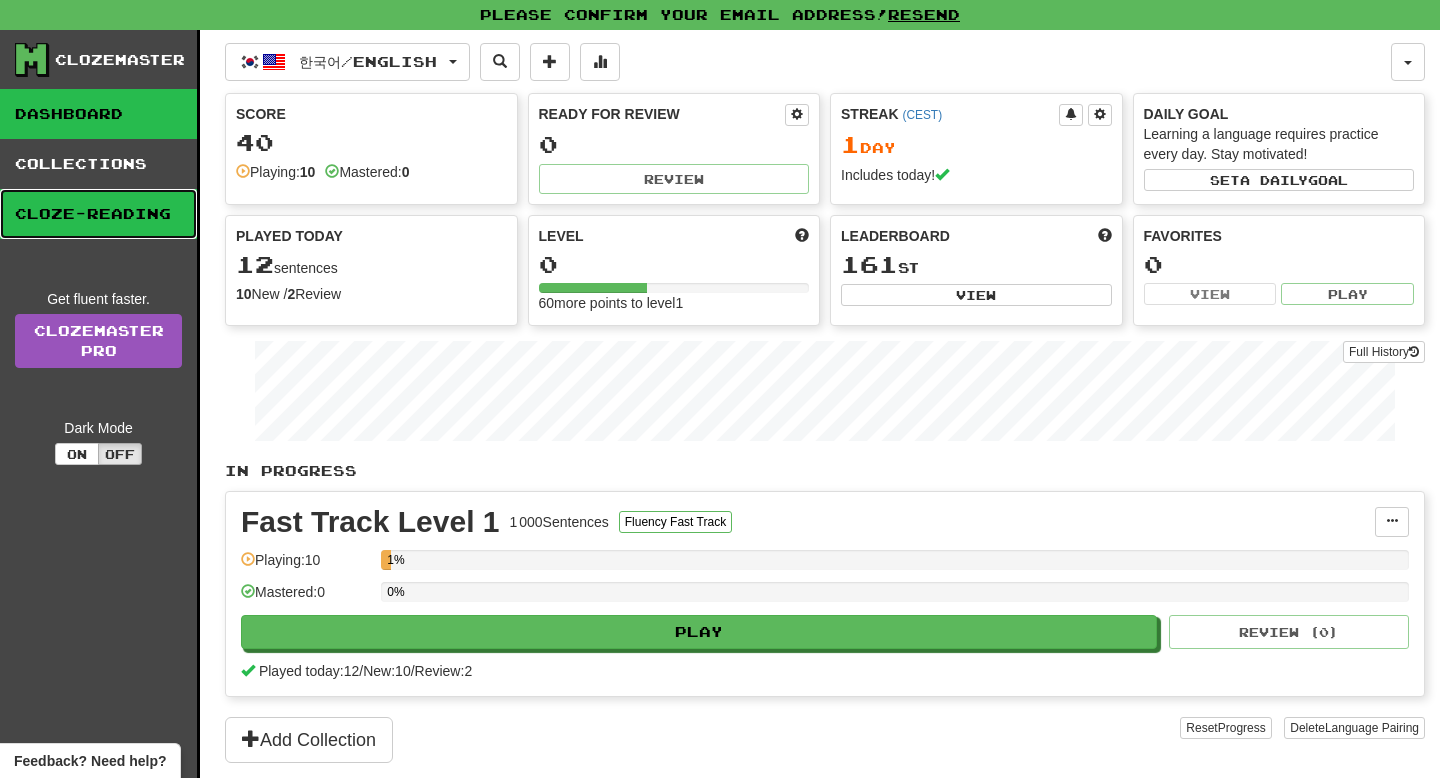 click on "Cloze-Reading" at bounding box center (98, 214) 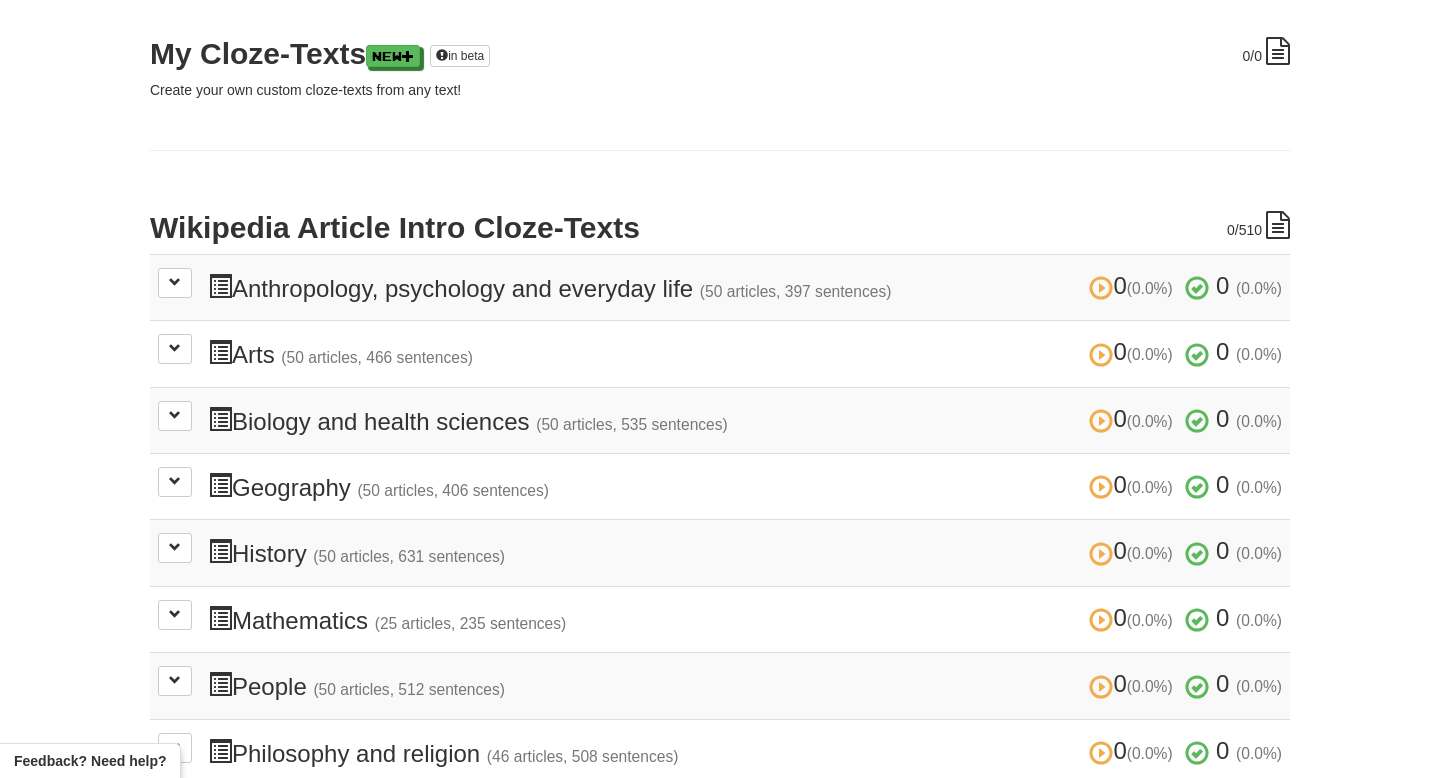 scroll, scrollTop: 402, scrollLeft: 0, axis: vertical 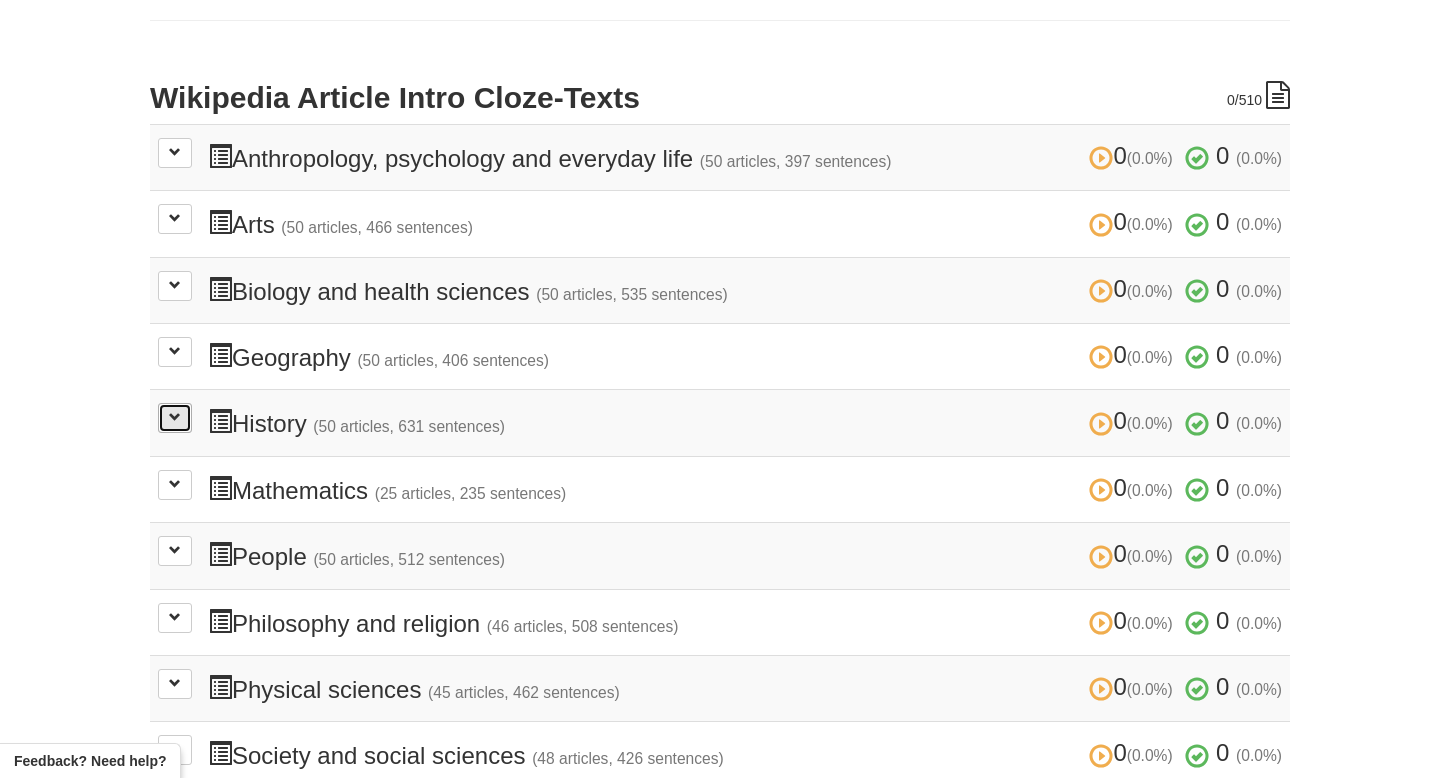 click at bounding box center [175, 417] 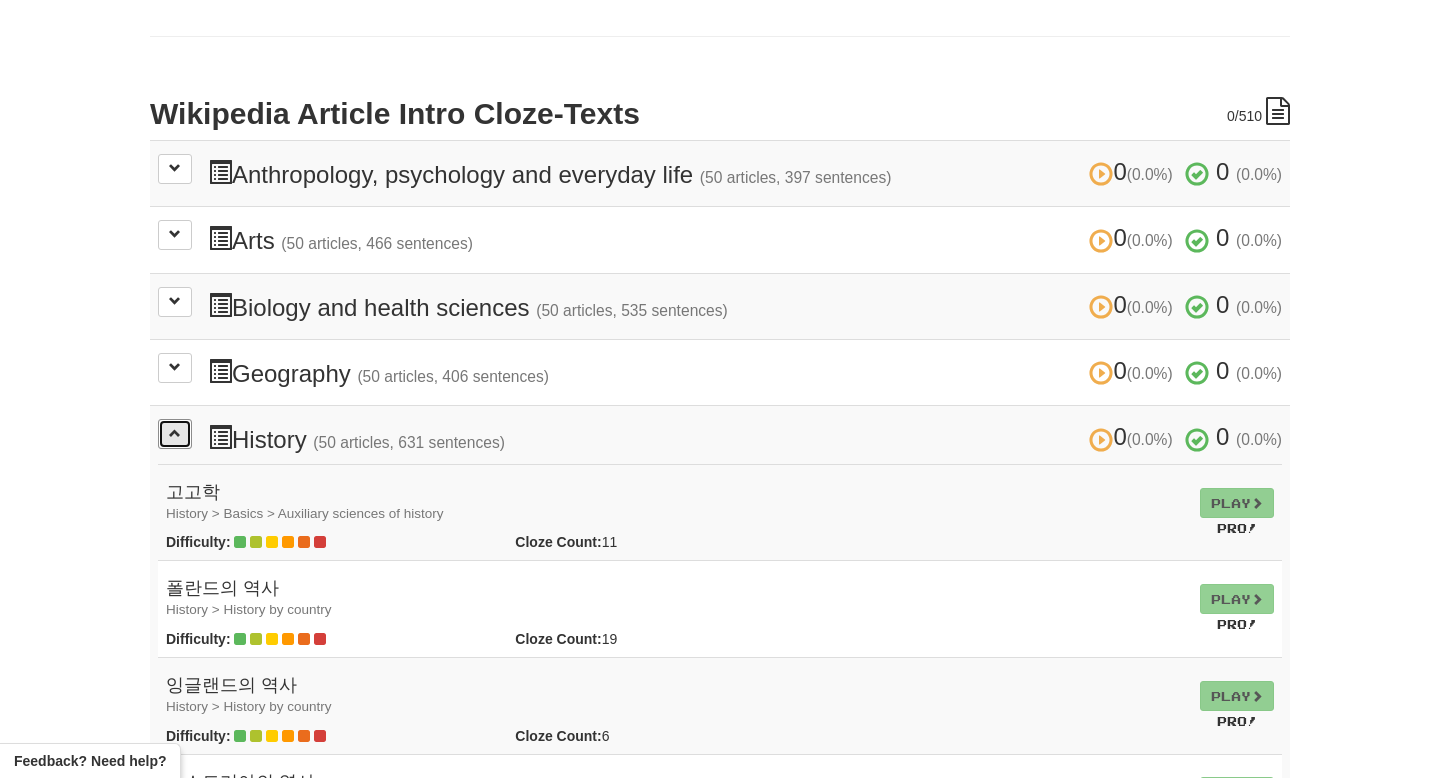 scroll, scrollTop: 373, scrollLeft: 0, axis: vertical 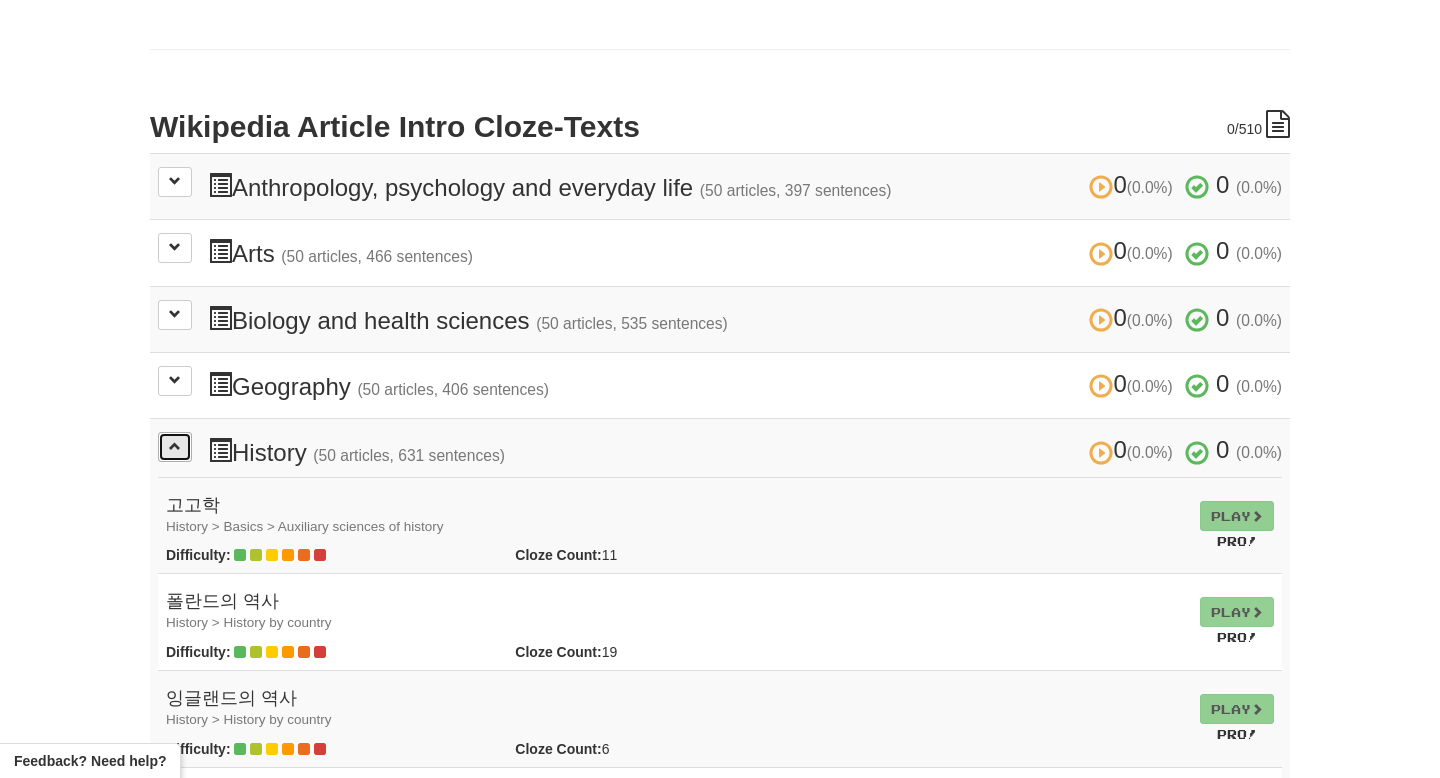 click at bounding box center [175, 446] 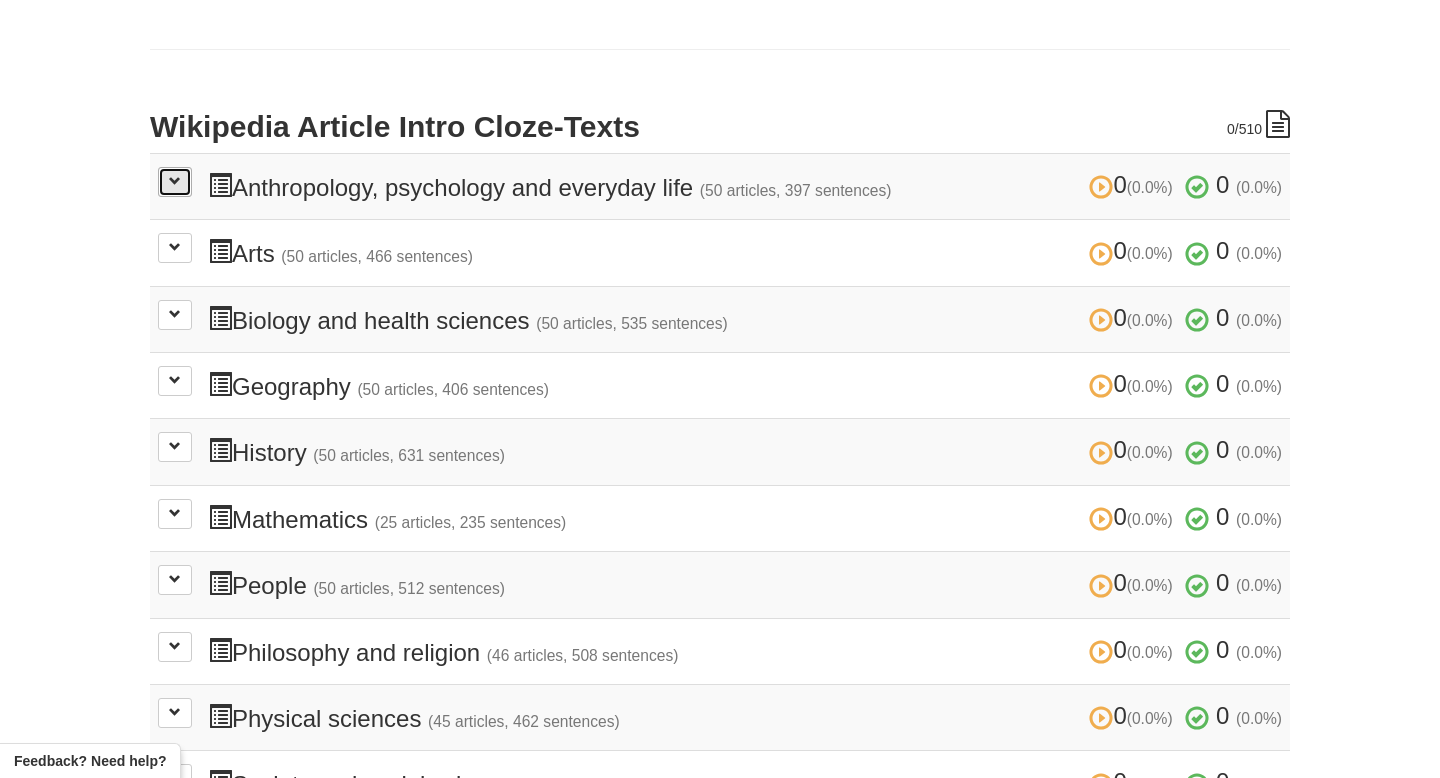click at bounding box center (175, 182) 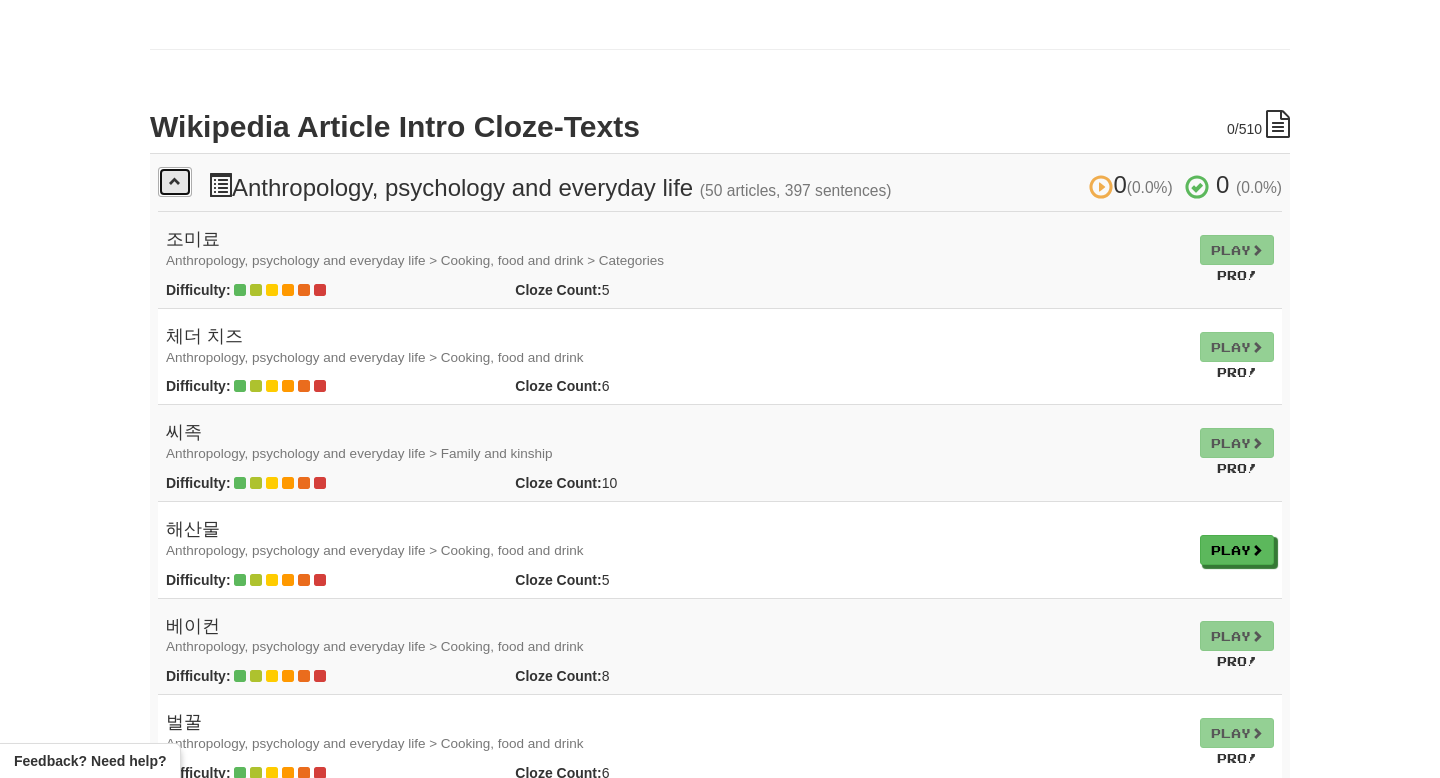 click at bounding box center [175, 182] 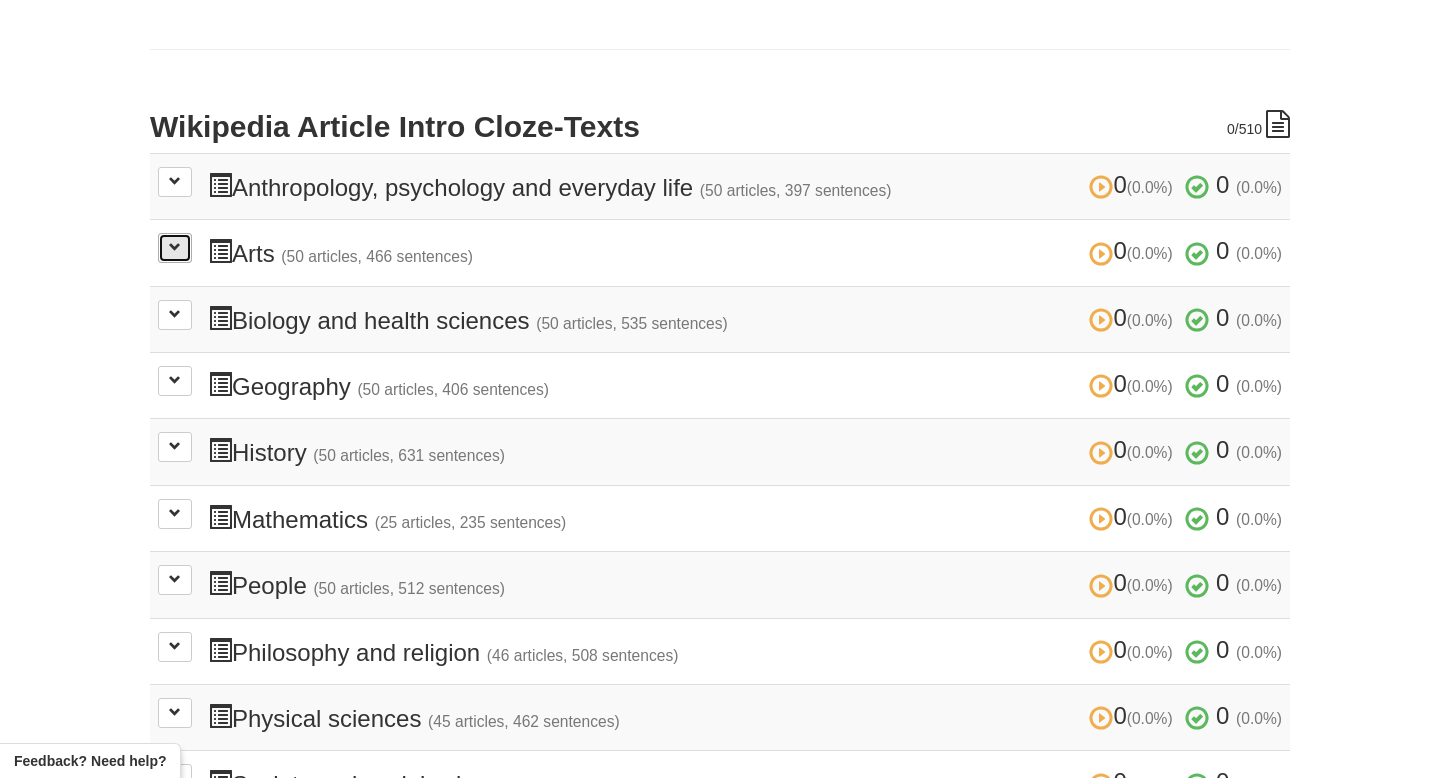 click at bounding box center [175, 248] 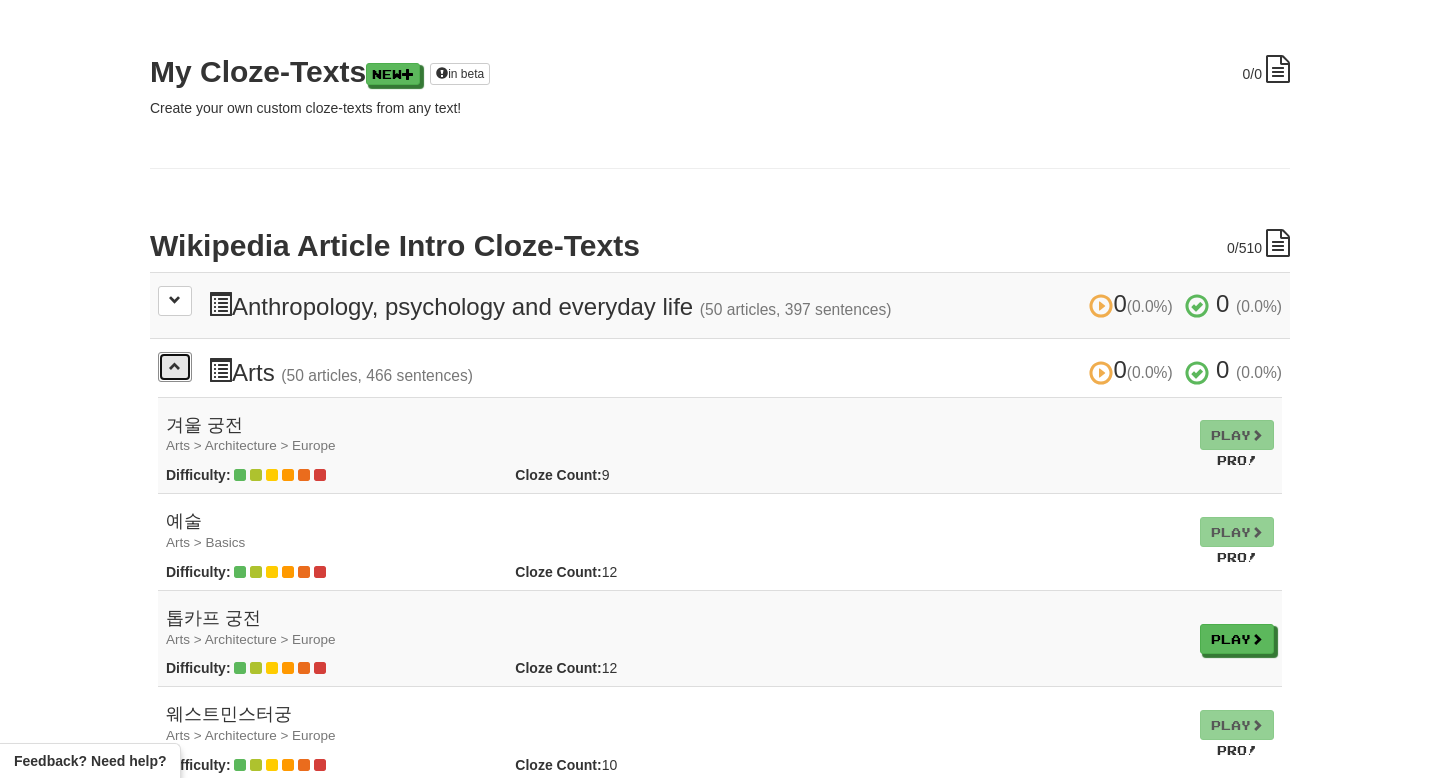scroll, scrollTop: 257, scrollLeft: 0, axis: vertical 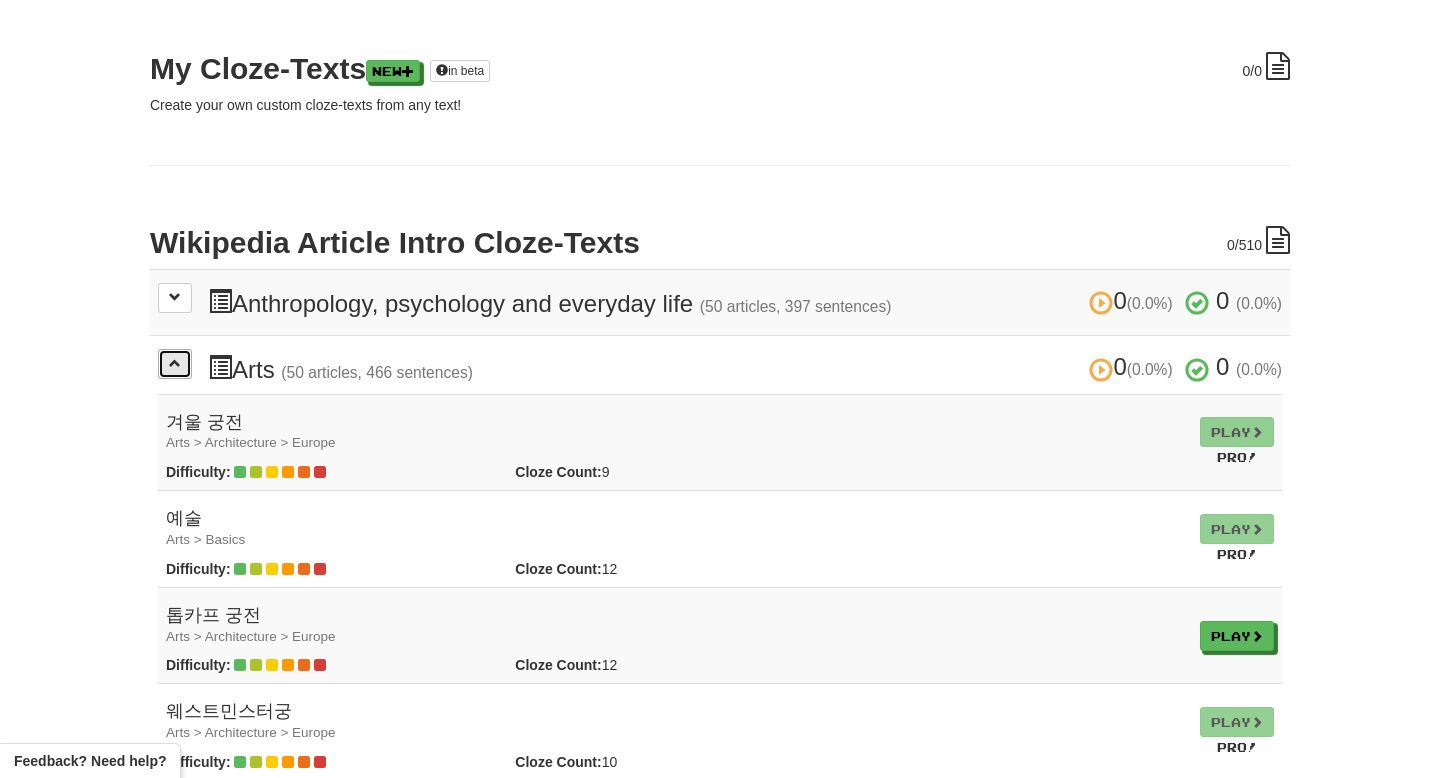 click at bounding box center (175, 364) 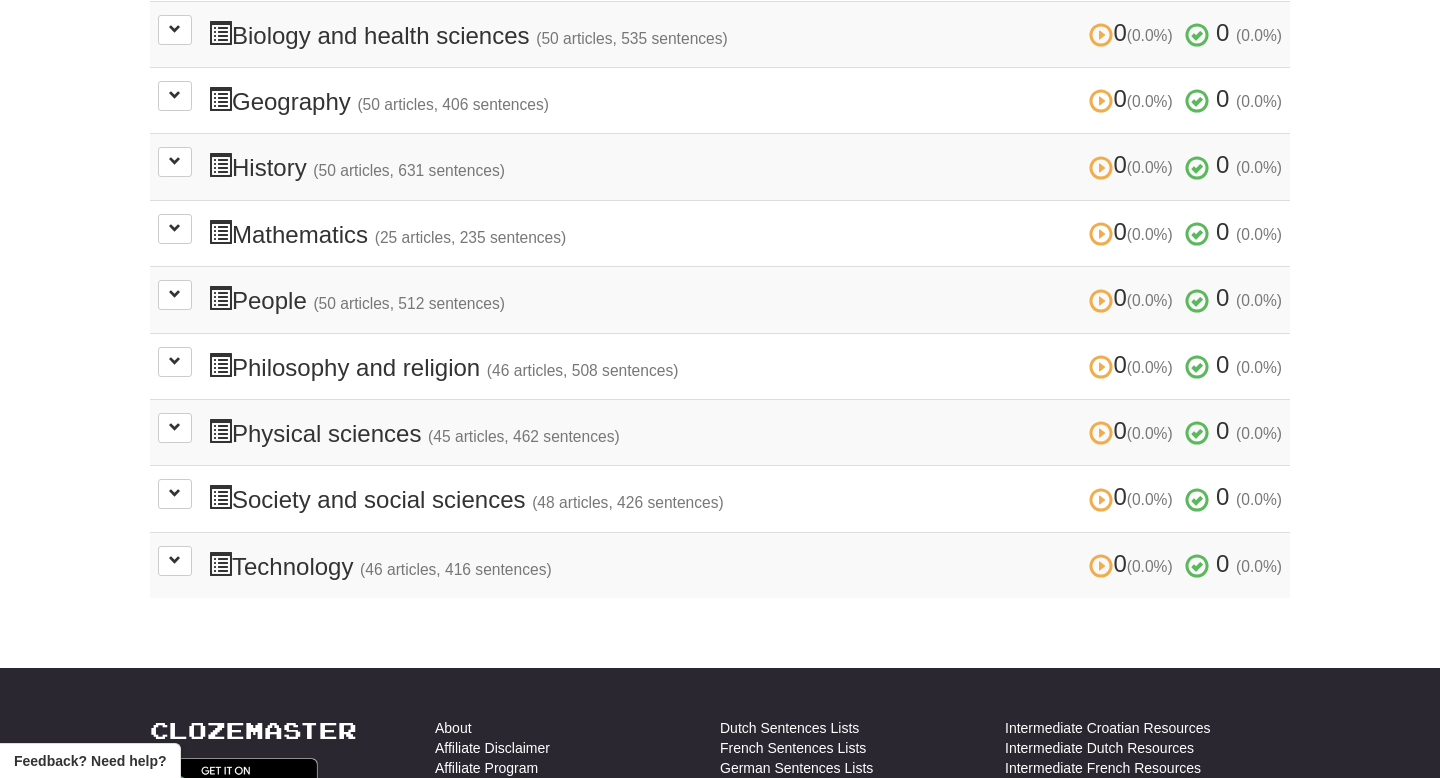 scroll, scrollTop: 714, scrollLeft: 0, axis: vertical 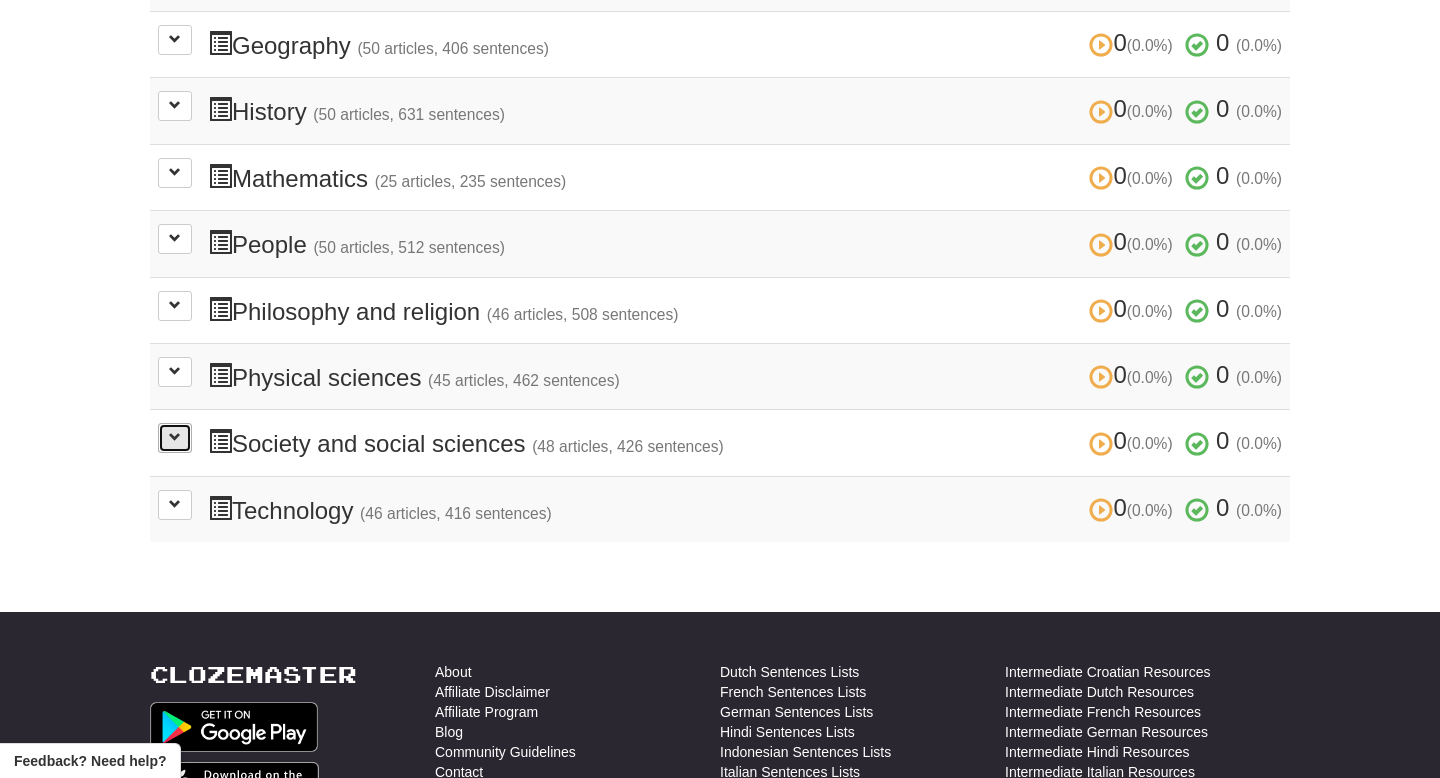 click at bounding box center [175, 437] 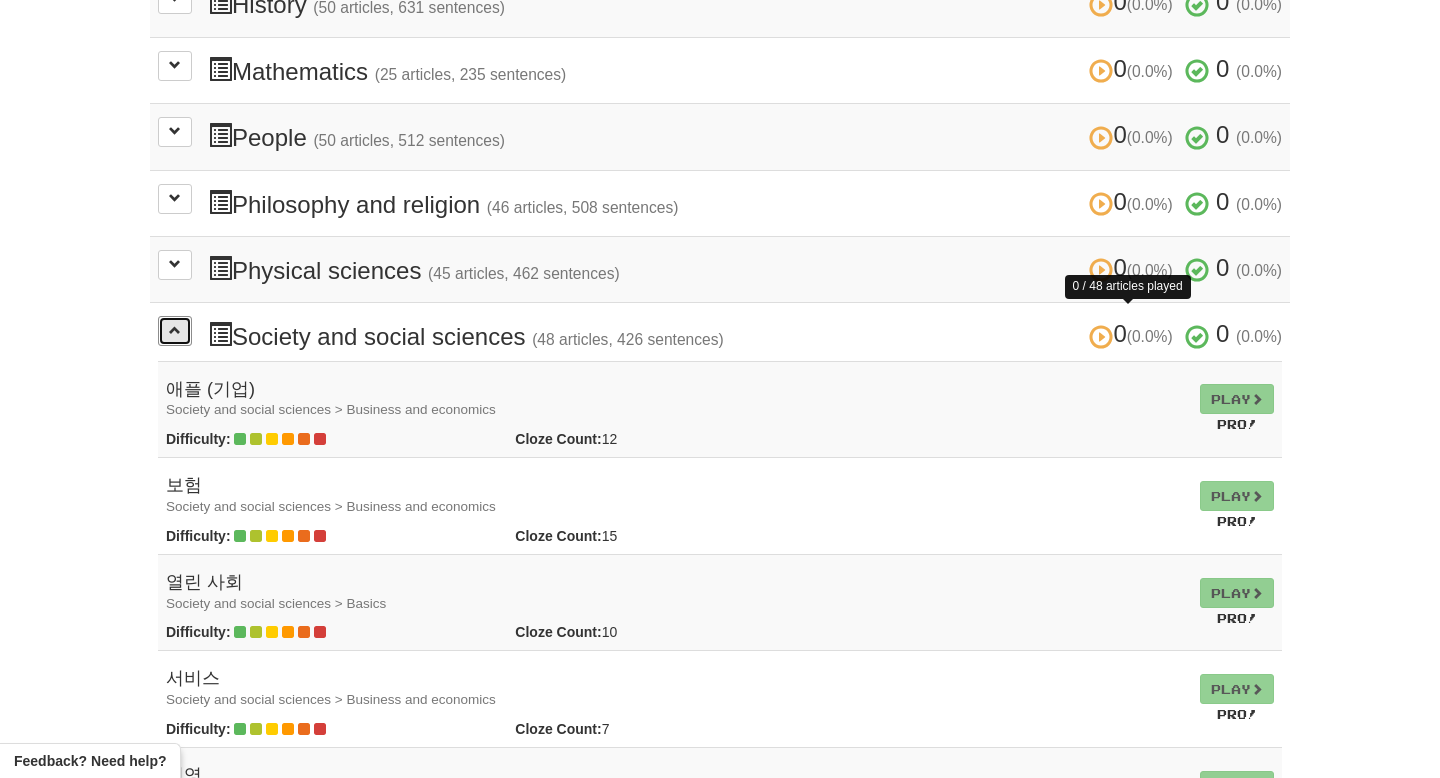 scroll, scrollTop: 822, scrollLeft: 0, axis: vertical 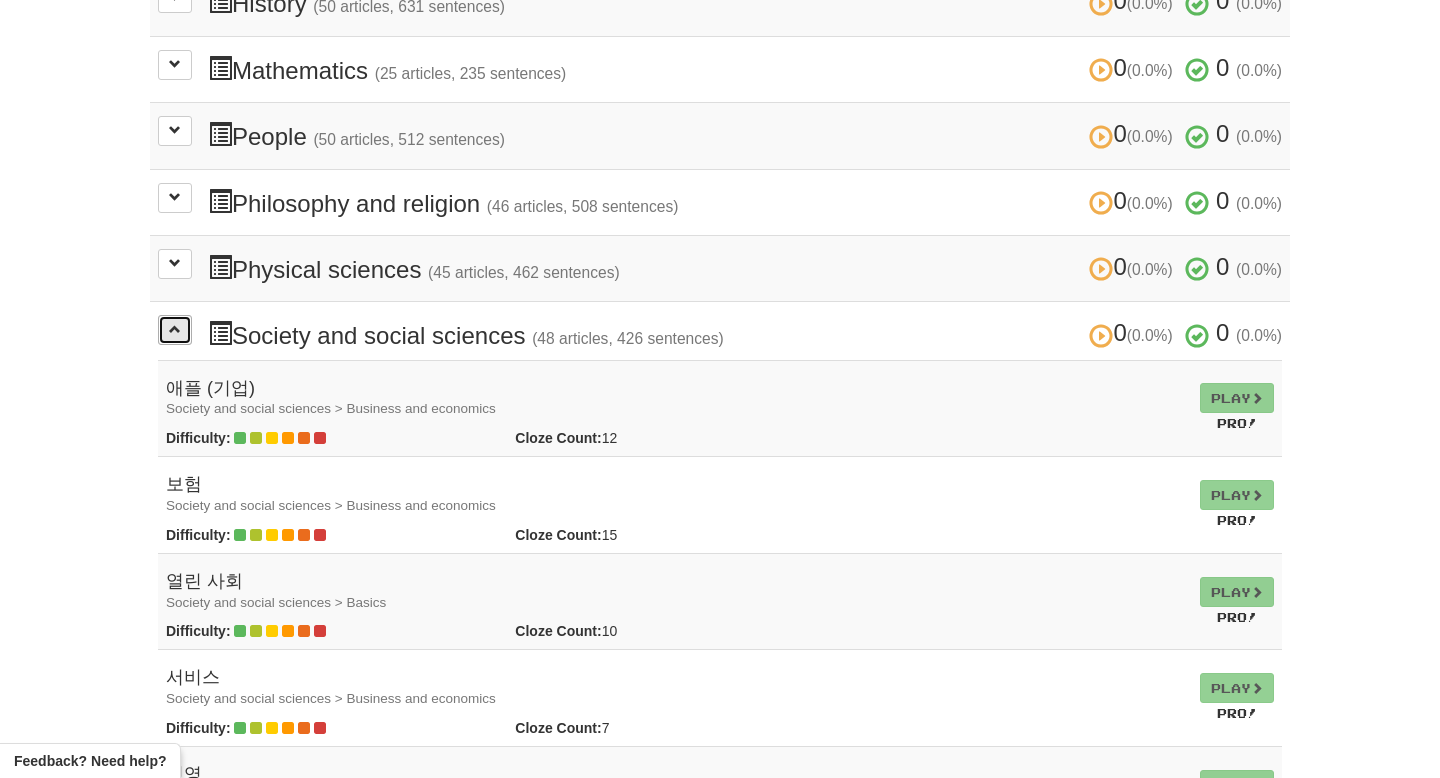 click at bounding box center (175, 329) 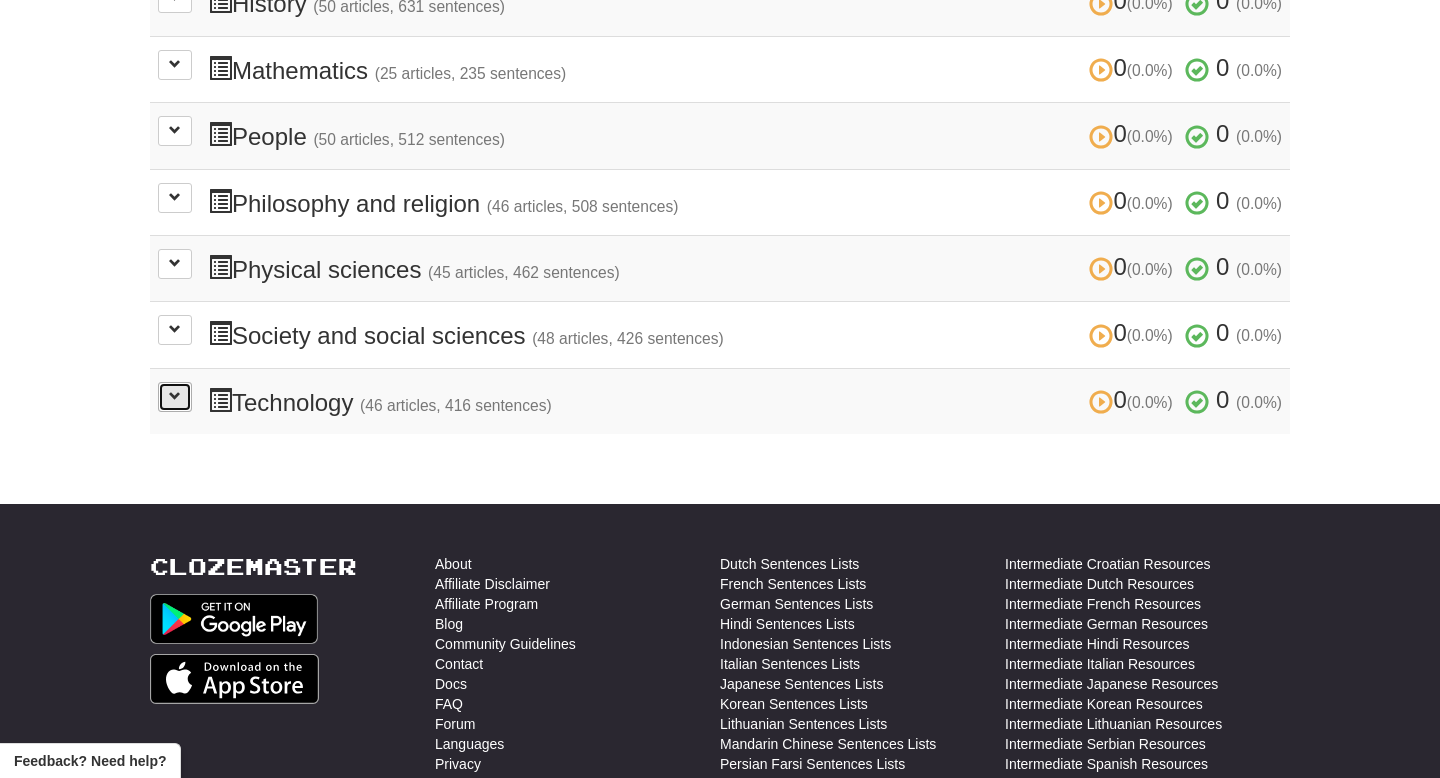 click at bounding box center [175, 396] 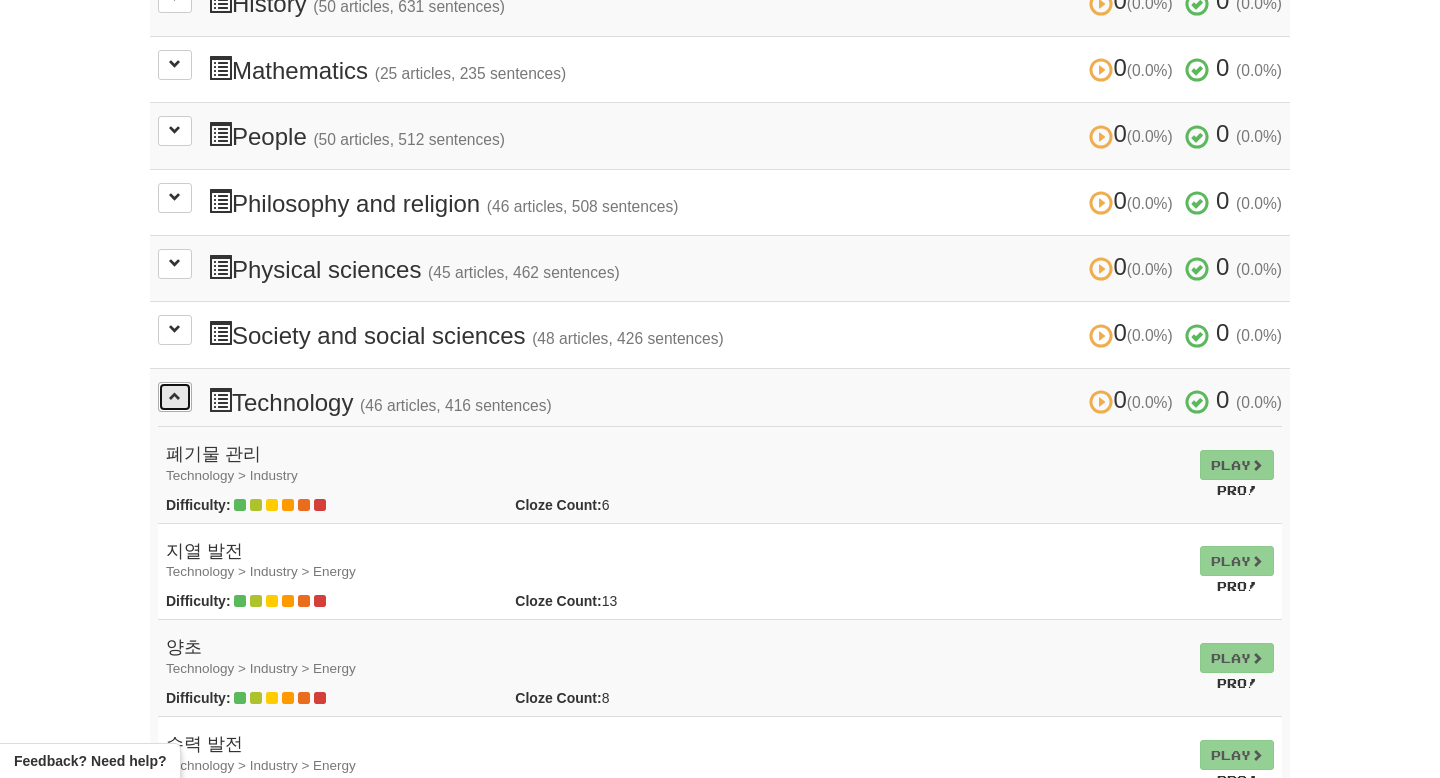 click at bounding box center [175, 396] 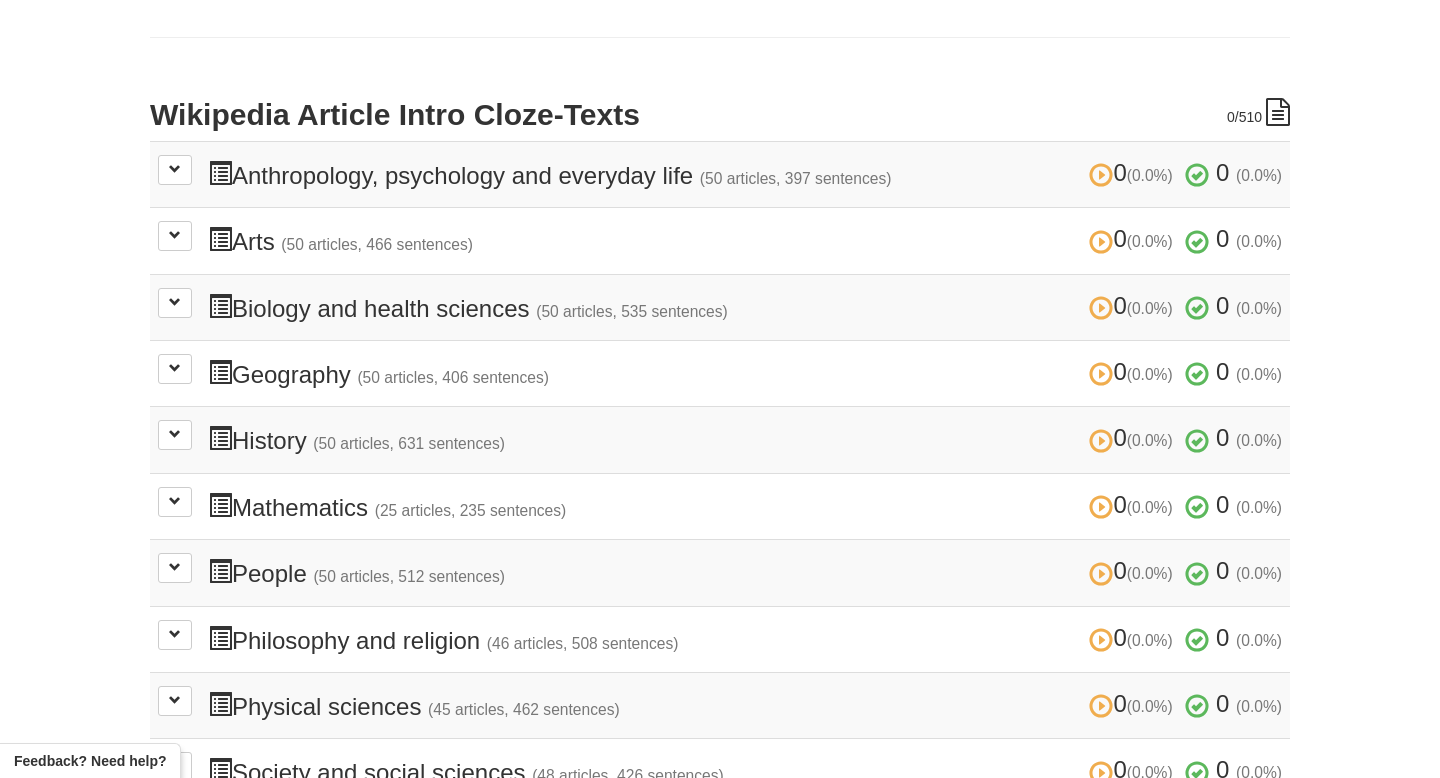 scroll, scrollTop: 361, scrollLeft: 0, axis: vertical 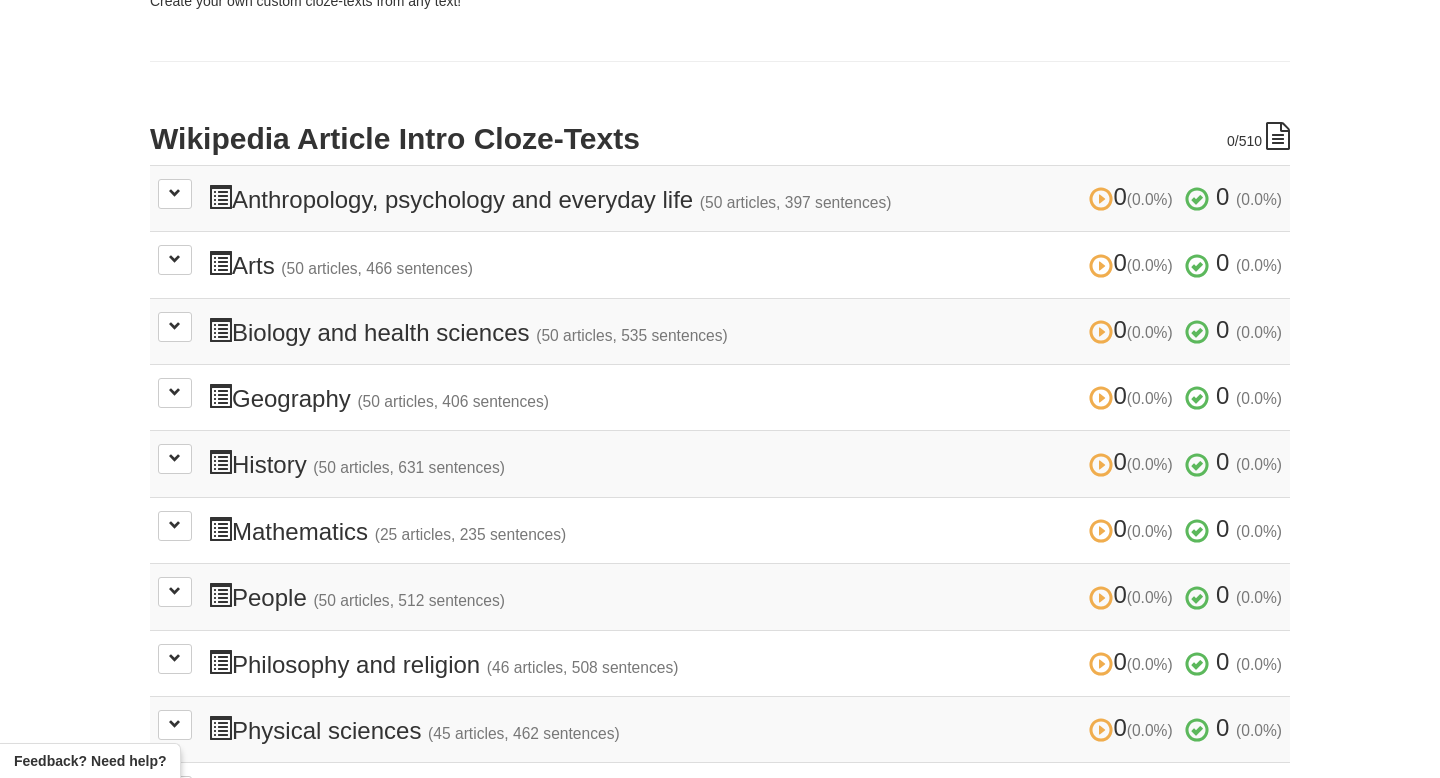 click at bounding box center [1278, 136] 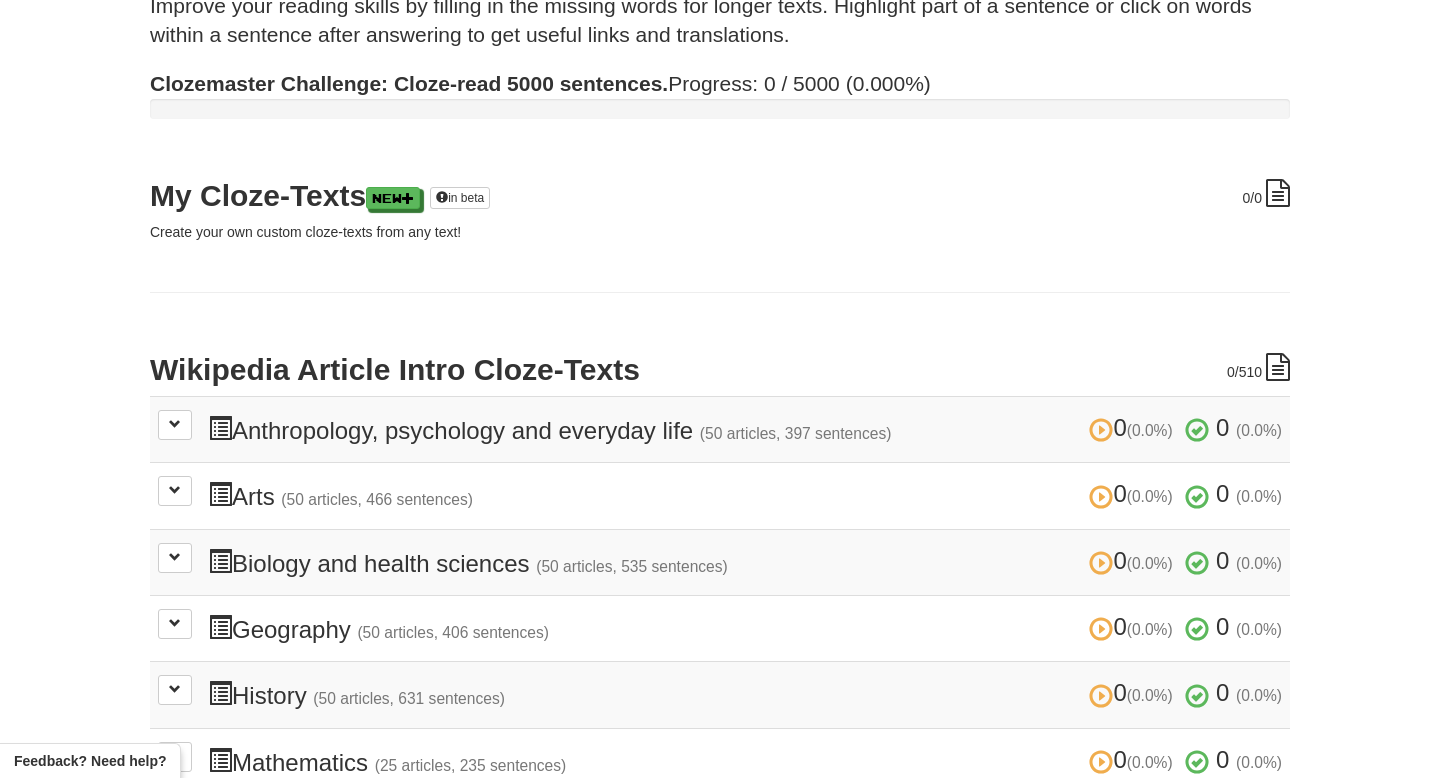 scroll, scrollTop: 129, scrollLeft: 0, axis: vertical 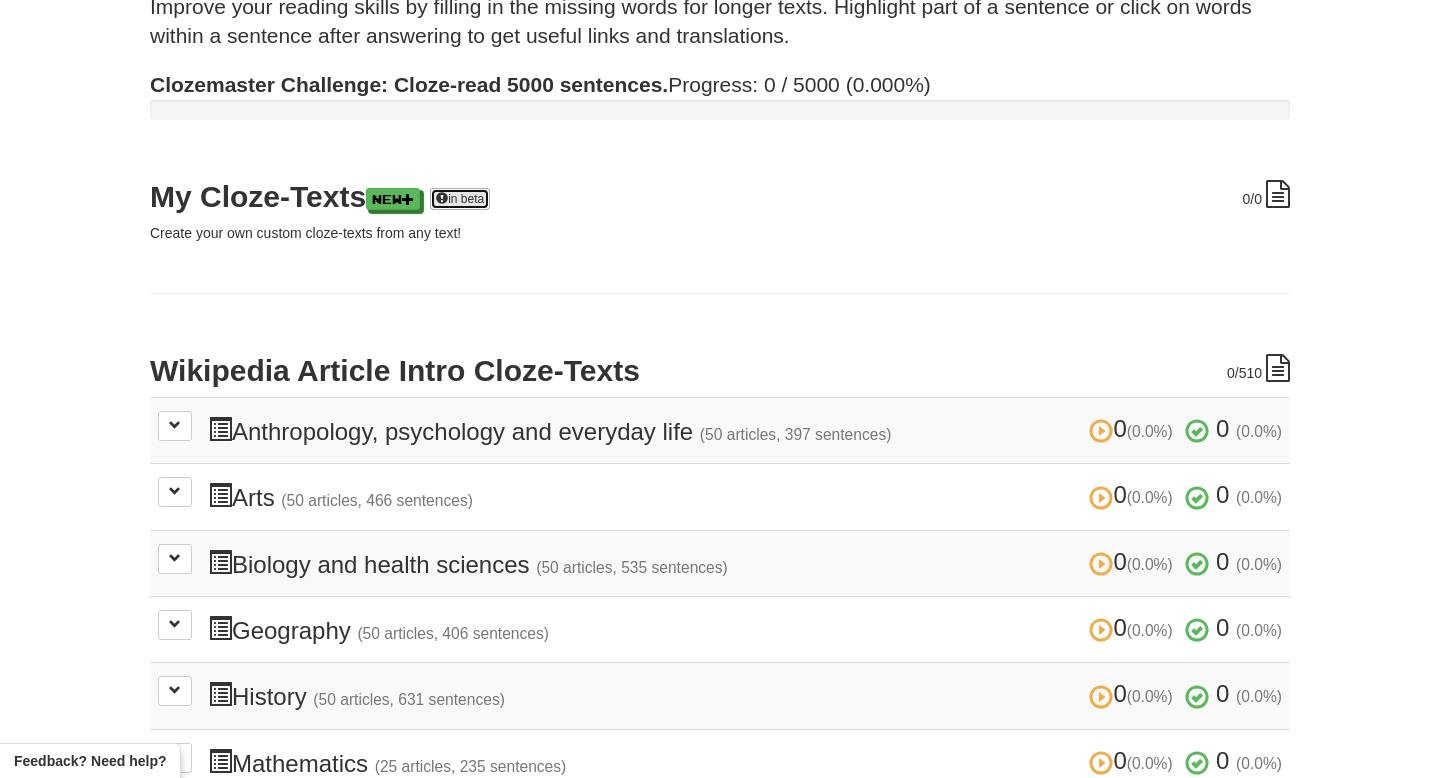 click on "in beta" at bounding box center (460, 199) 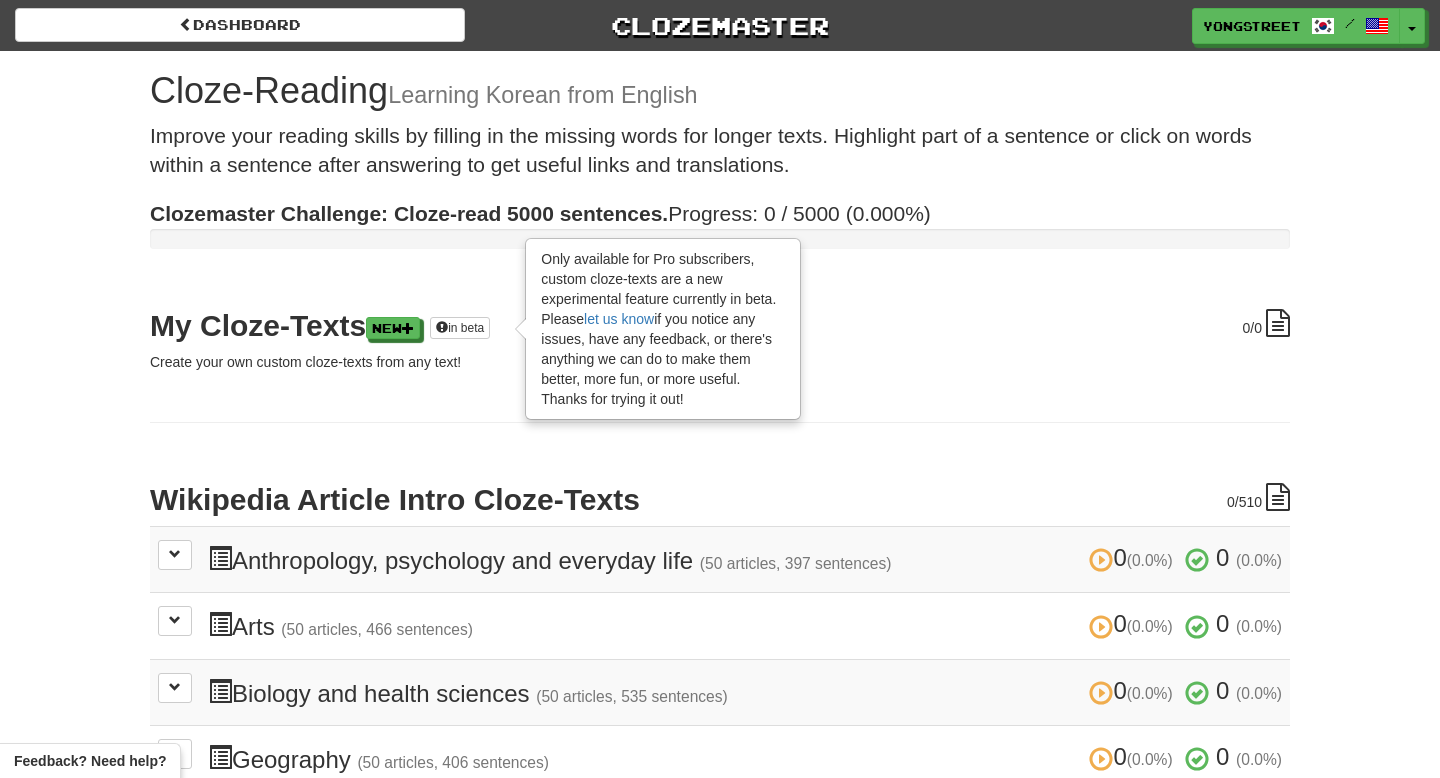 click on "0 /0
My Cloze-Texts
New
in beta
Only available for Pro subscribers, custom cloze-texts are a new experimental feature currently in beta. Please  let us know  if you notice any issues, have any feedback, or there's anything we can do to make them better, more fun, or more useful. Thanks for trying it out!
Create your own custom cloze-texts from any text!
0 /510
Wikipedia Article Intro Cloze-Texts
0
(0.0%)
0
(0.0%)
Anthropology, psychology and everyday life
(50 articles, 397 sentences)
0
(0.0%)
0
(0.0%)
조미료
Anthropology, psychology and everyday life > Cooking, food and drink > Categories
Difficulty:
Cloze Count:
5
Play
Play
Pro!
체더 치즈
Anthropology, psychology and everyday life > Cooking, food and drink
Difficulty:
6" at bounding box center [720, 782] 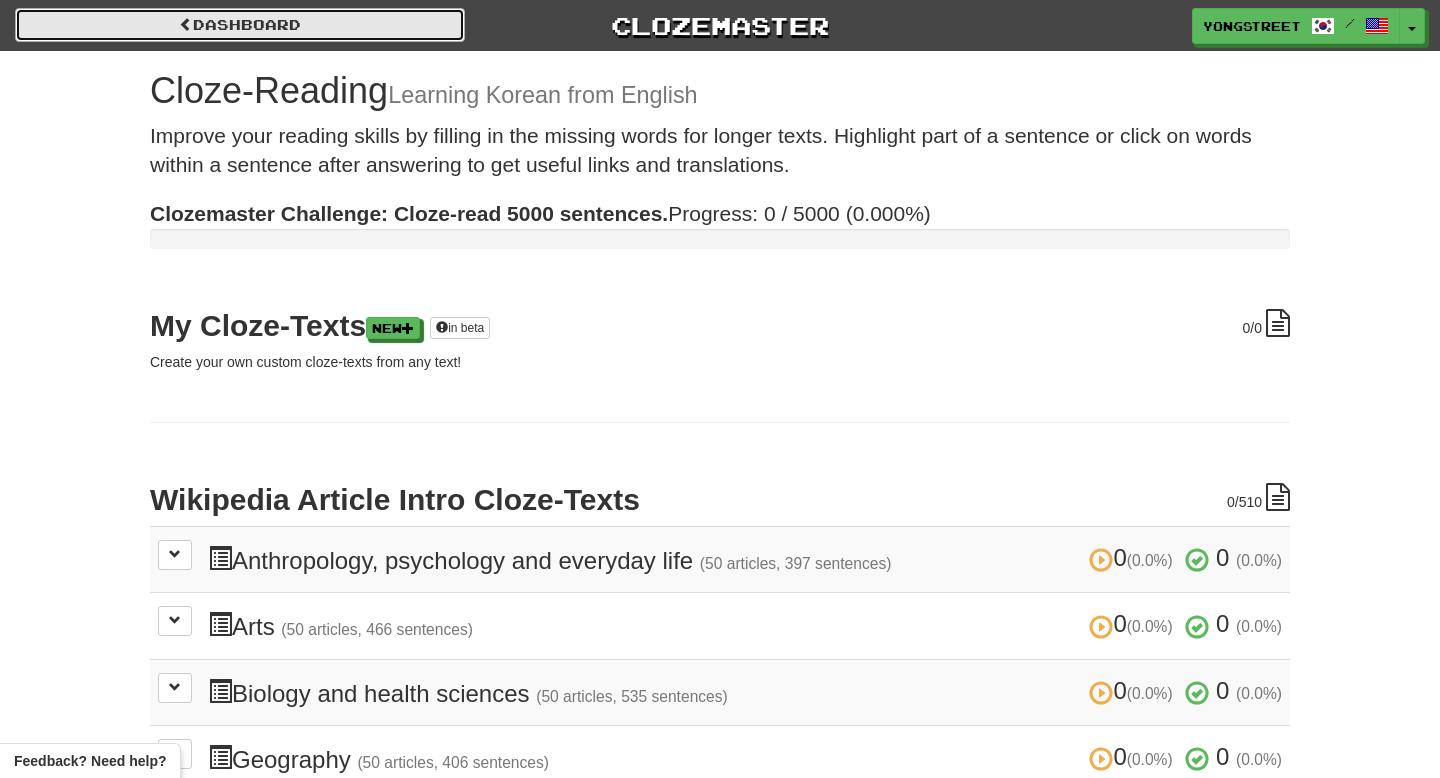 click on "Dashboard" at bounding box center (240, 25) 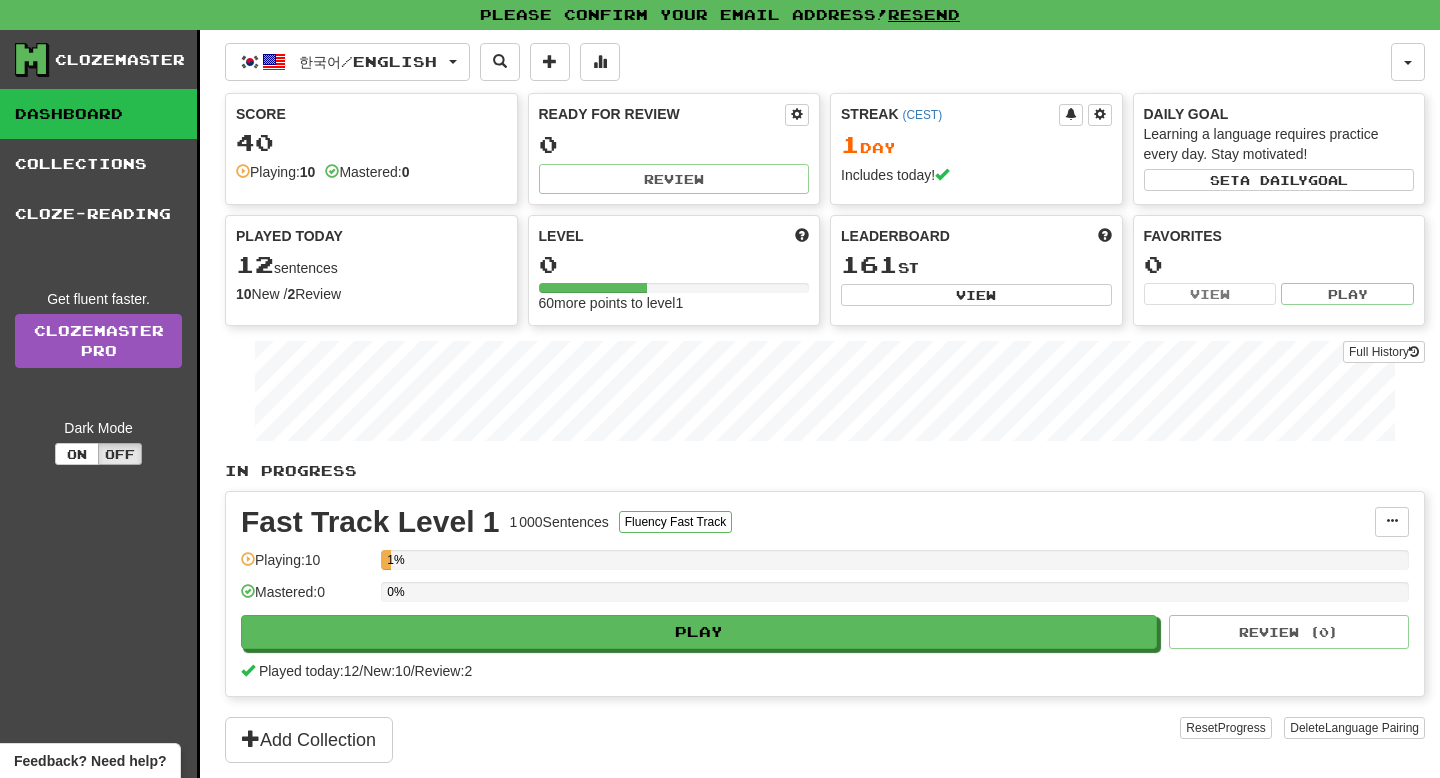 scroll, scrollTop: 0, scrollLeft: 0, axis: both 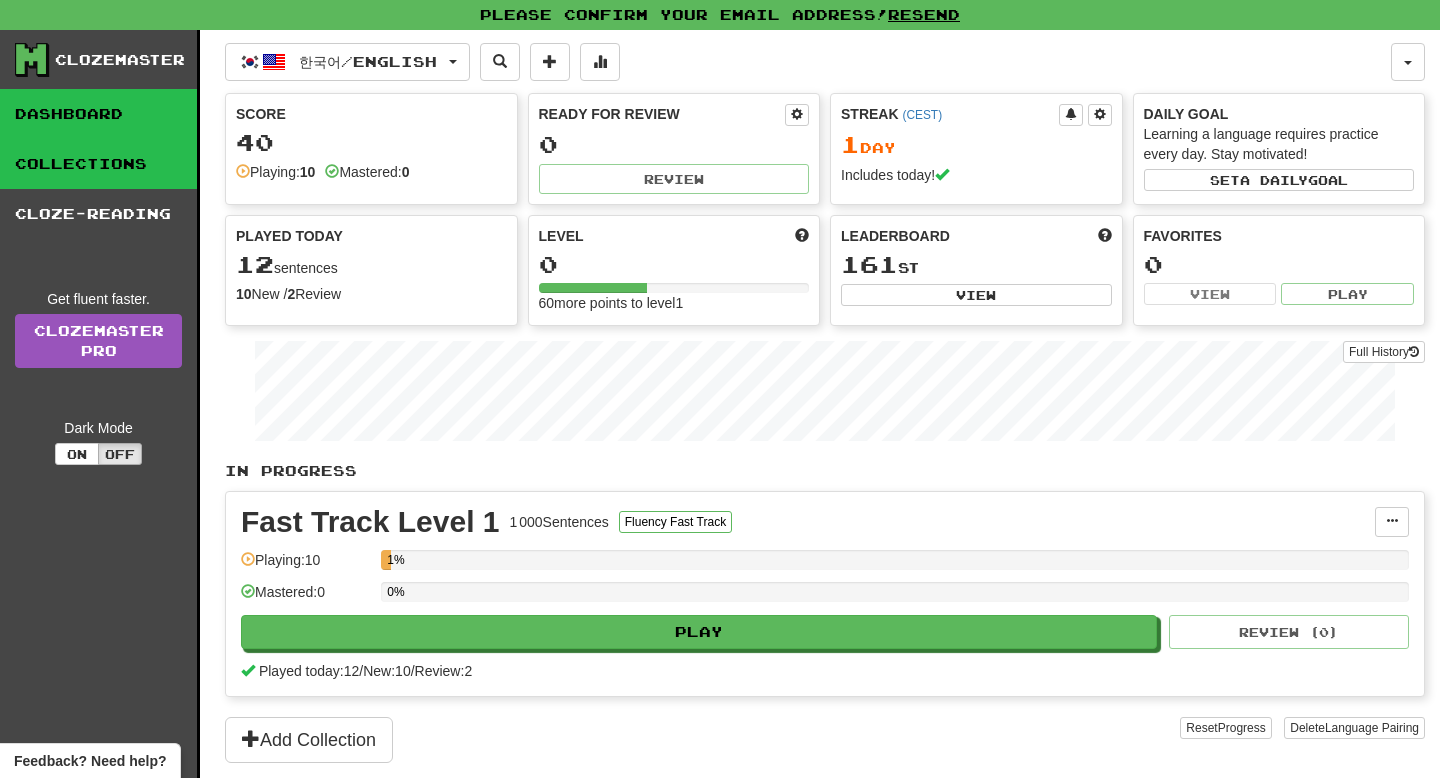 click on "Collections" at bounding box center [98, 164] 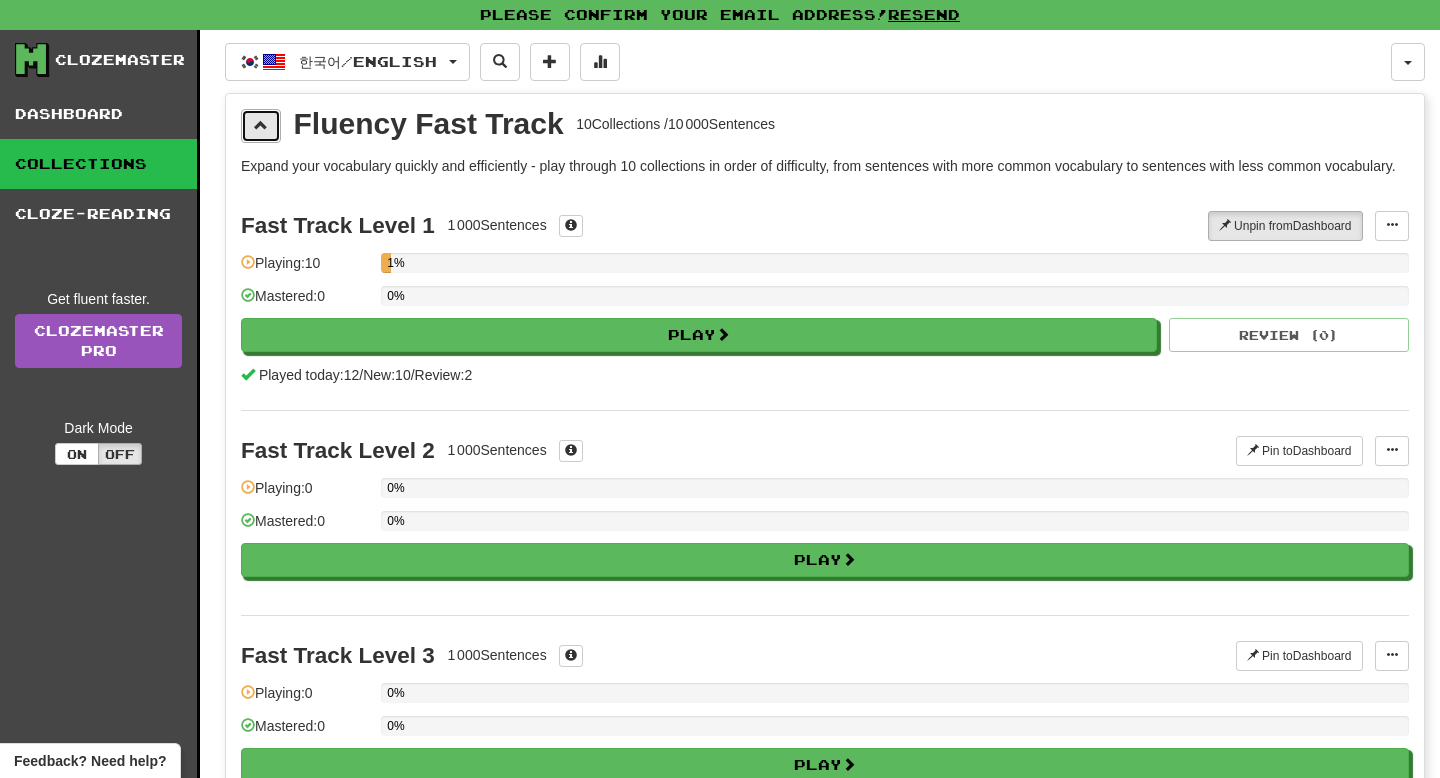 click at bounding box center (261, 125) 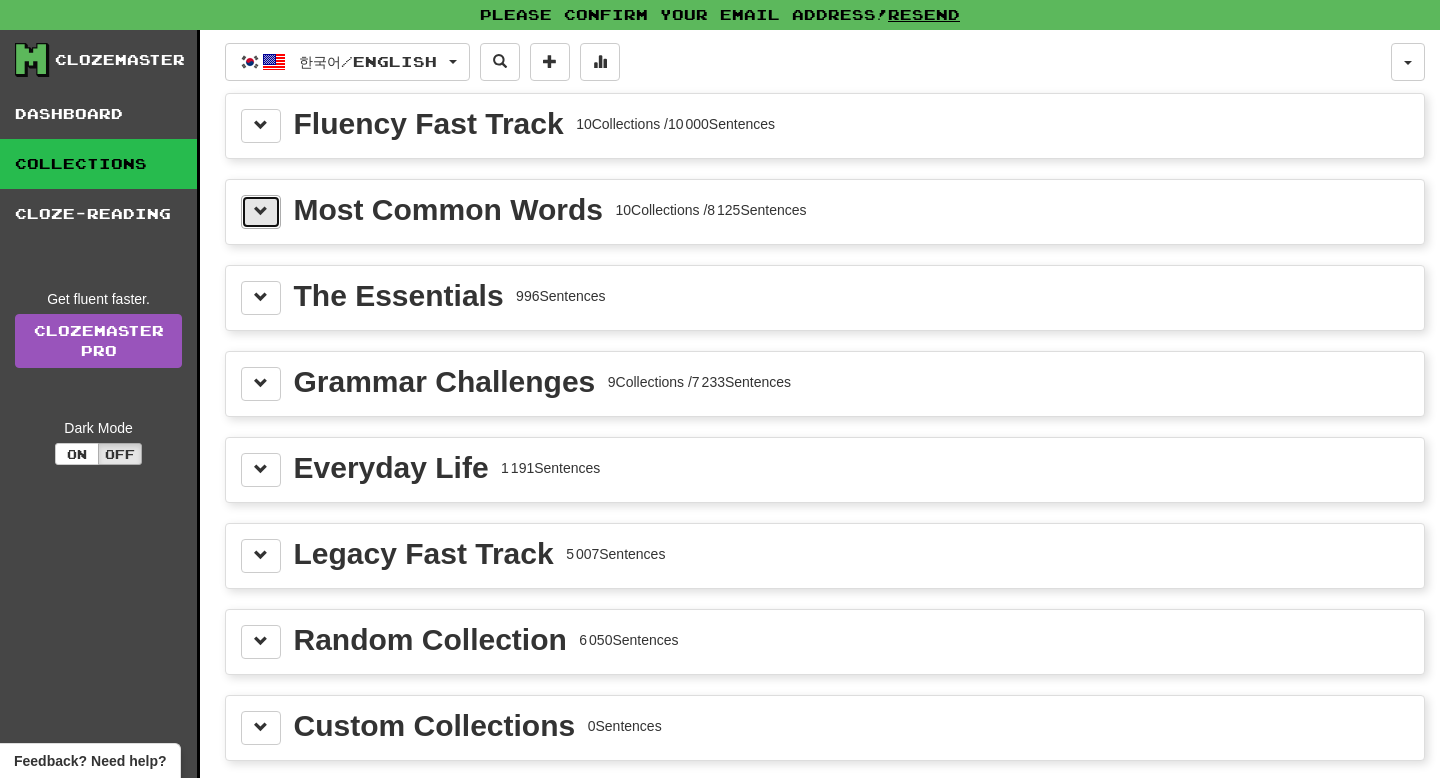 click at bounding box center [261, 211] 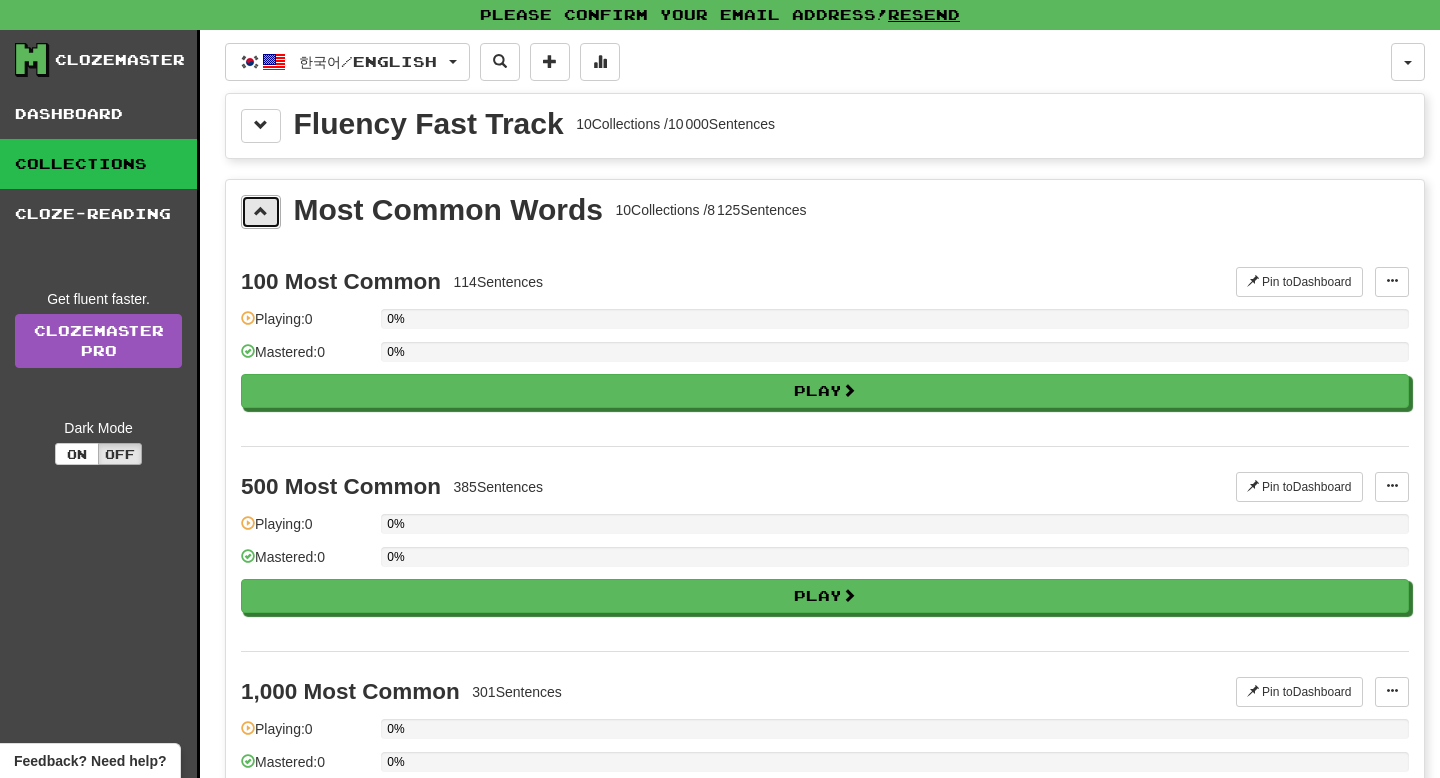 click at bounding box center (261, 211) 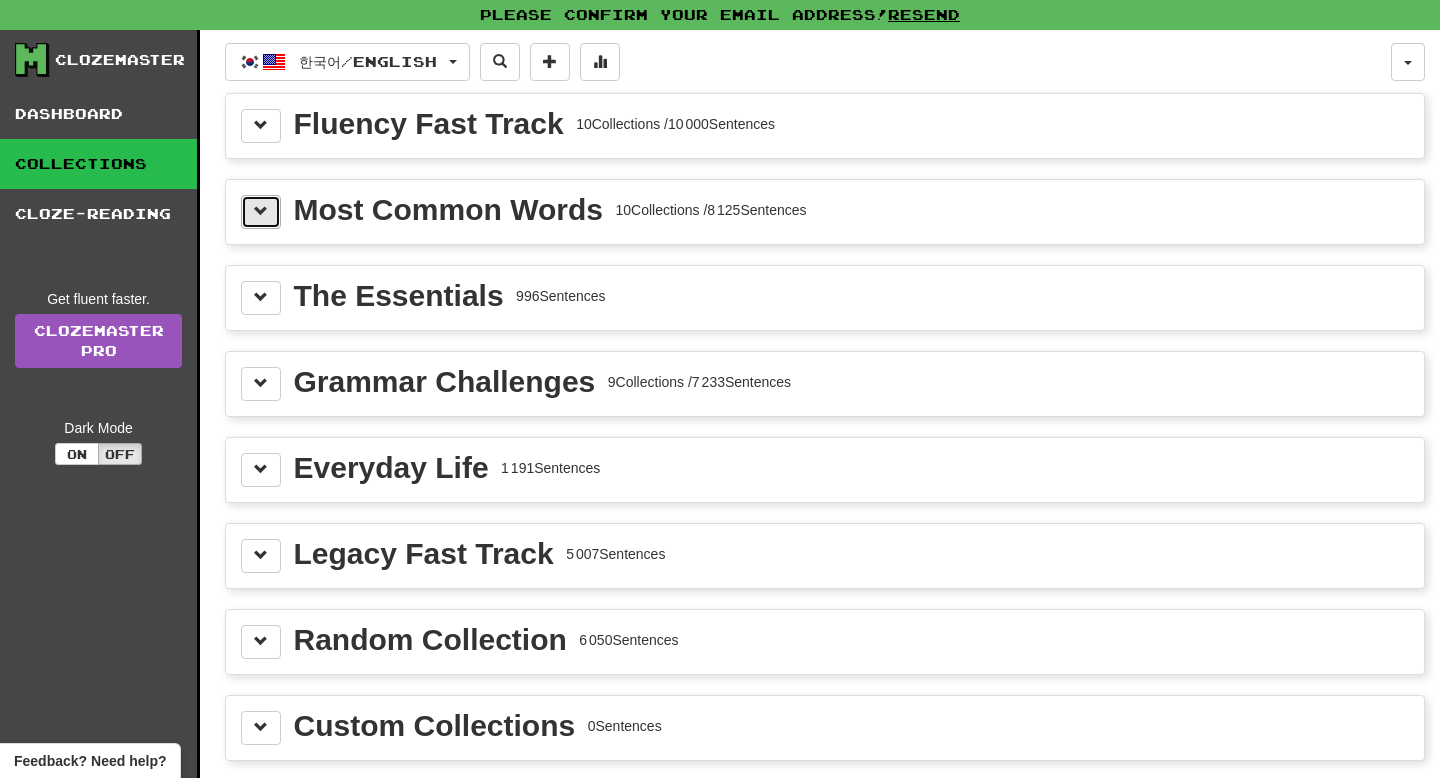 click at bounding box center [261, 211] 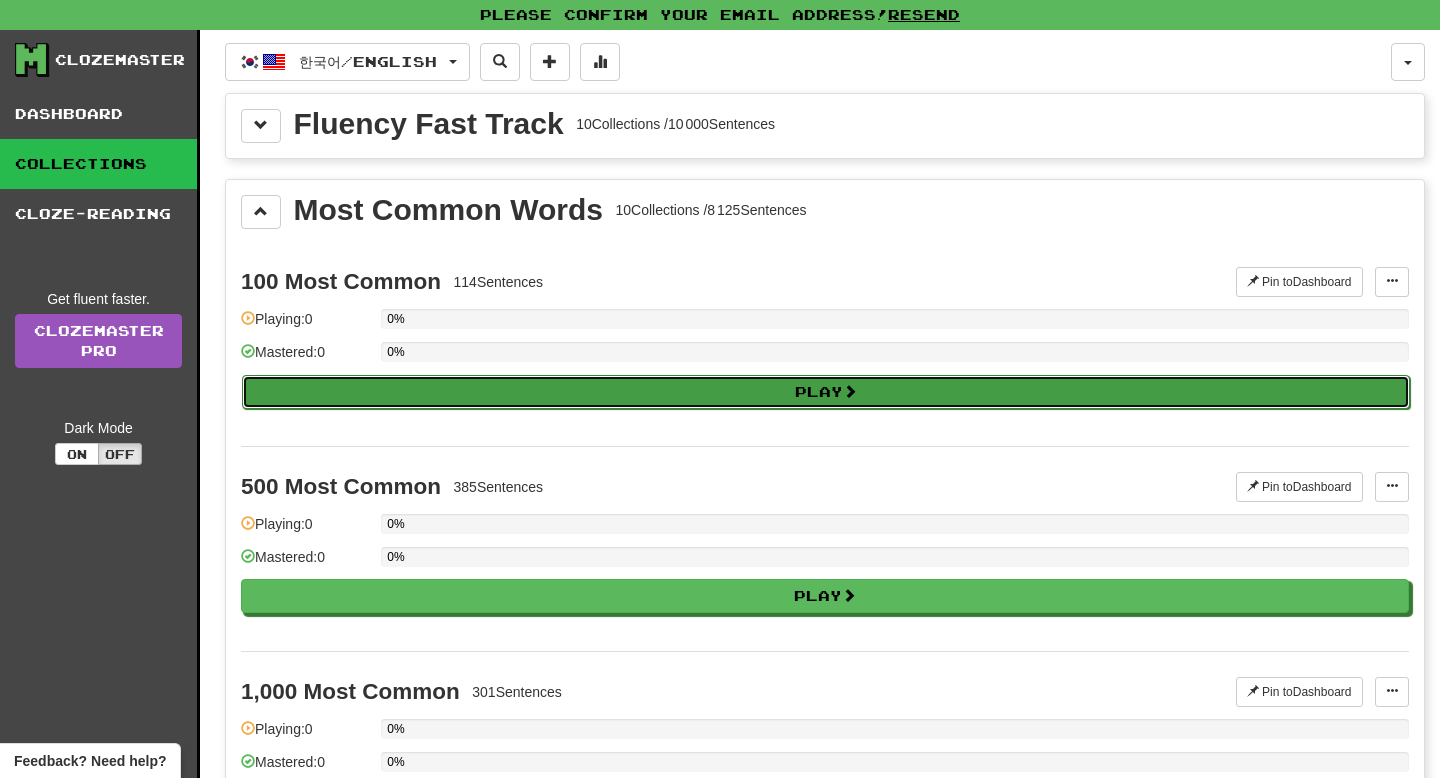 click on "Play" at bounding box center [826, 392] 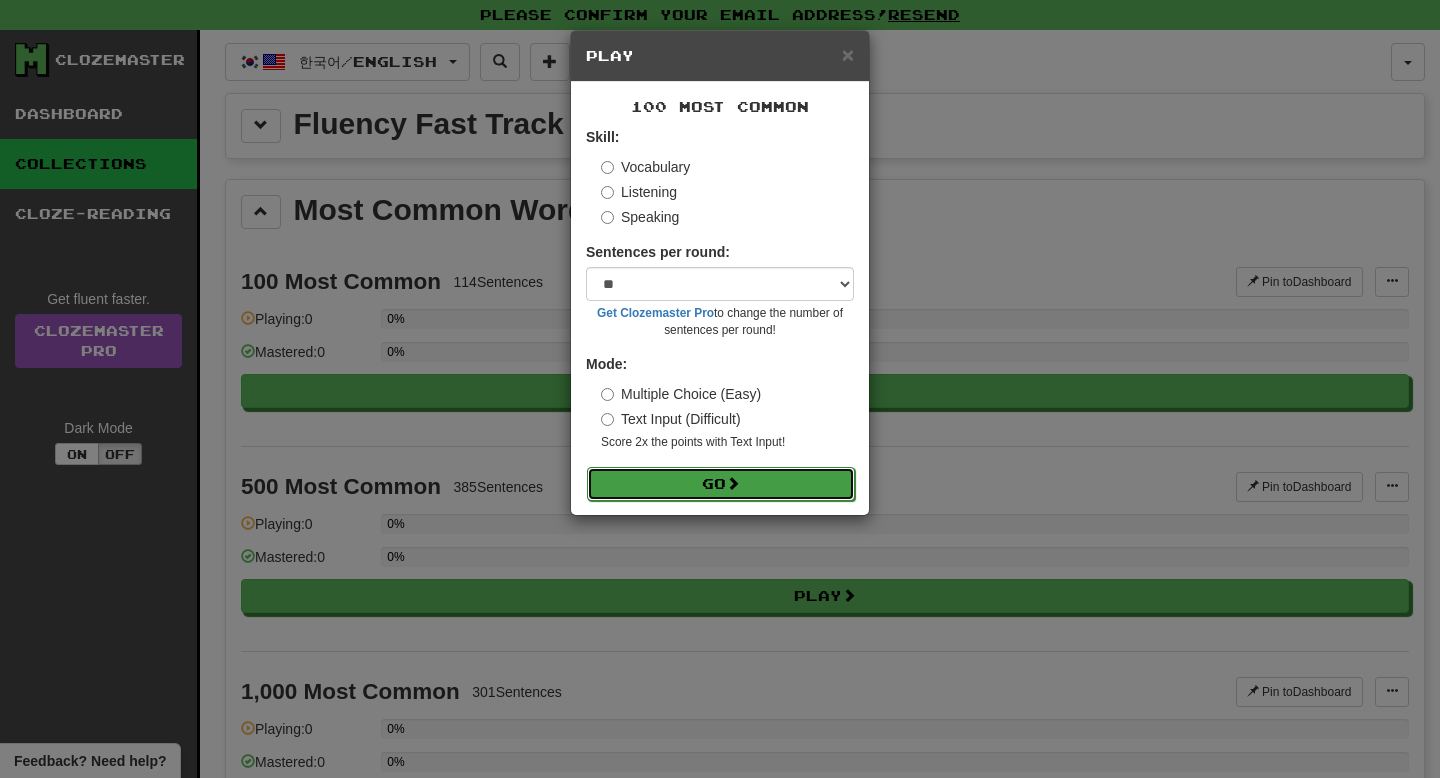 click on "Go" at bounding box center (721, 484) 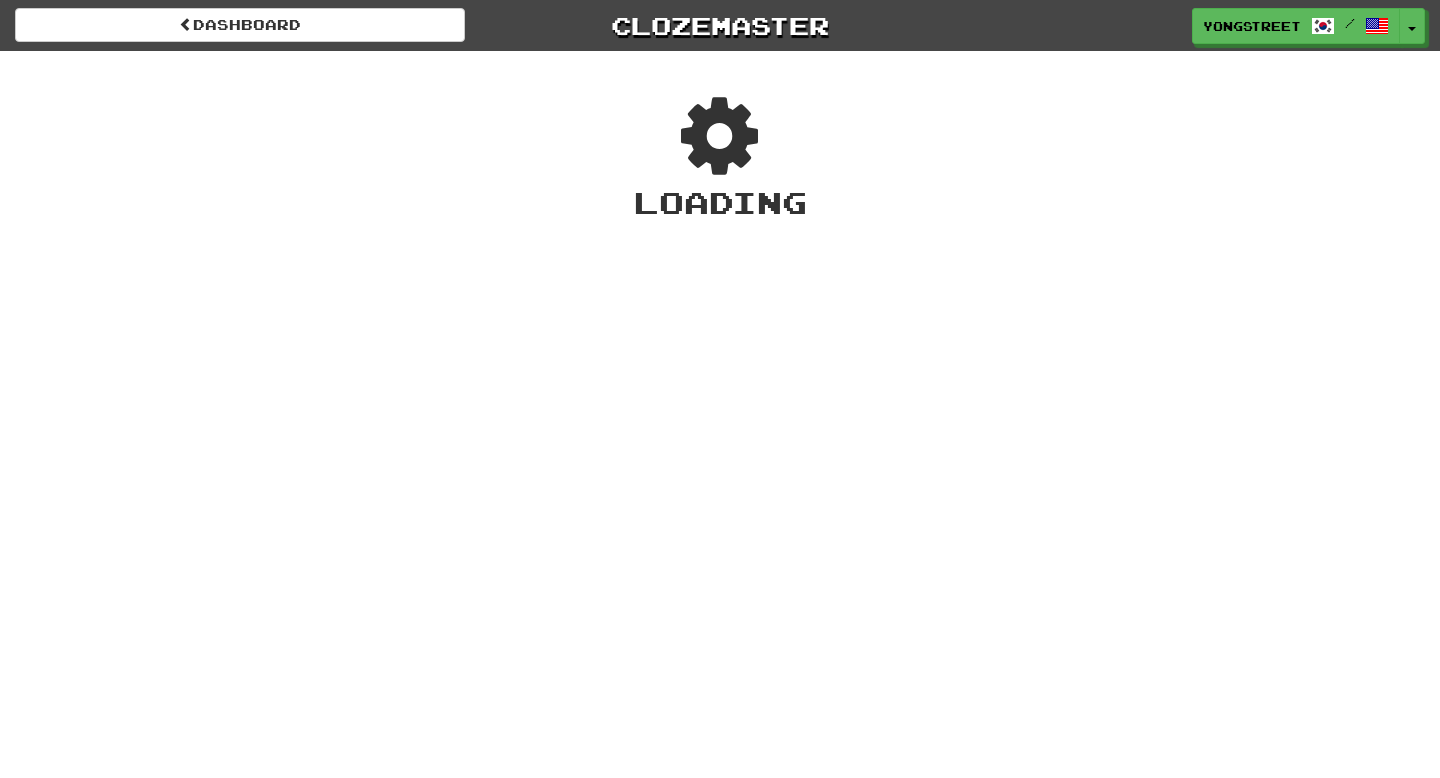 scroll, scrollTop: 0, scrollLeft: 0, axis: both 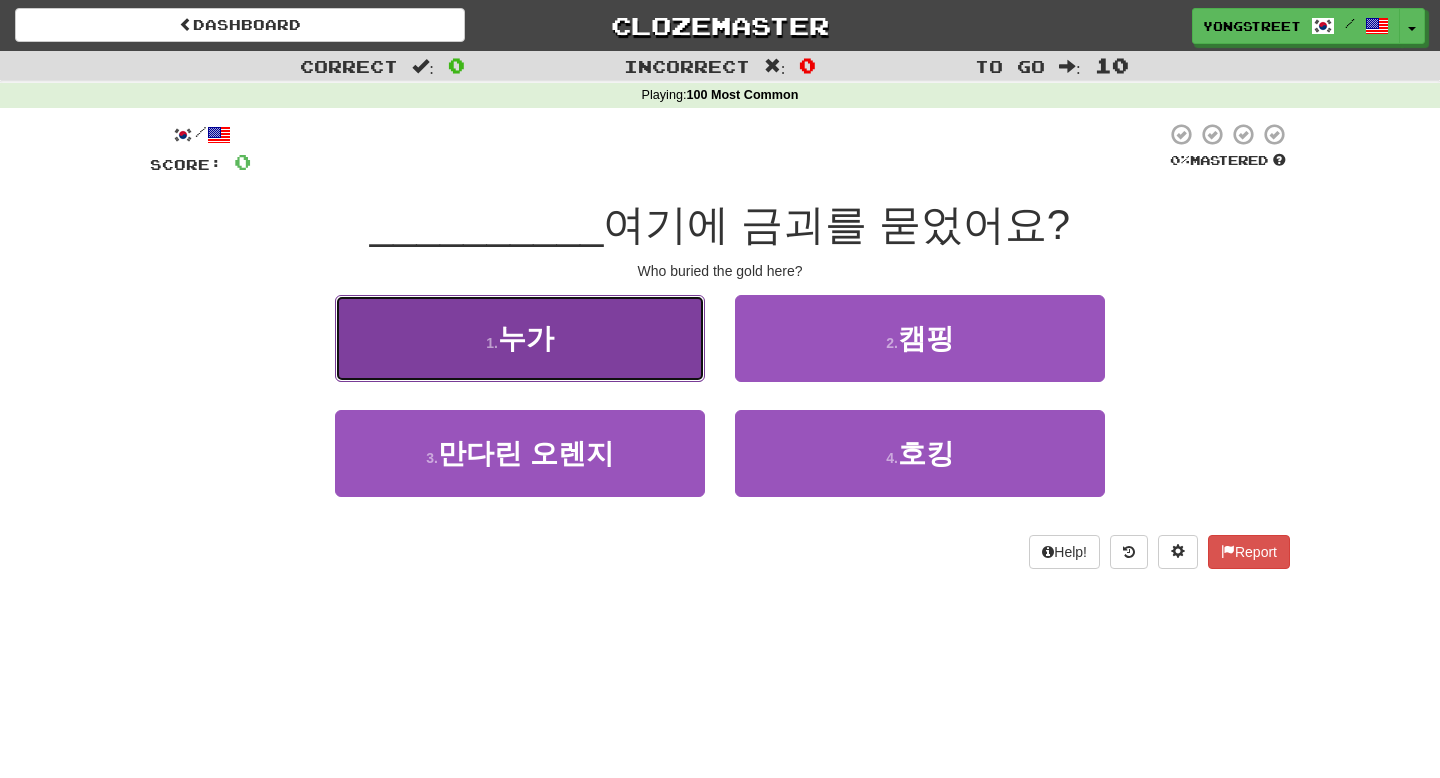 click on "1 .  누가" at bounding box center [520, 338] 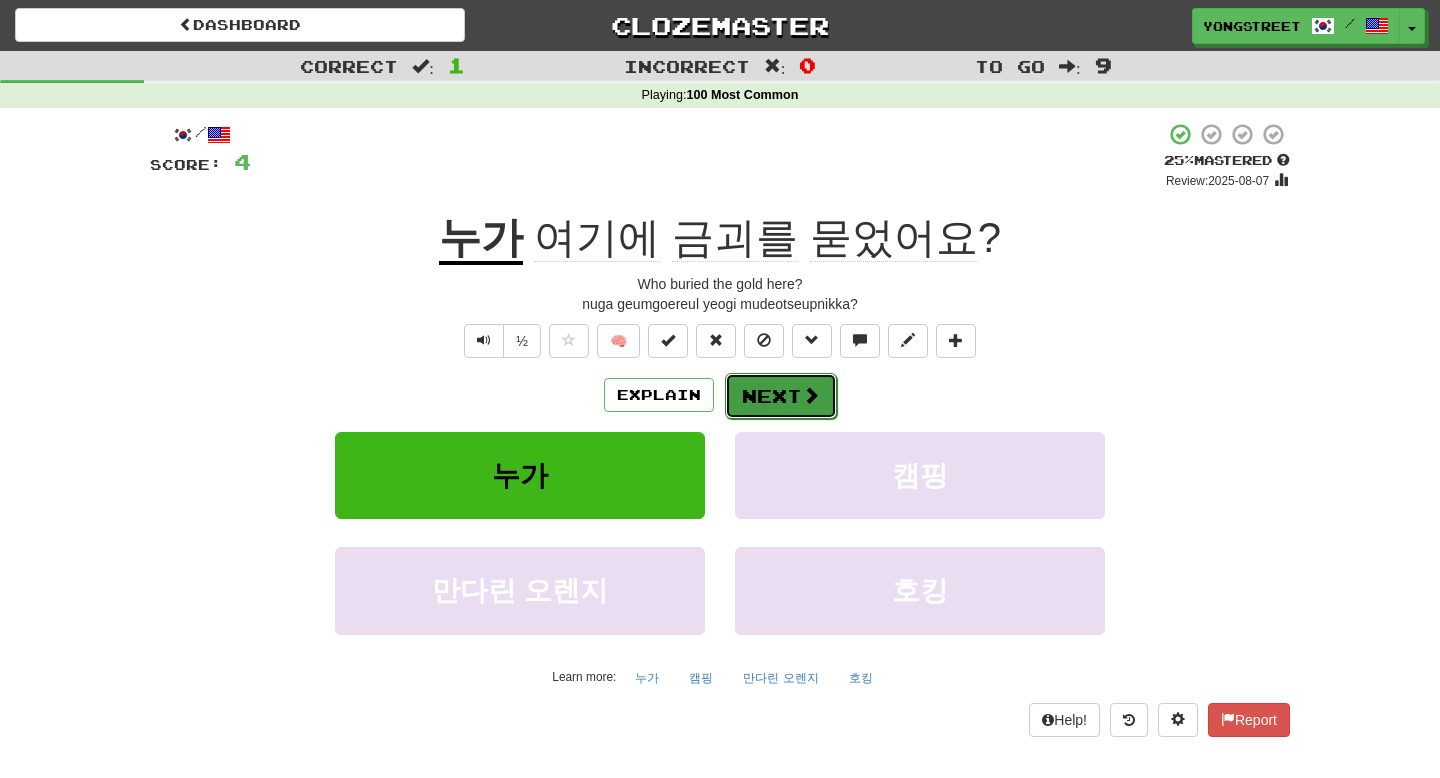 click on "Next" at bounding box center [781, 396] 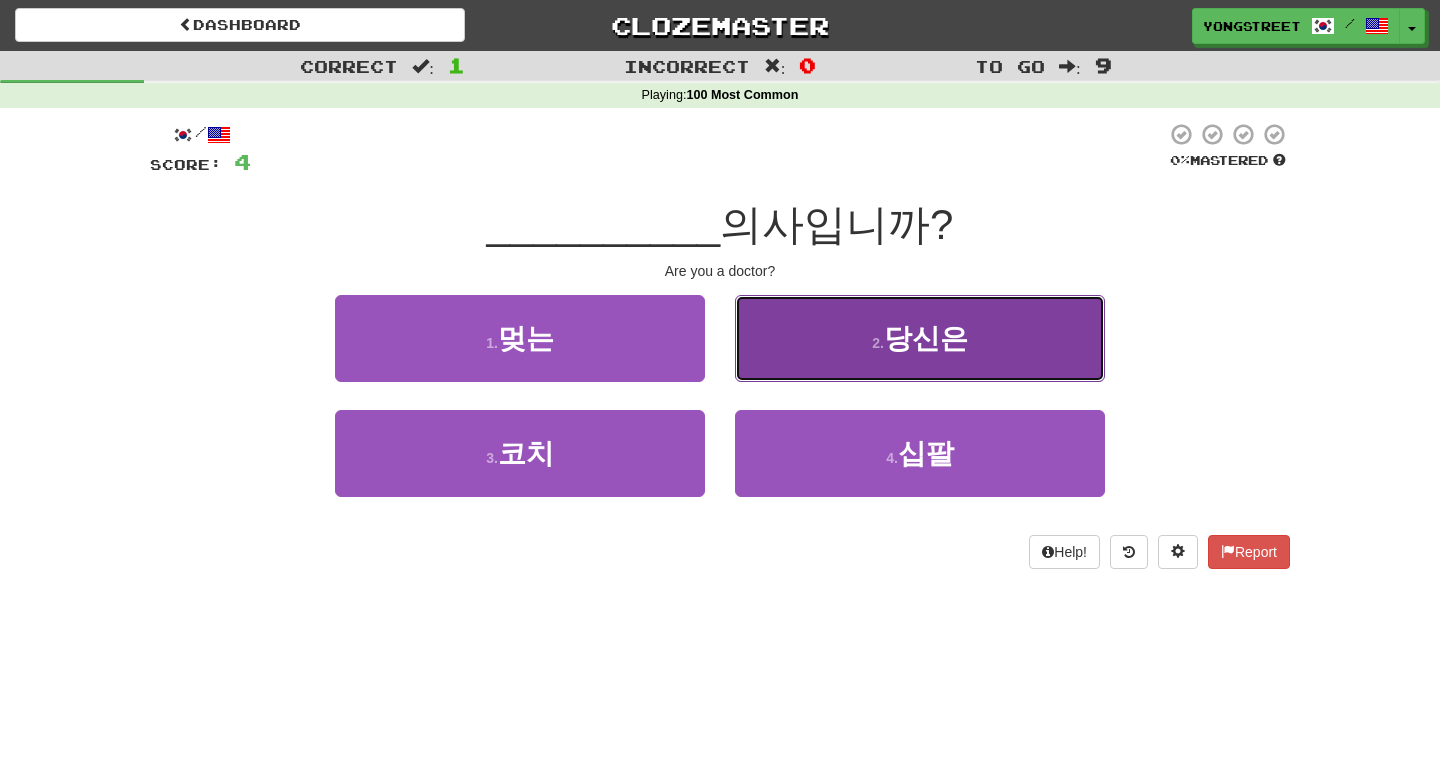 click on "2 .  당신은" at bounding box center [920, 338] 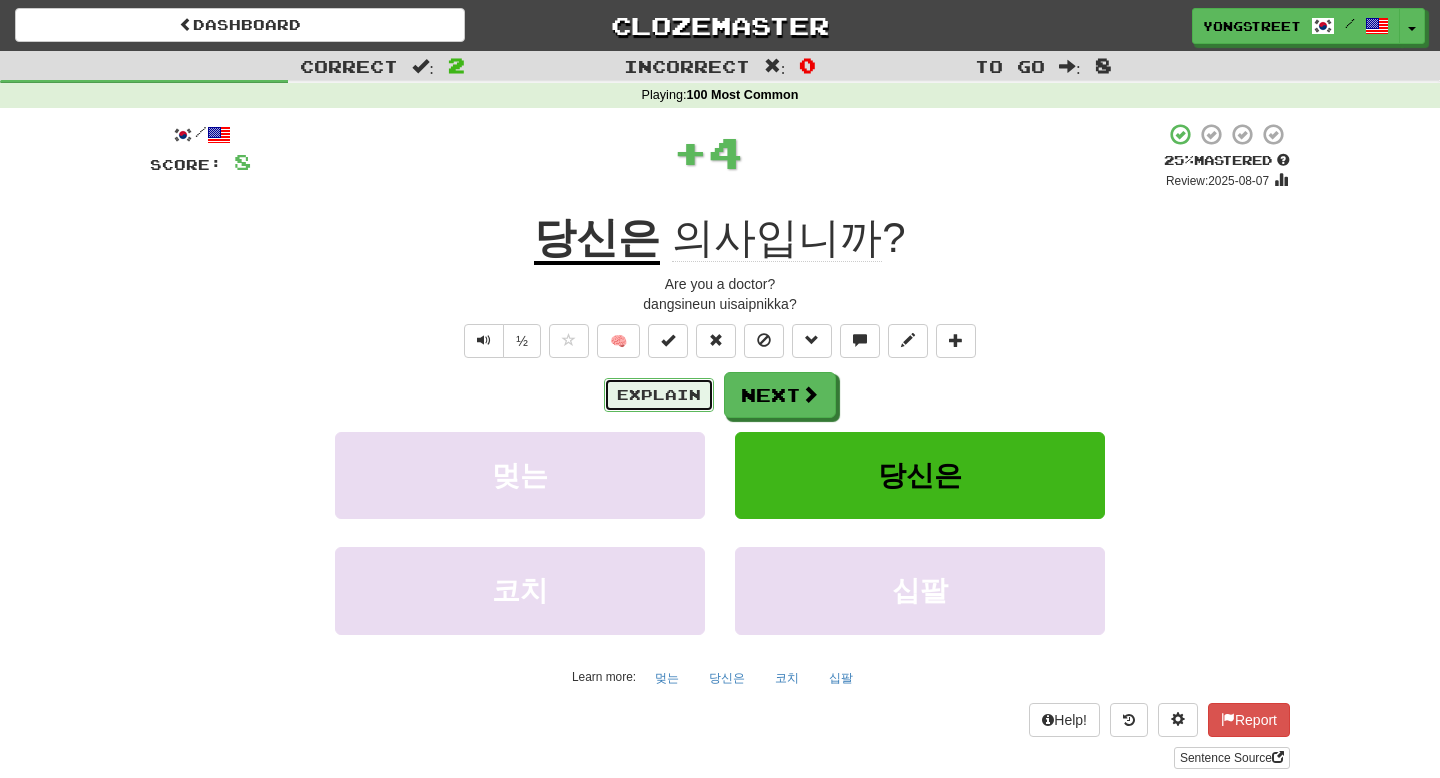 click on "Explain" at bounding box center (659, 395) 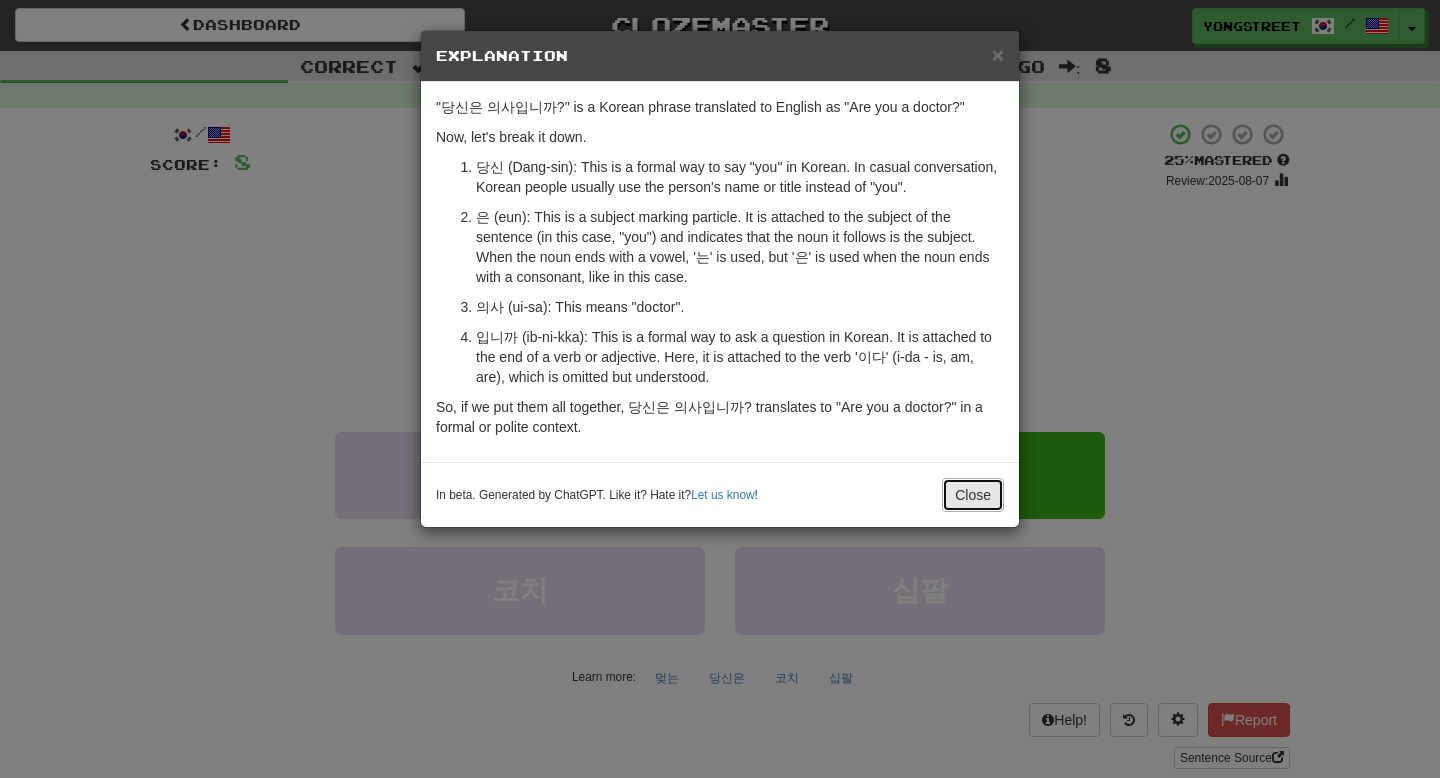 click on "Close" at bounding box center (973, 495) 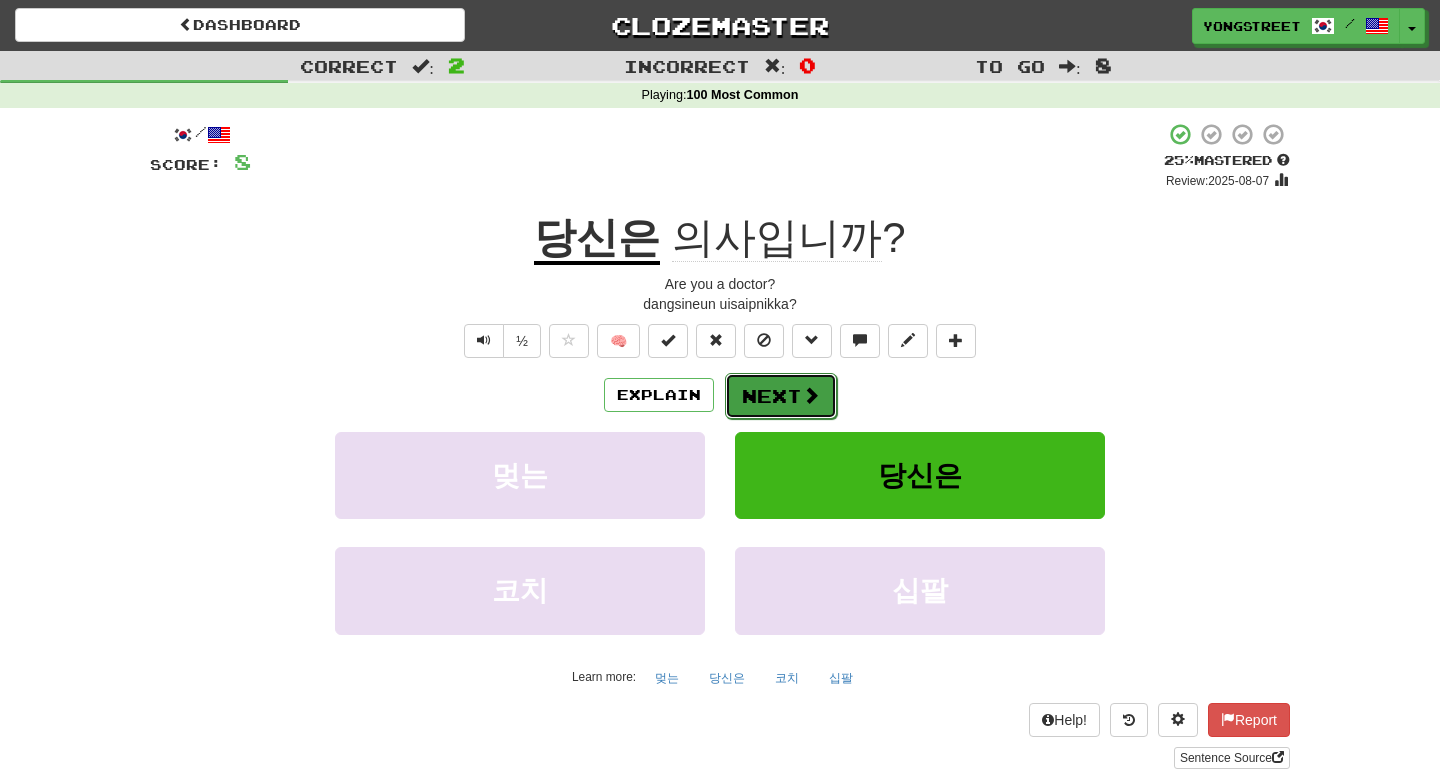 click on "Next" at bounding box center [781, 396] 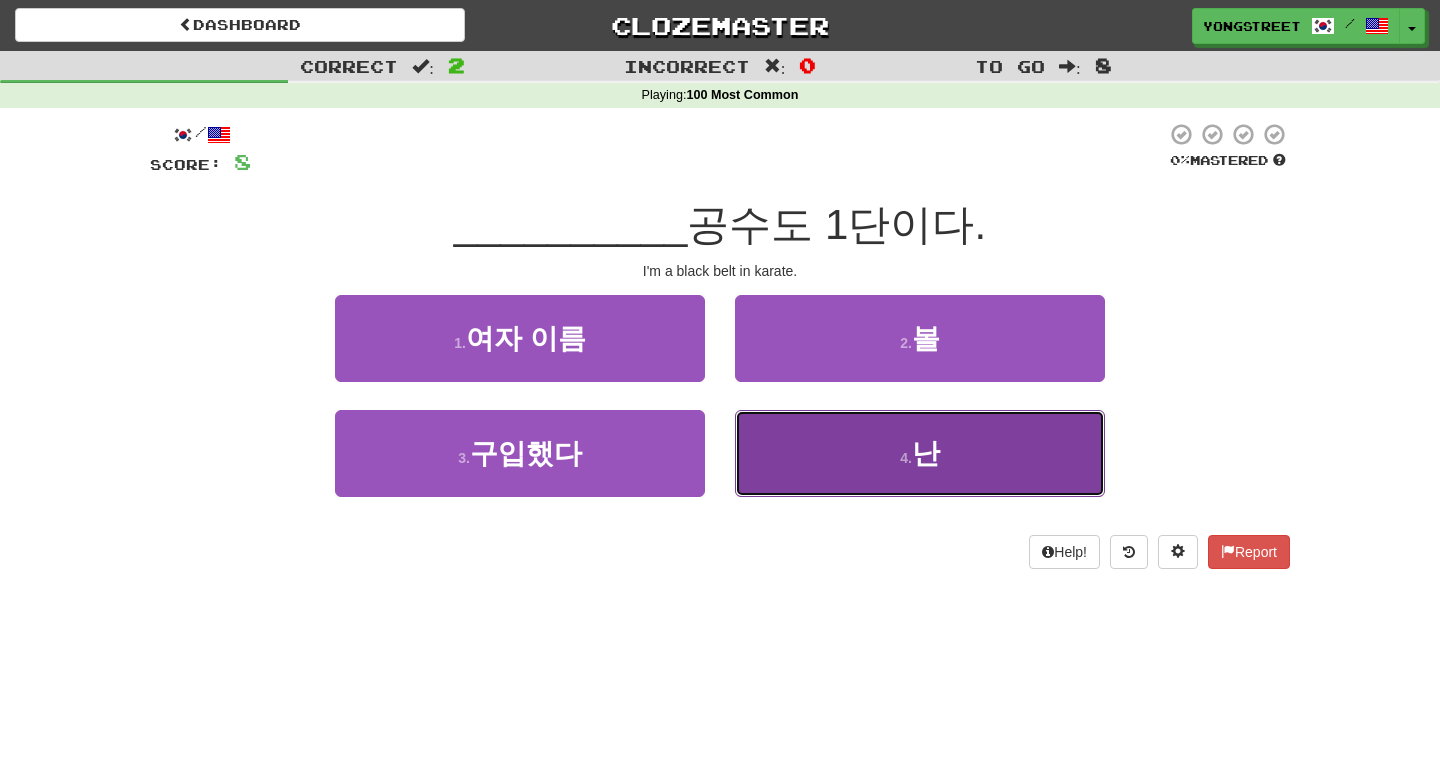 click on "4 .  난" at bounding box center [920, 453] 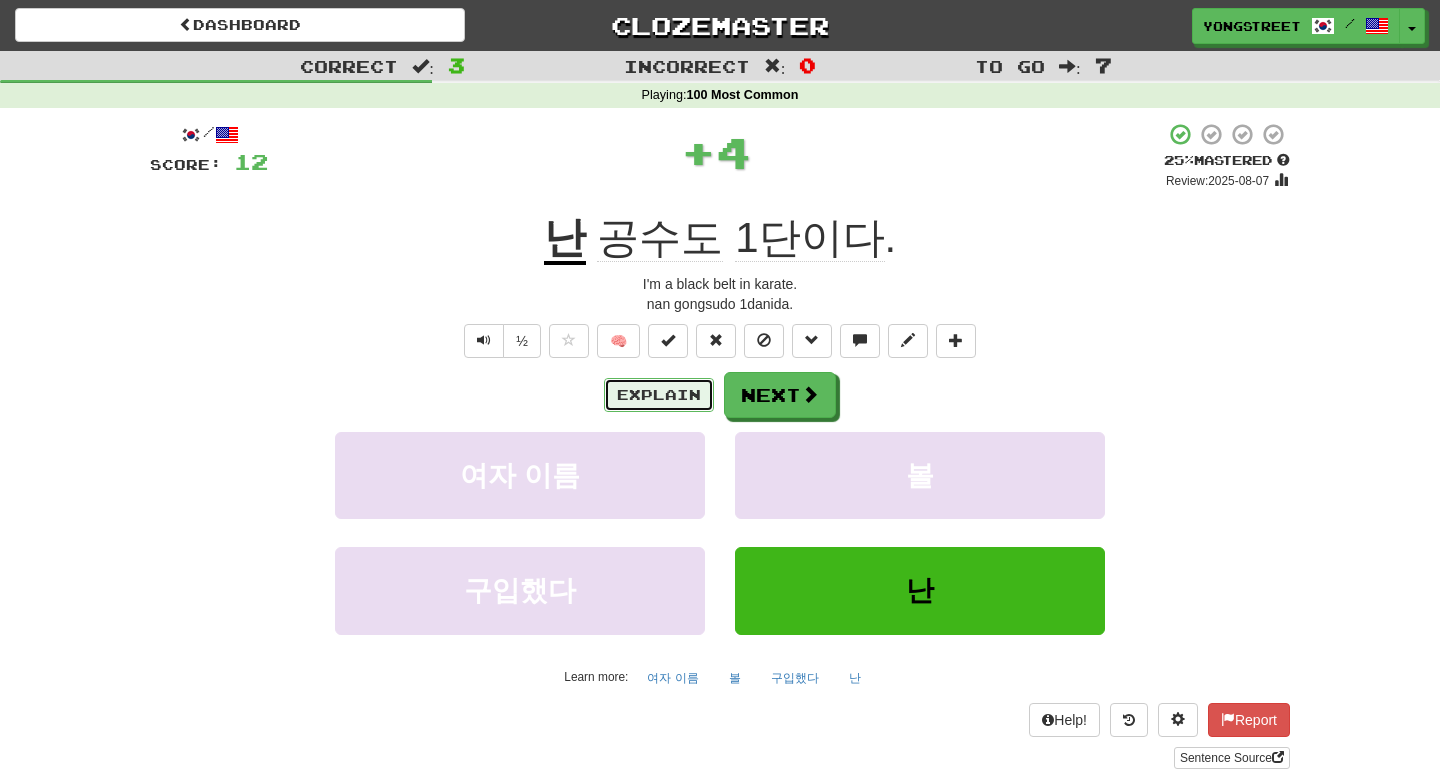 click on "Explain" at bounding box center (659, 395) 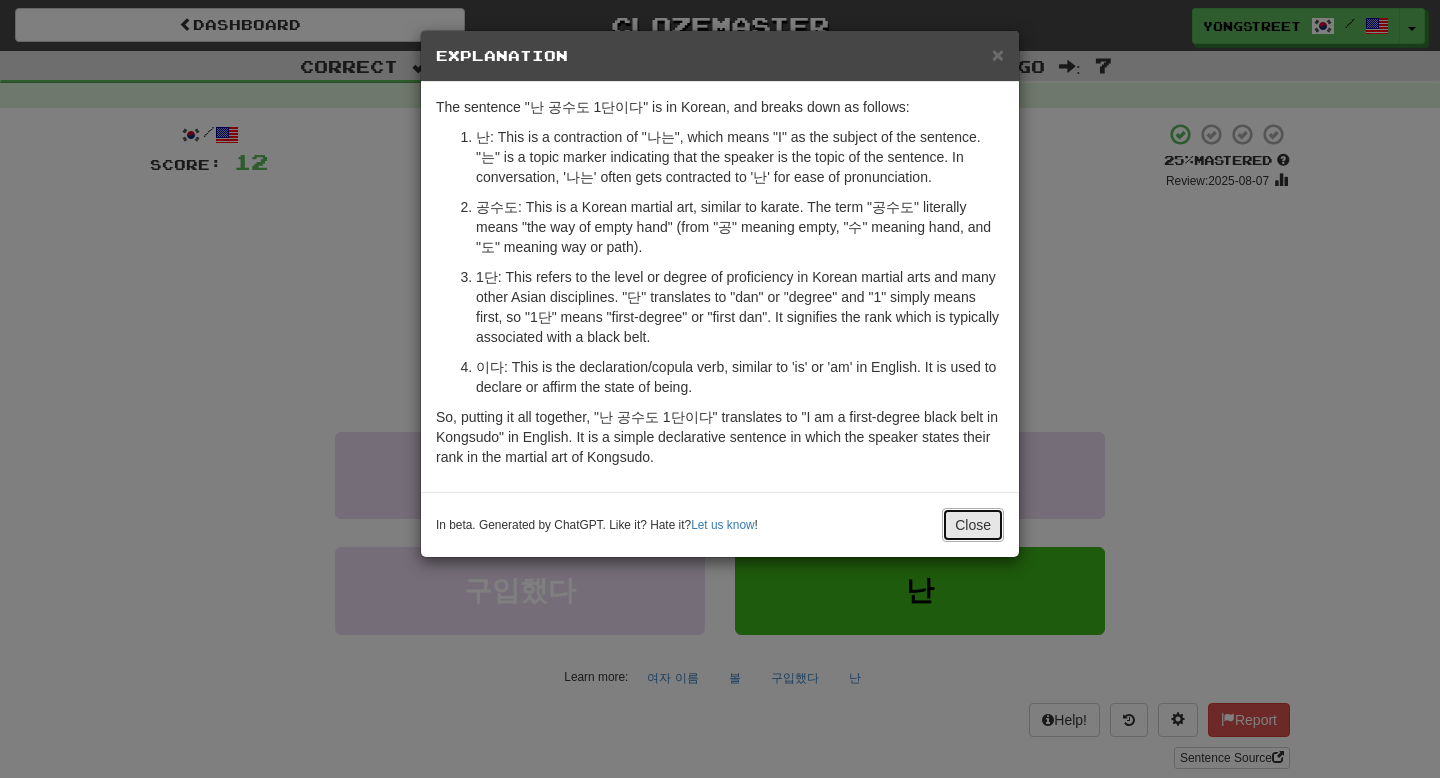 click on "Close" at bounding box center [973, 525] 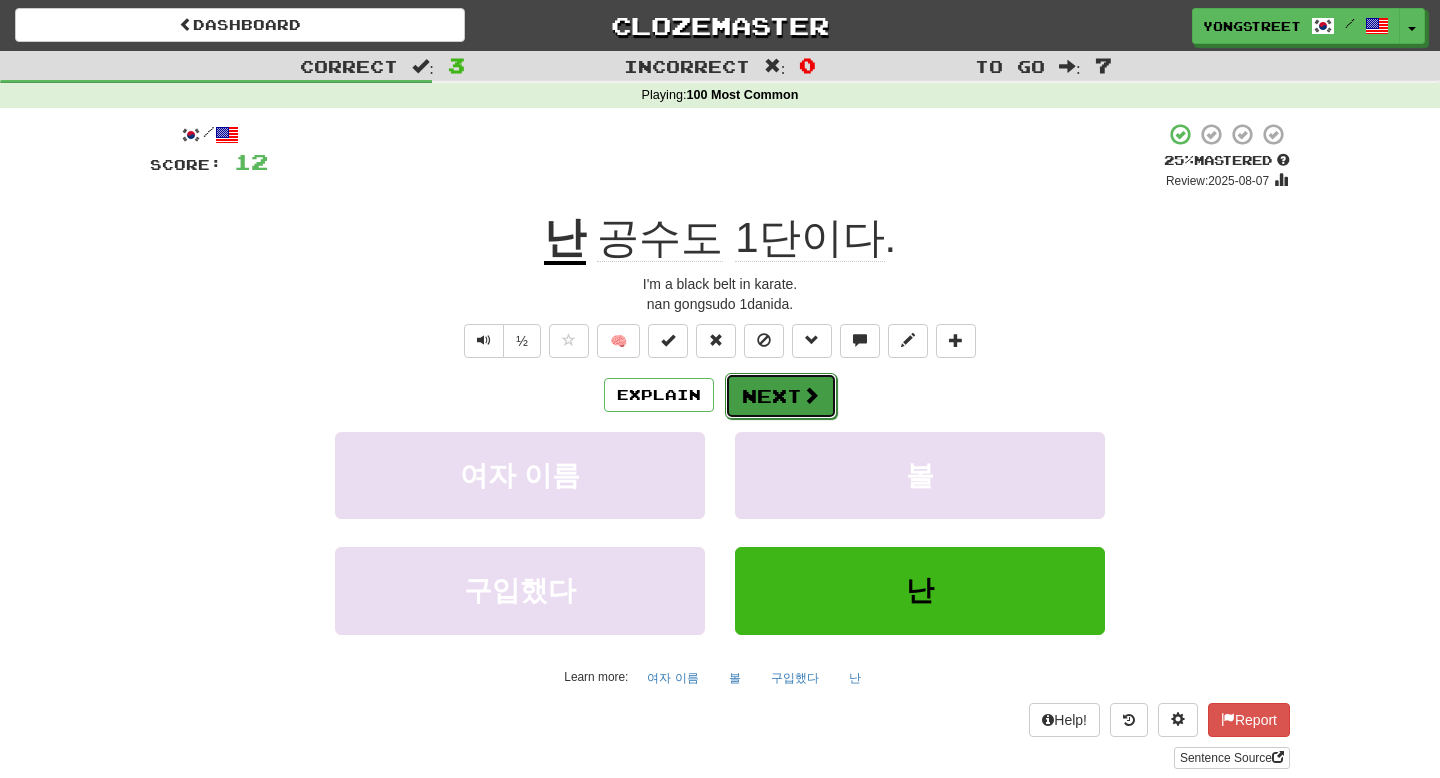 click on "Next" at bounding box center (781, 396) 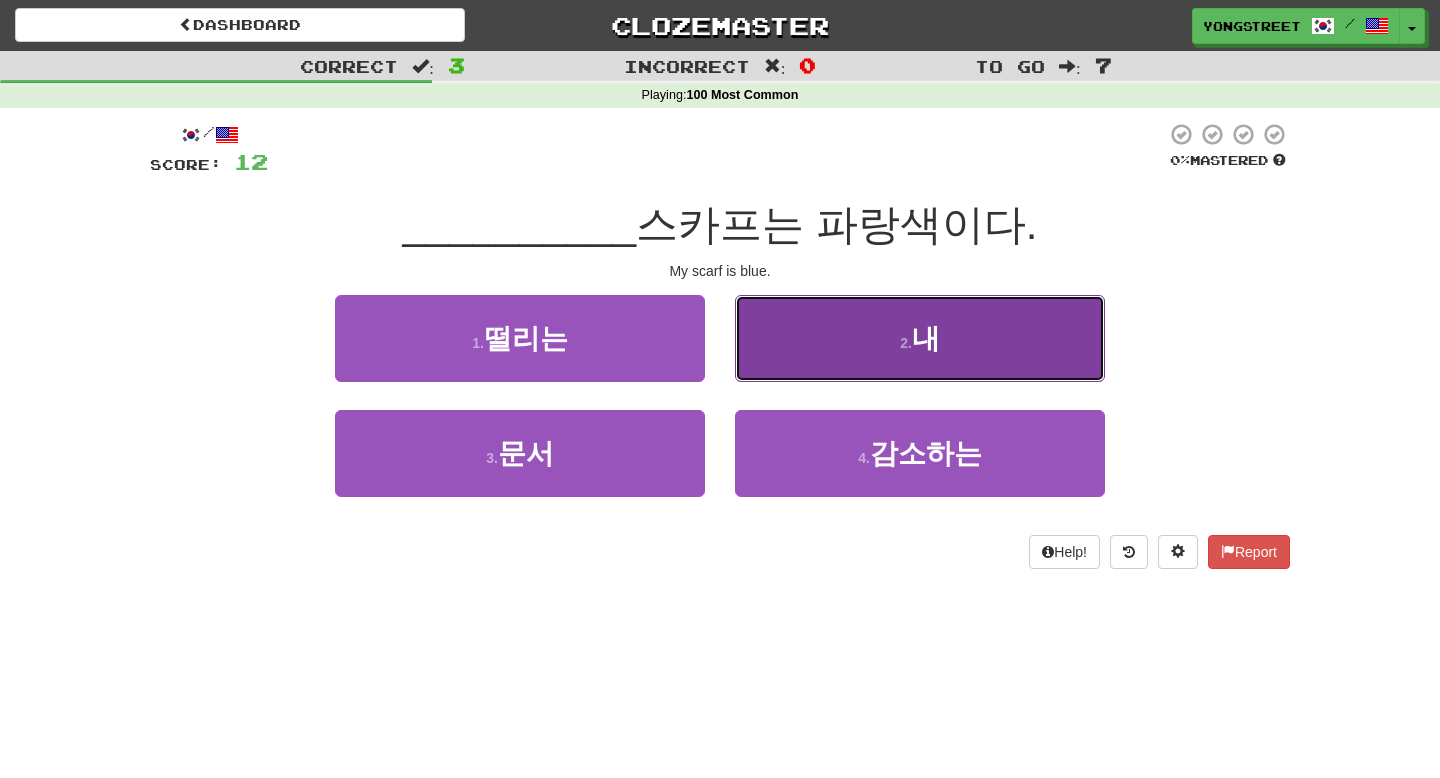 click on "2 .  내" at bounding box center [920, 338] 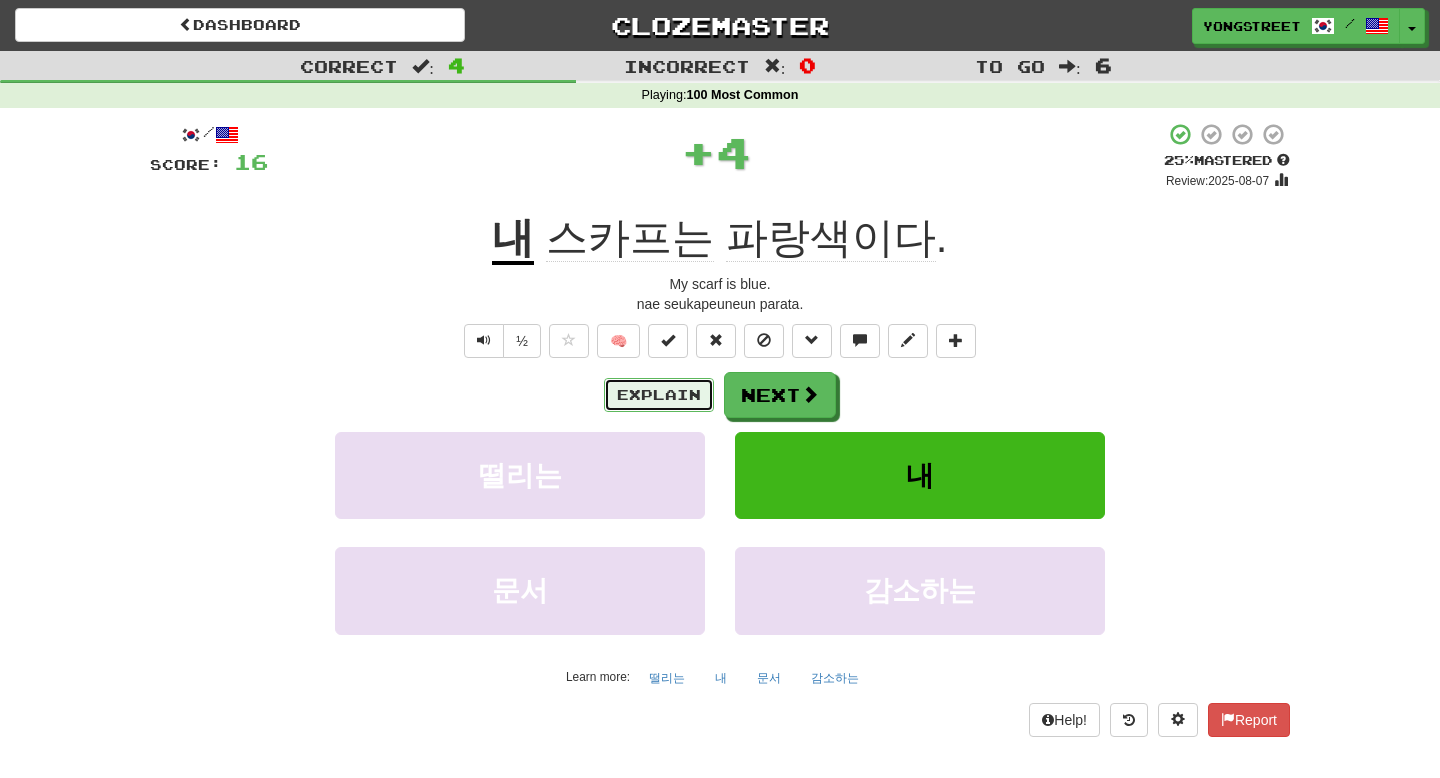 click on "Explain" at bounding box center (659, 395) 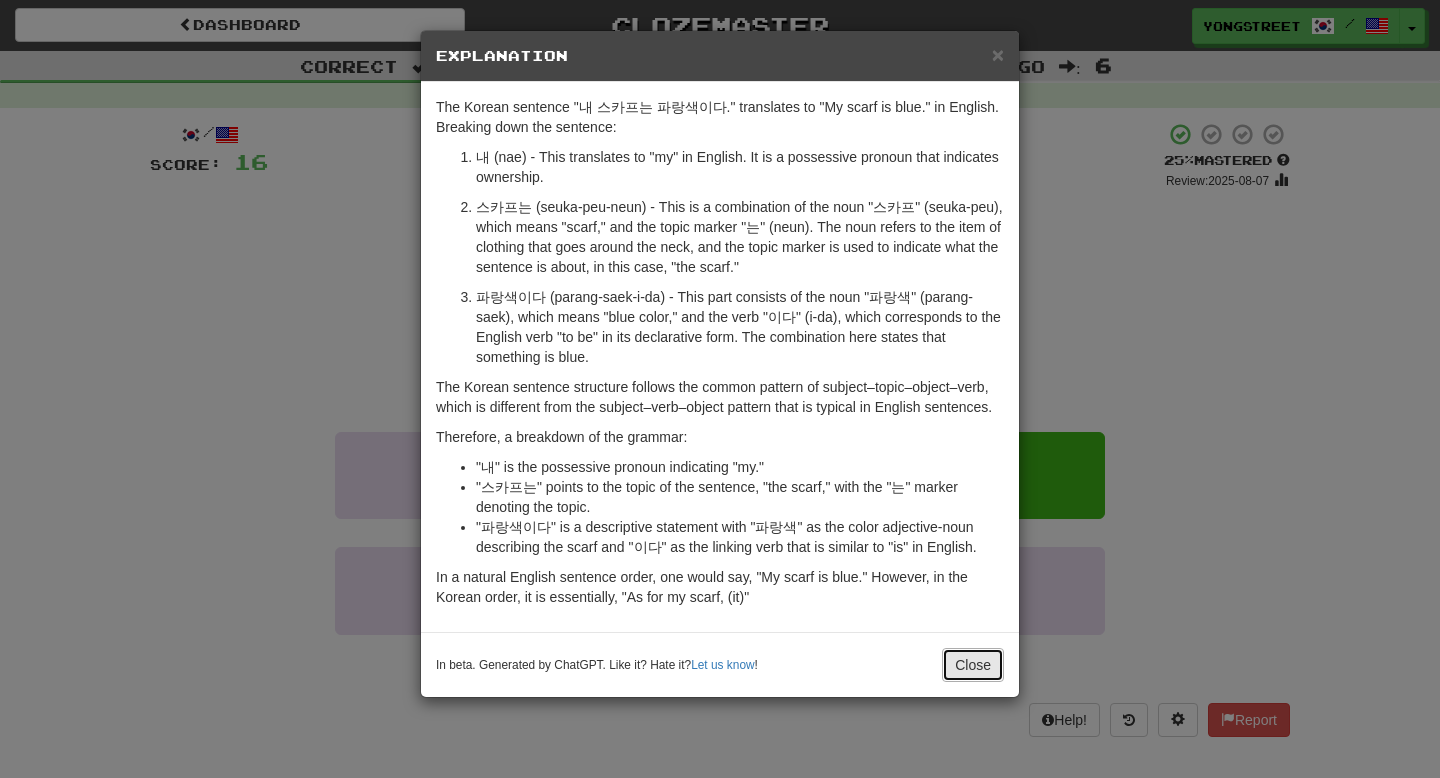 click on "Close" at bounding box center (973, 665) 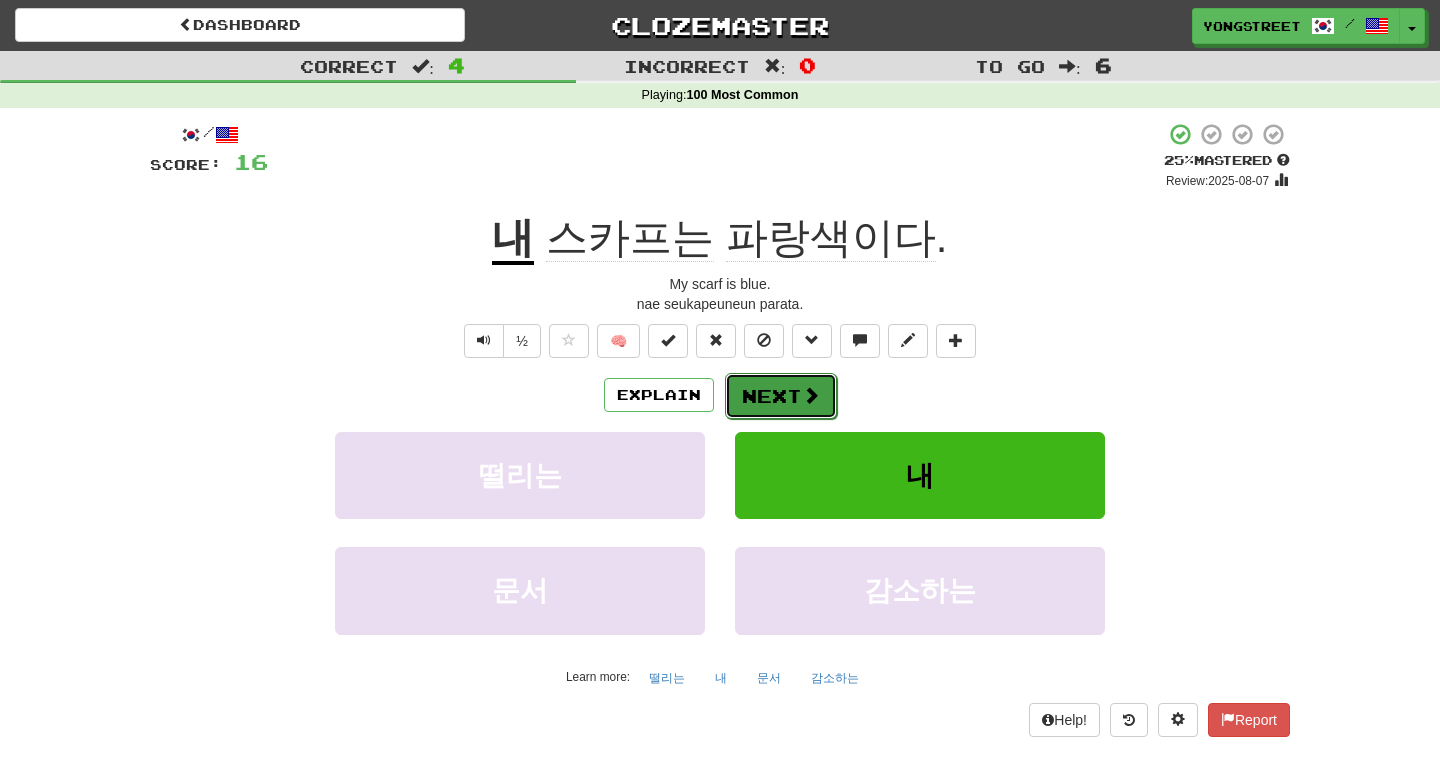 click on "Next" at bounding box center [781, 396] 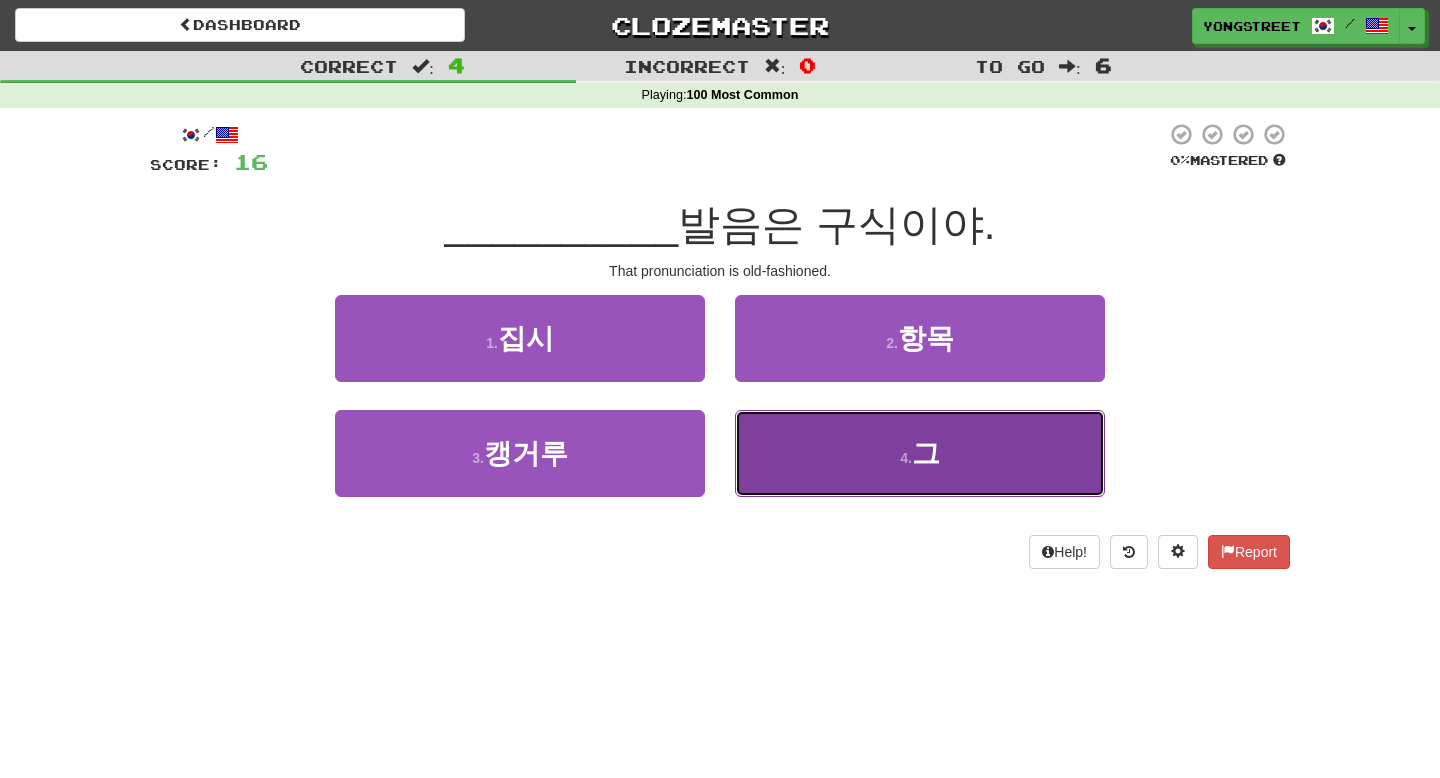 click on "4 .  그" at bounding box center [920, 453] 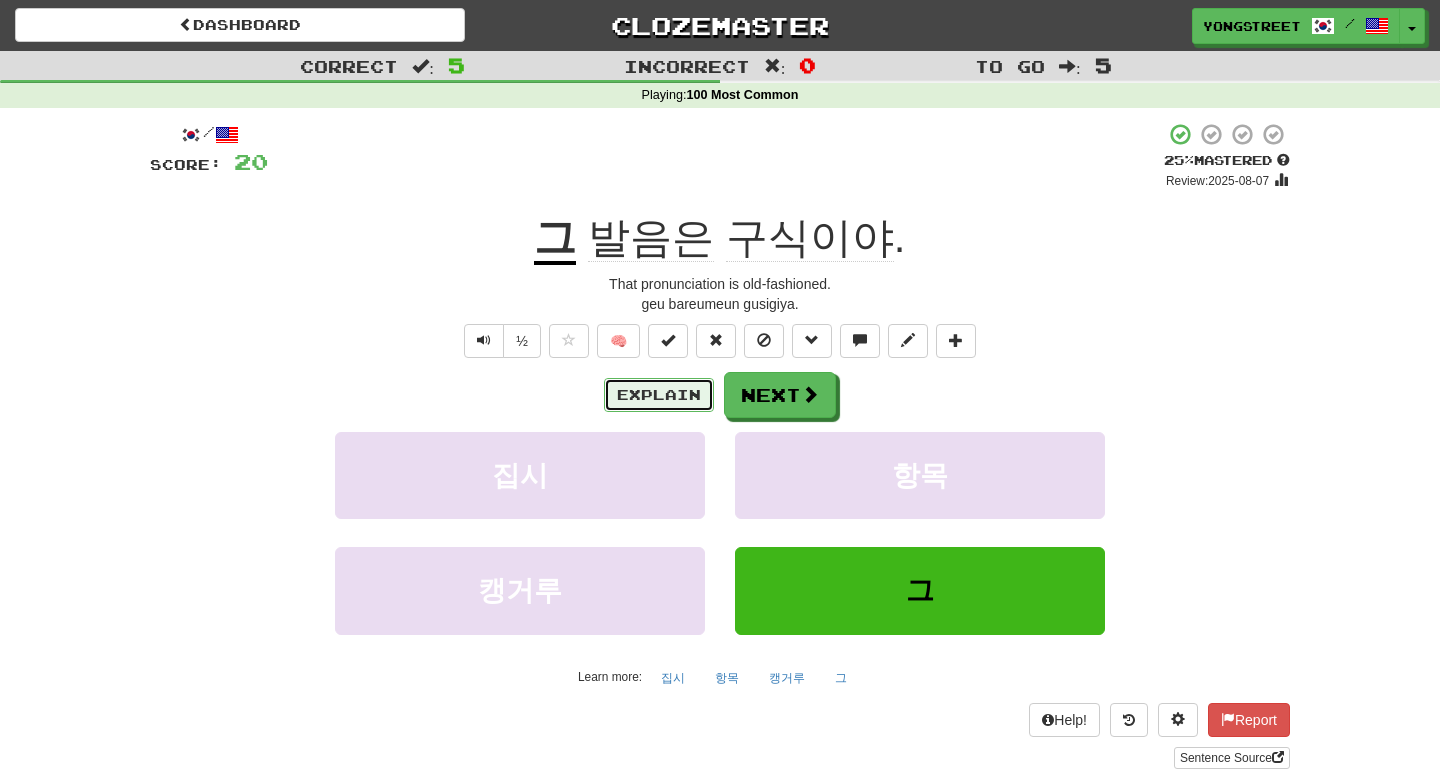 click on "Explain" at bounding box center [659, 395] 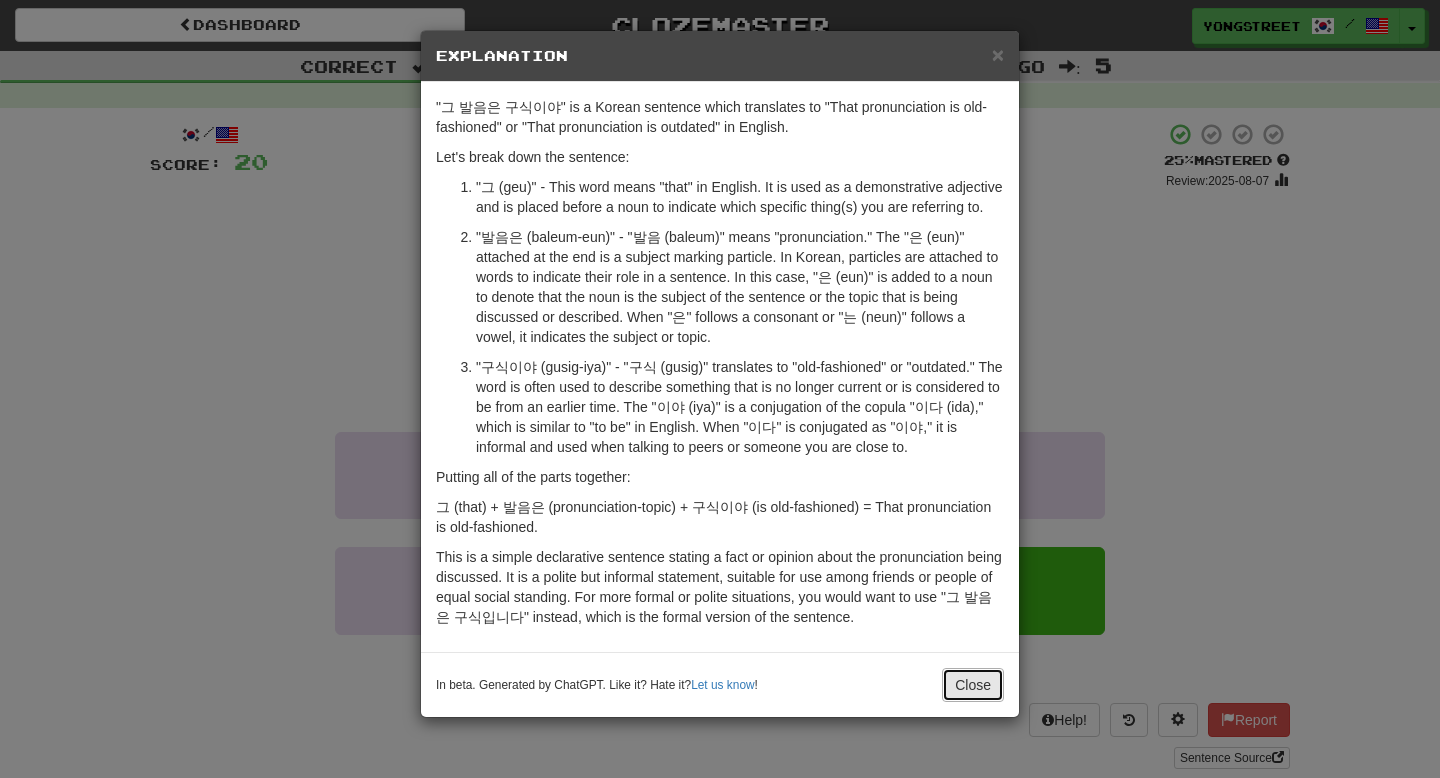 click on "Close" at bounding box center (973, 685) 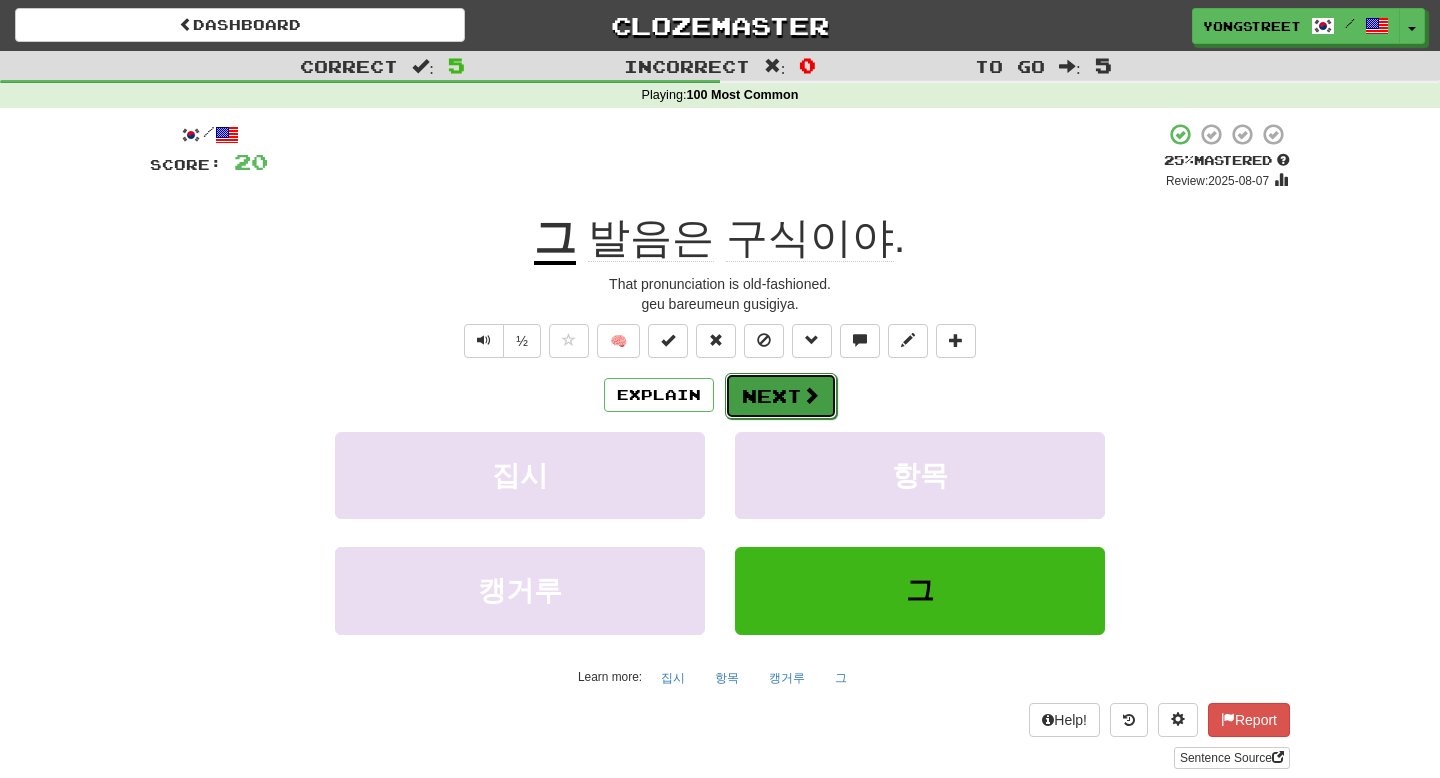 click on "Next" at bounding box center (781, 396) 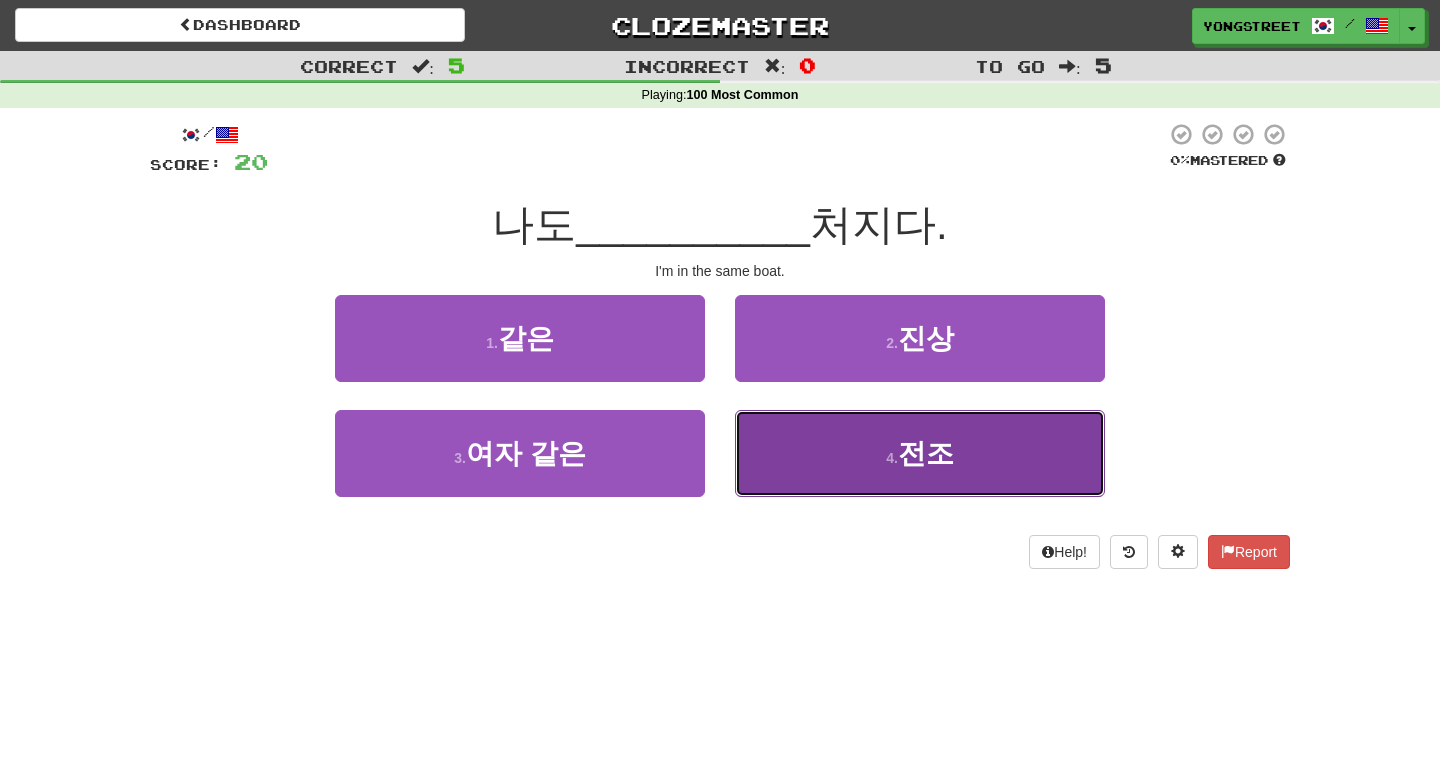 click on "4 .  전조" at bounding box center (920, 453) 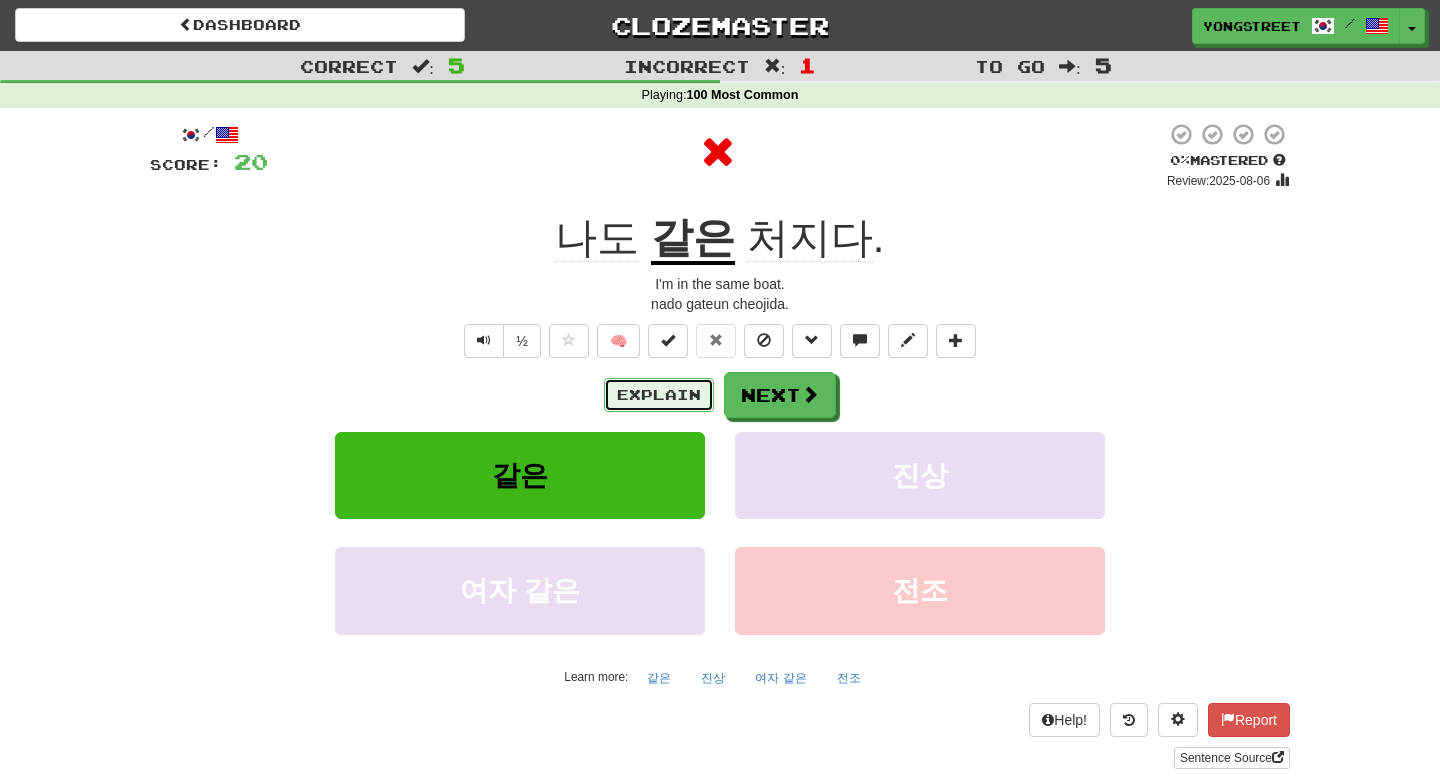 click on "Explain" at bounding box center (659, 395) 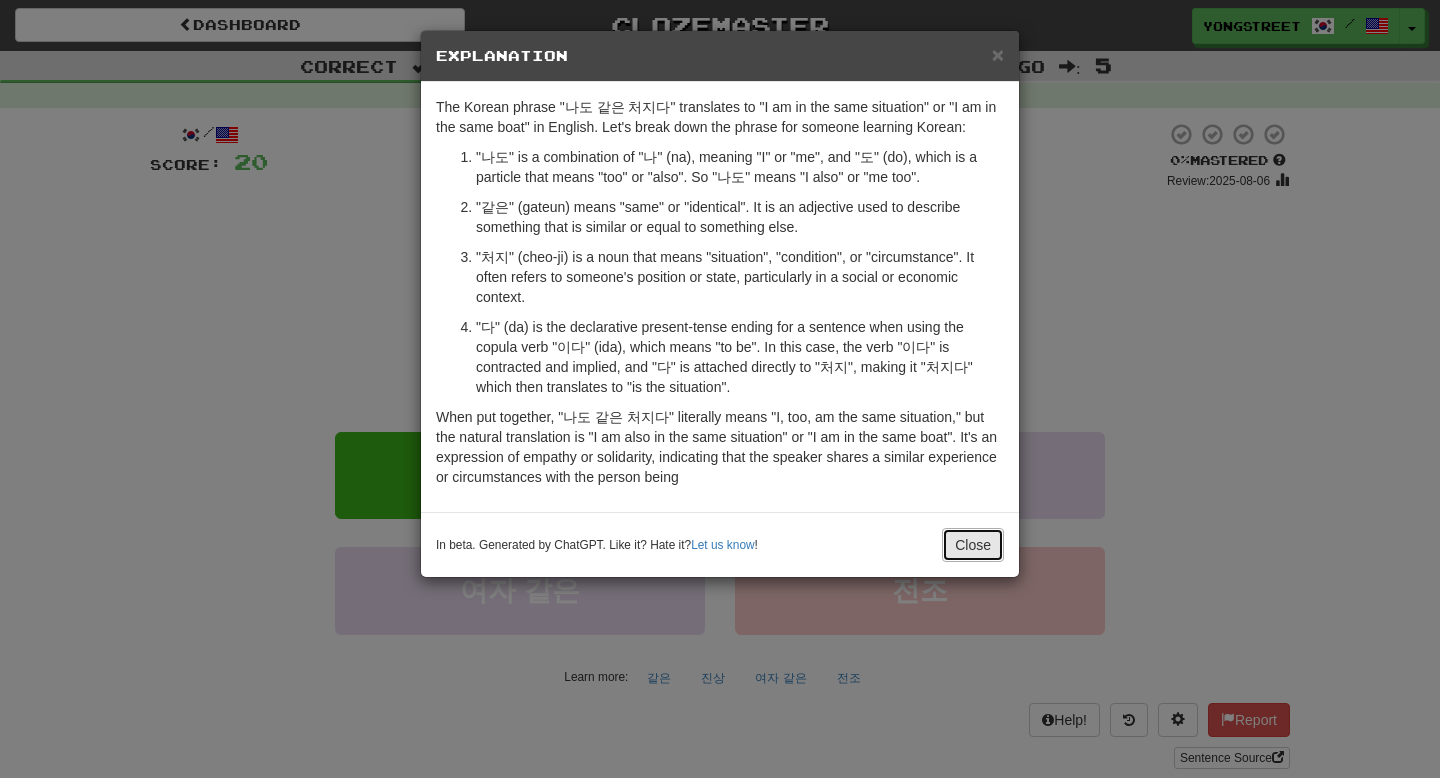 click on "Close" at bounding box center [973, 545] 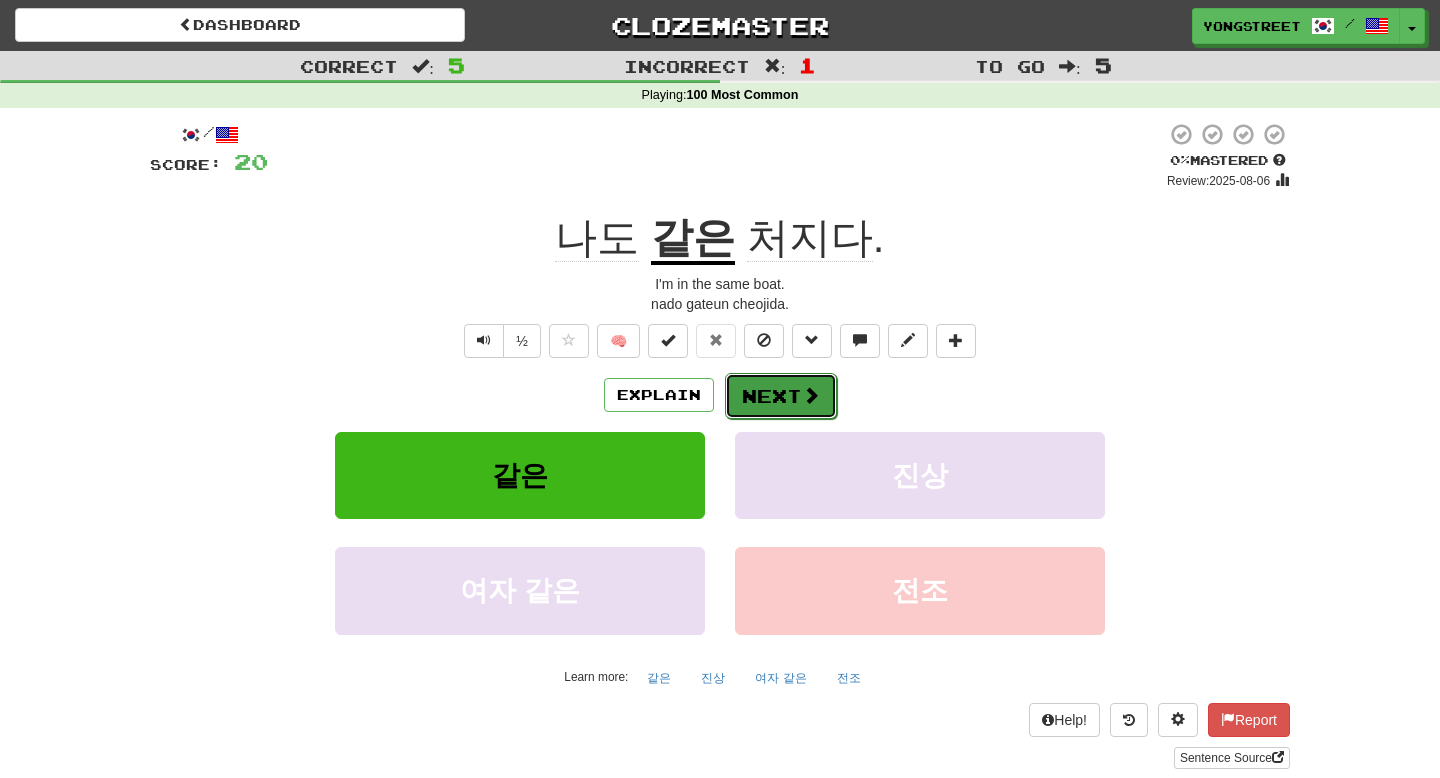 click at bounding box center [811, 395] 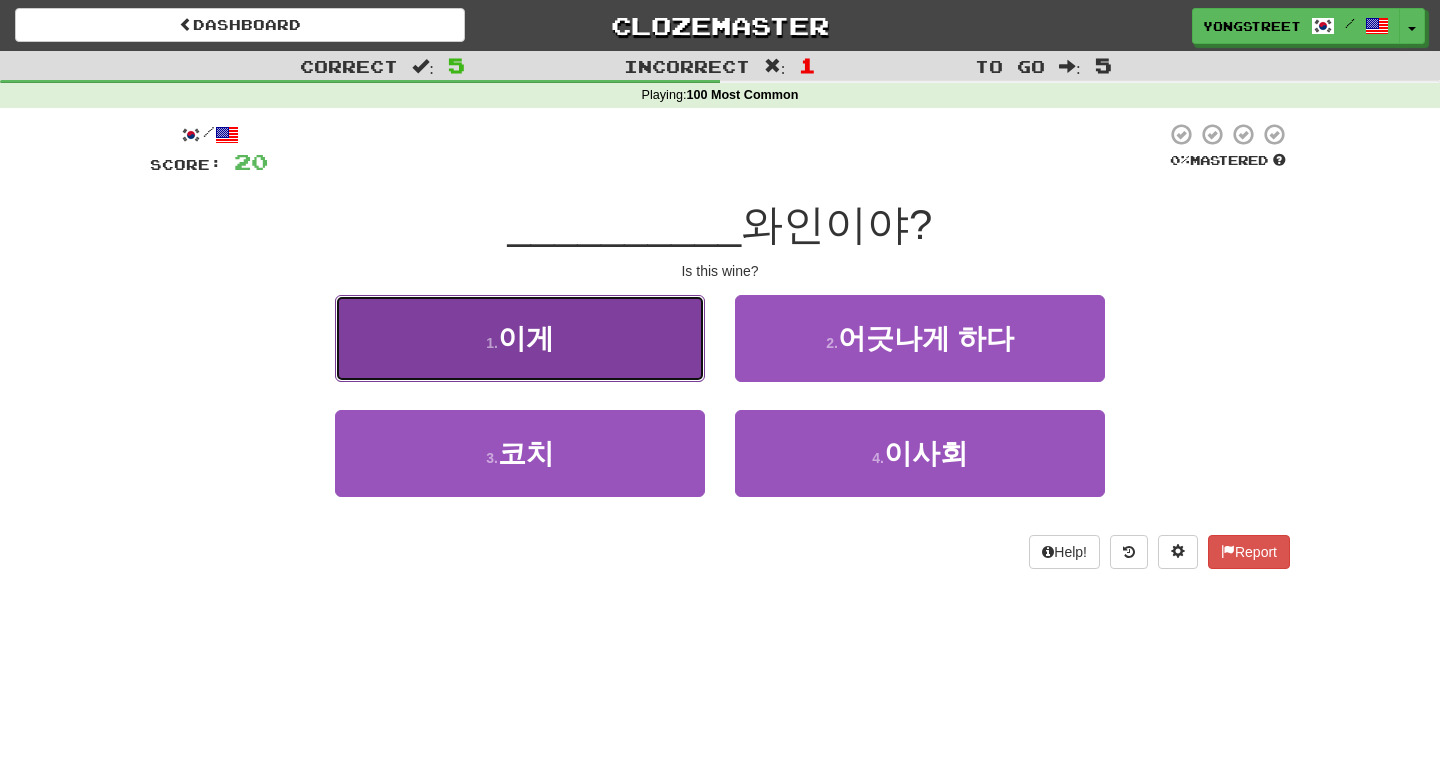 click on "1 .  이게" at bounding box center [520, 338] 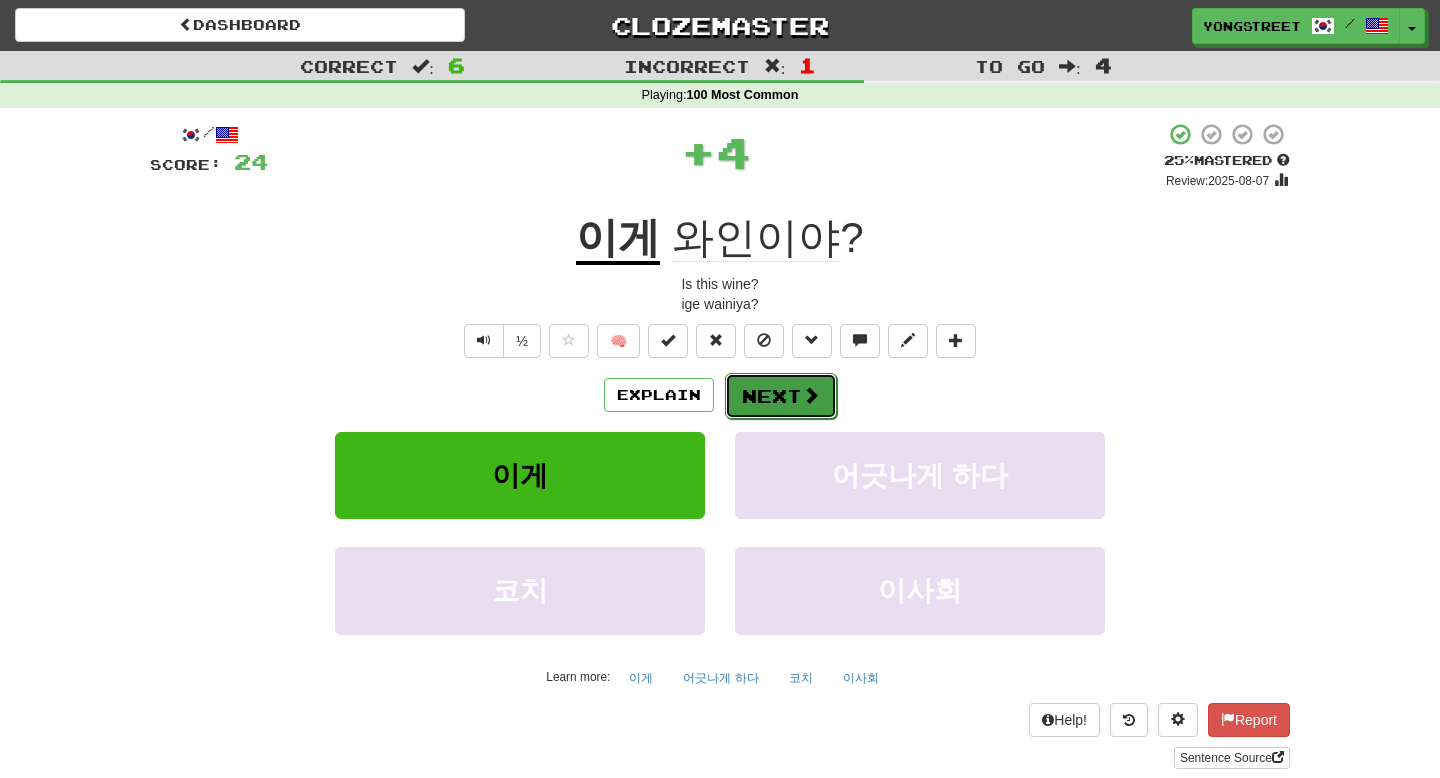 click on "Next" at bounding box center (781, 396) 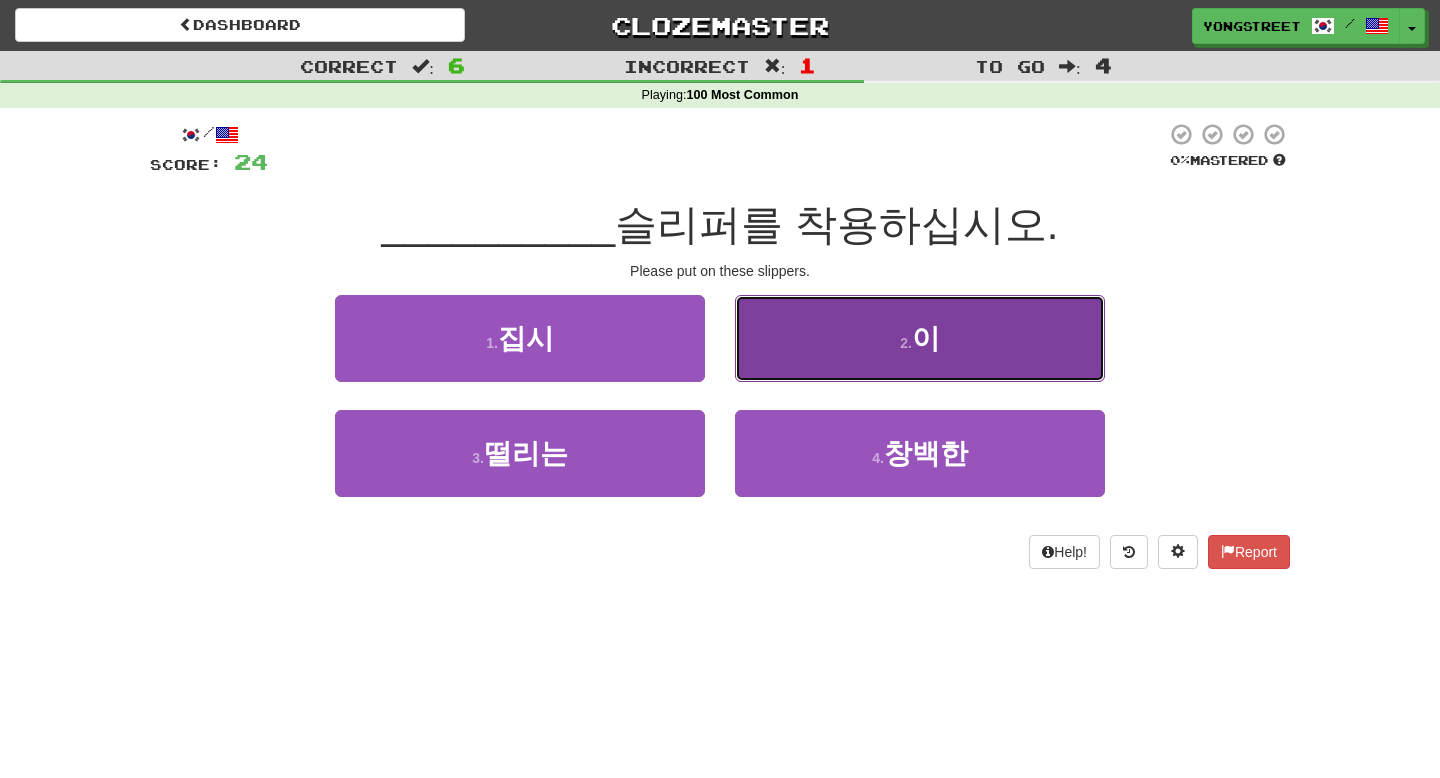 click on "2 .  이" at bounding box center (920, 338) 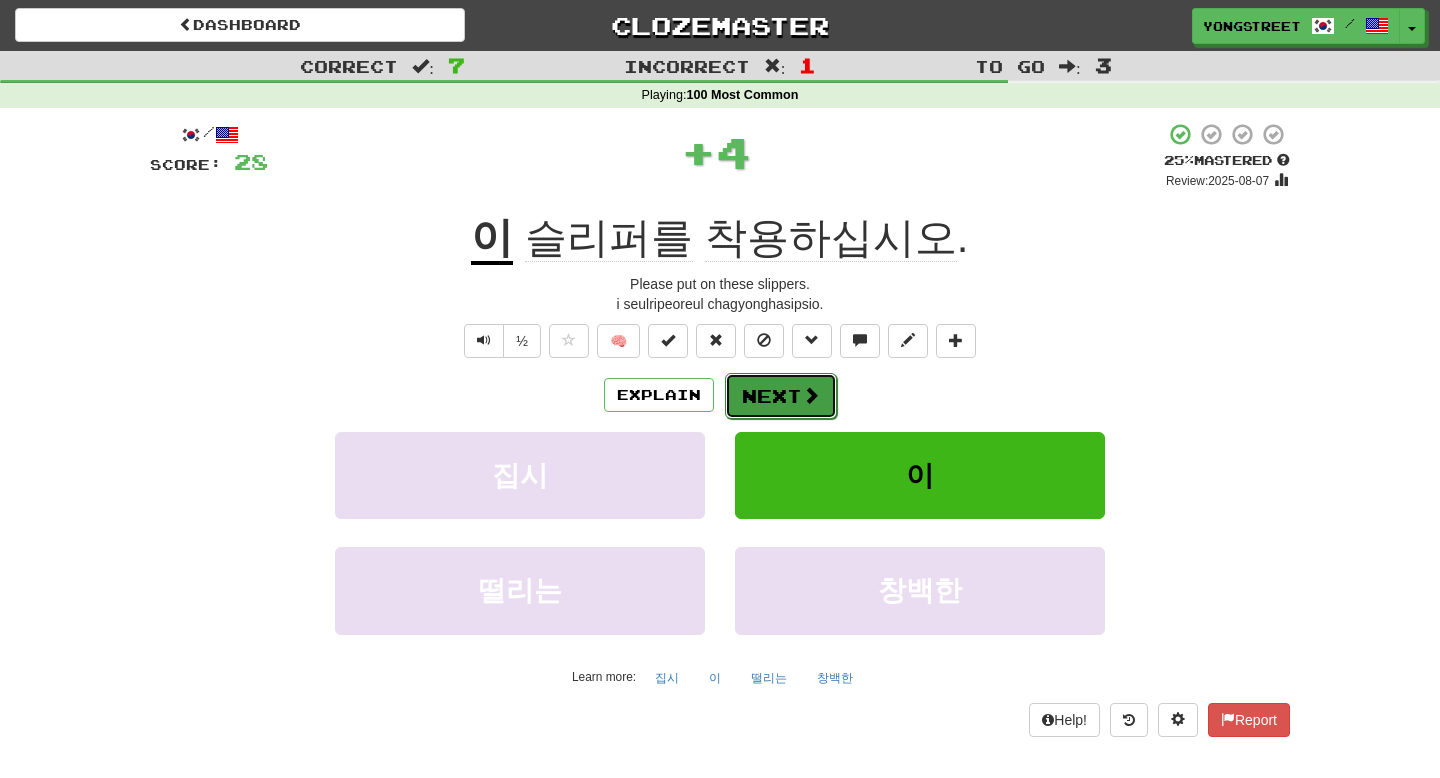click on "Next" at bounding box center (781, 396) 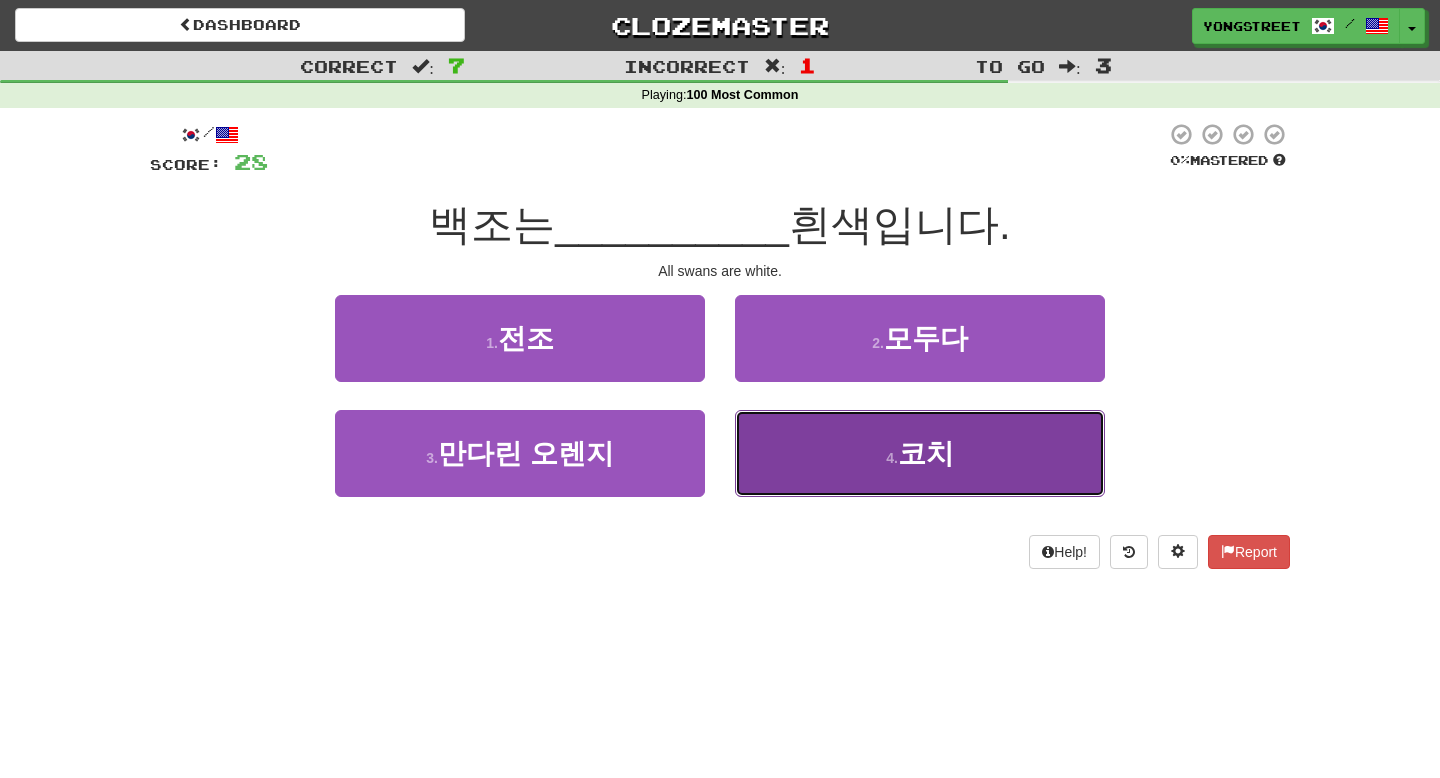 click on "4 .  코치" at bounding box center (920, 453) 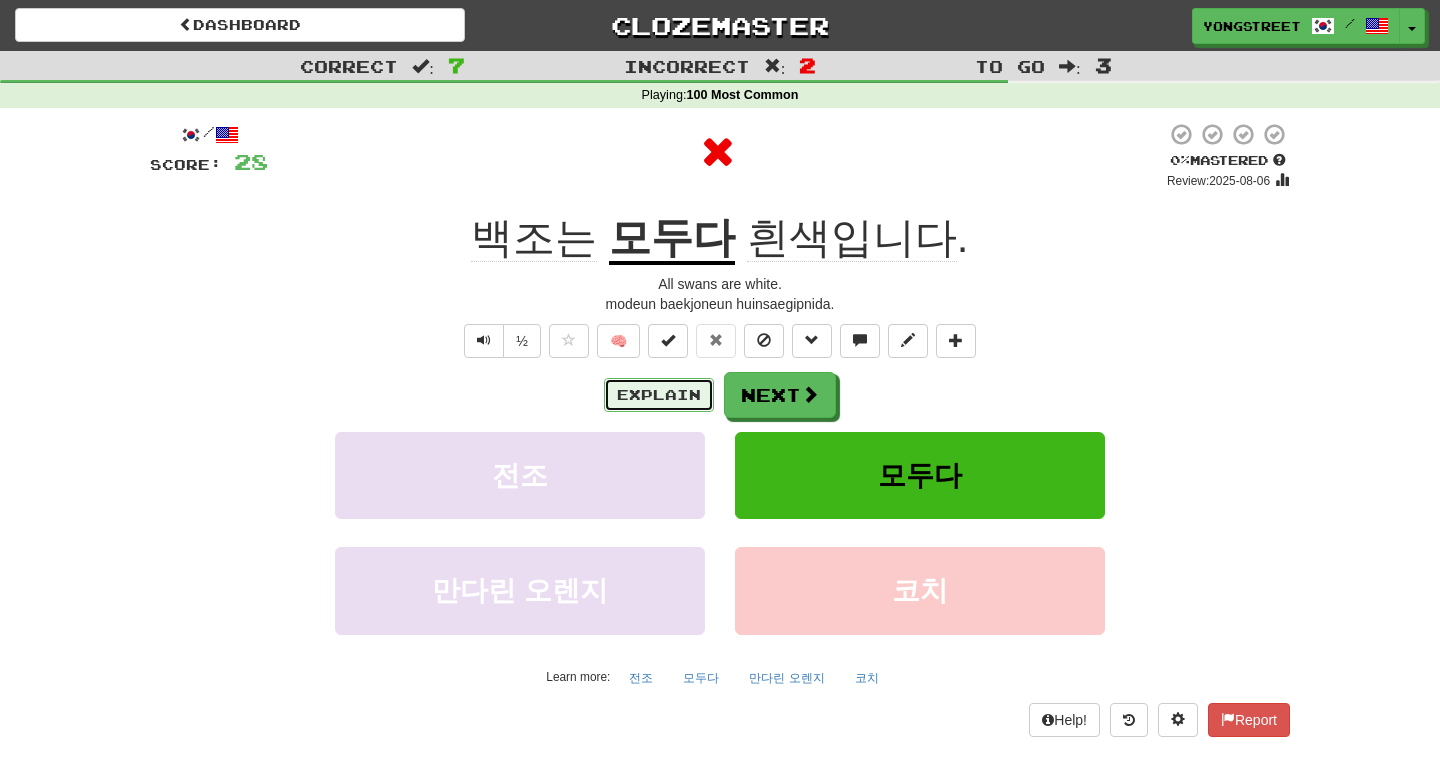 click on "Explain" at bounding box center (659, 395) 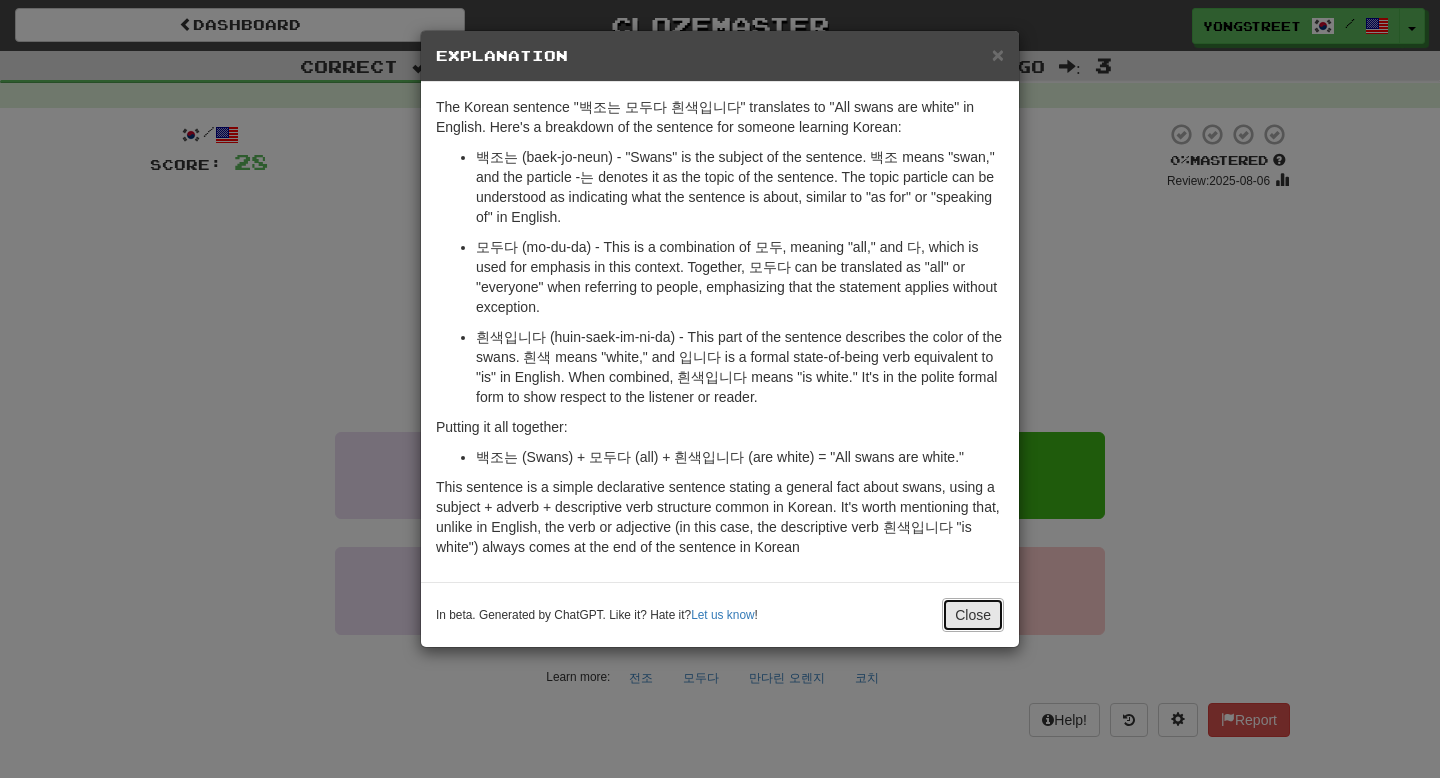 click on "Close" at bounding box center (973, 615) 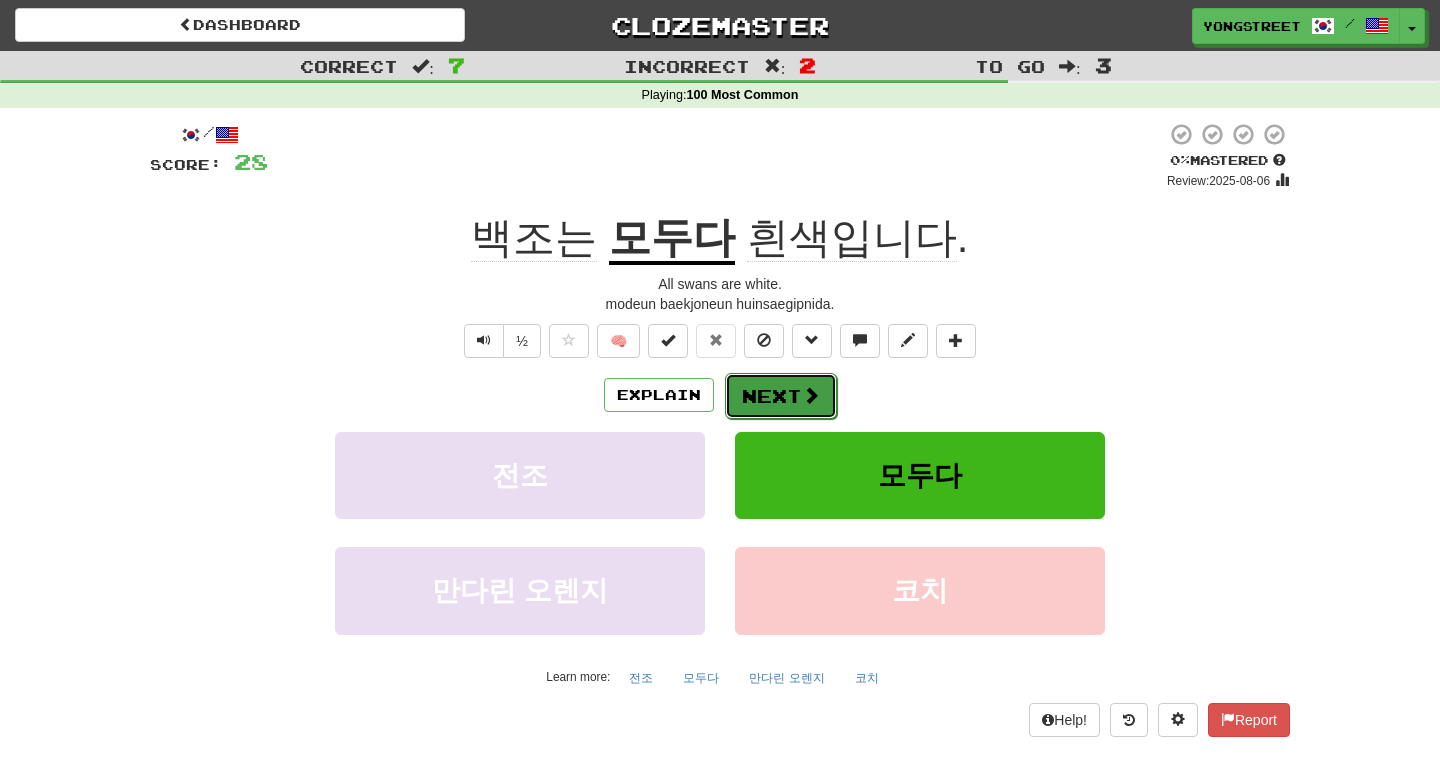 click on "Next" at bounding box center [781, 396] 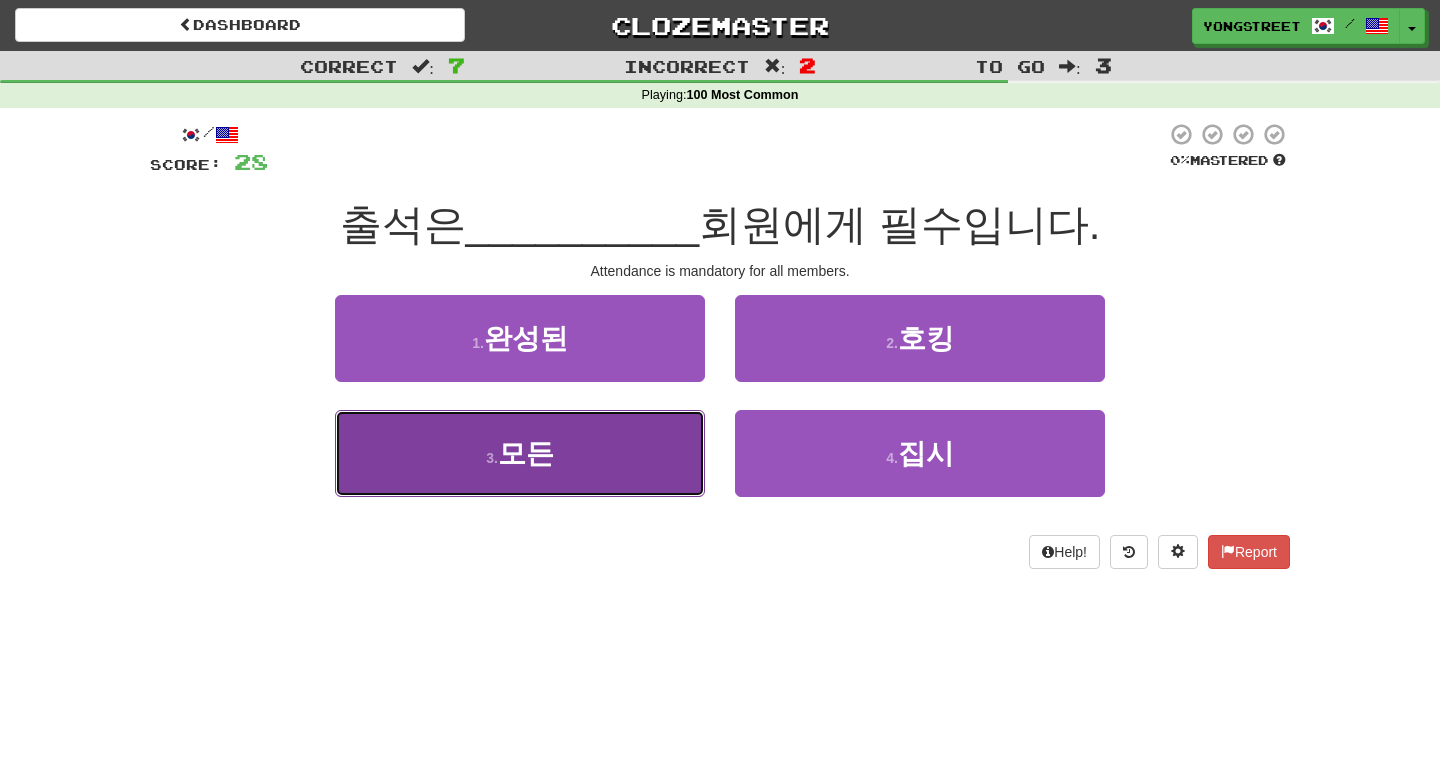 click on "3 .  모든" at bounding box center (520, 453) 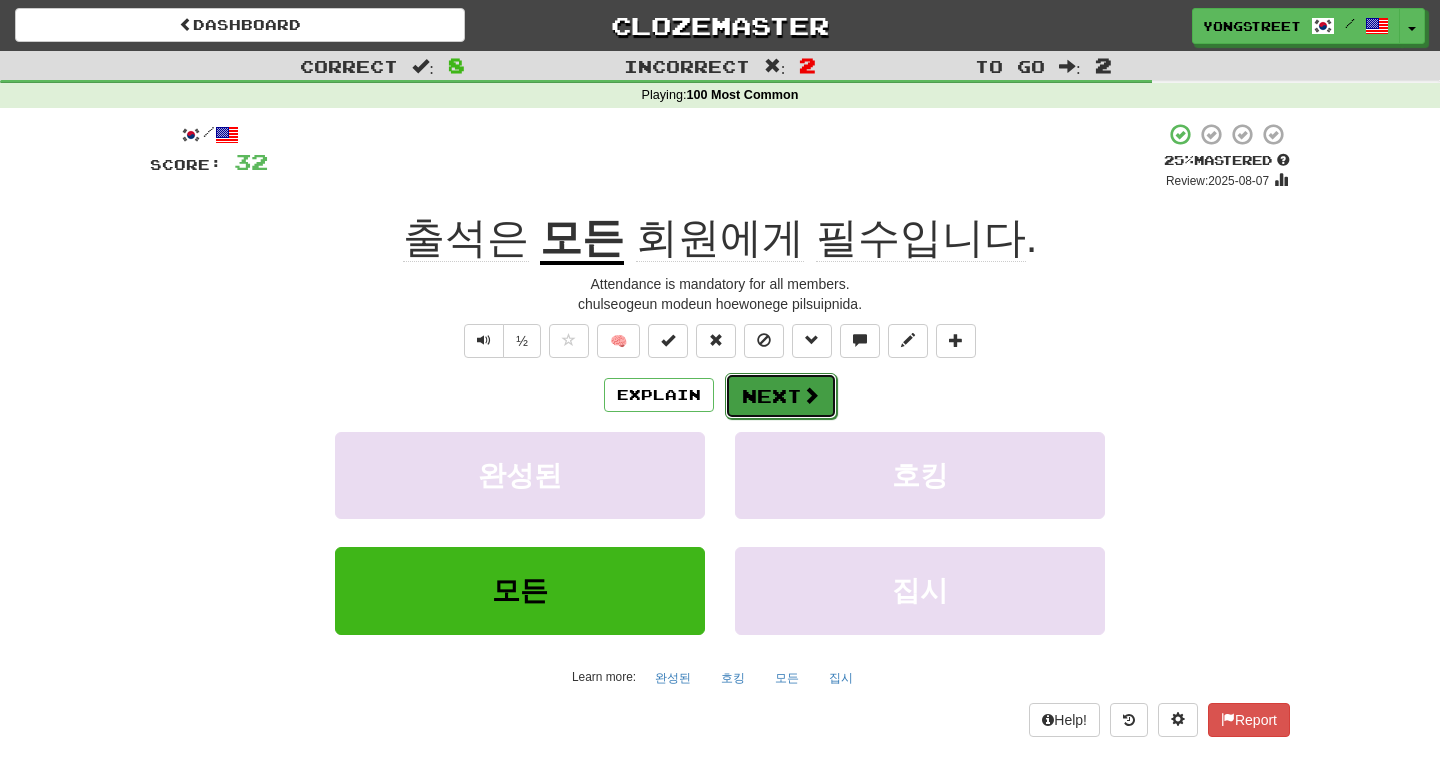 click on "Next" at bounding box center [781, 396] 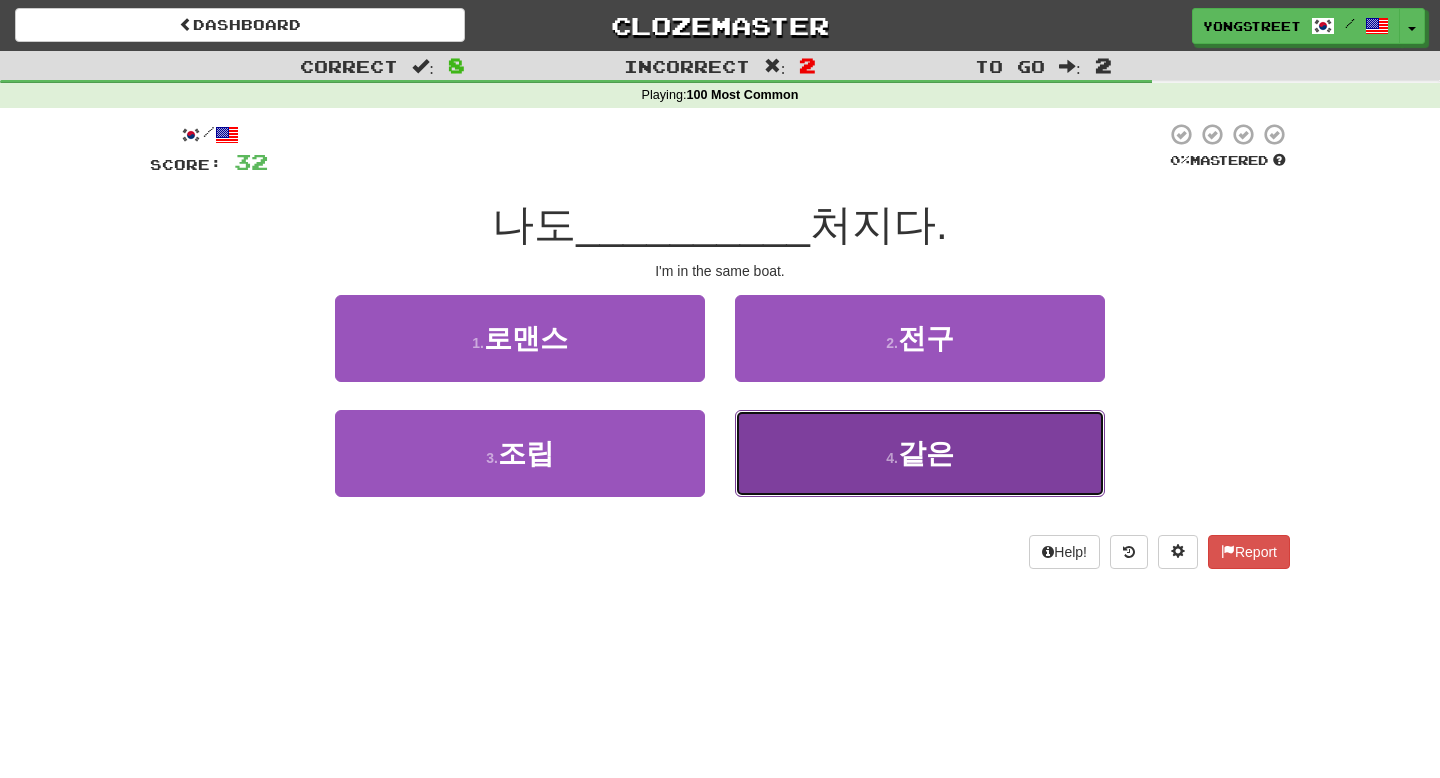 click on "4 .  같은" at bounding box center (920, 453) 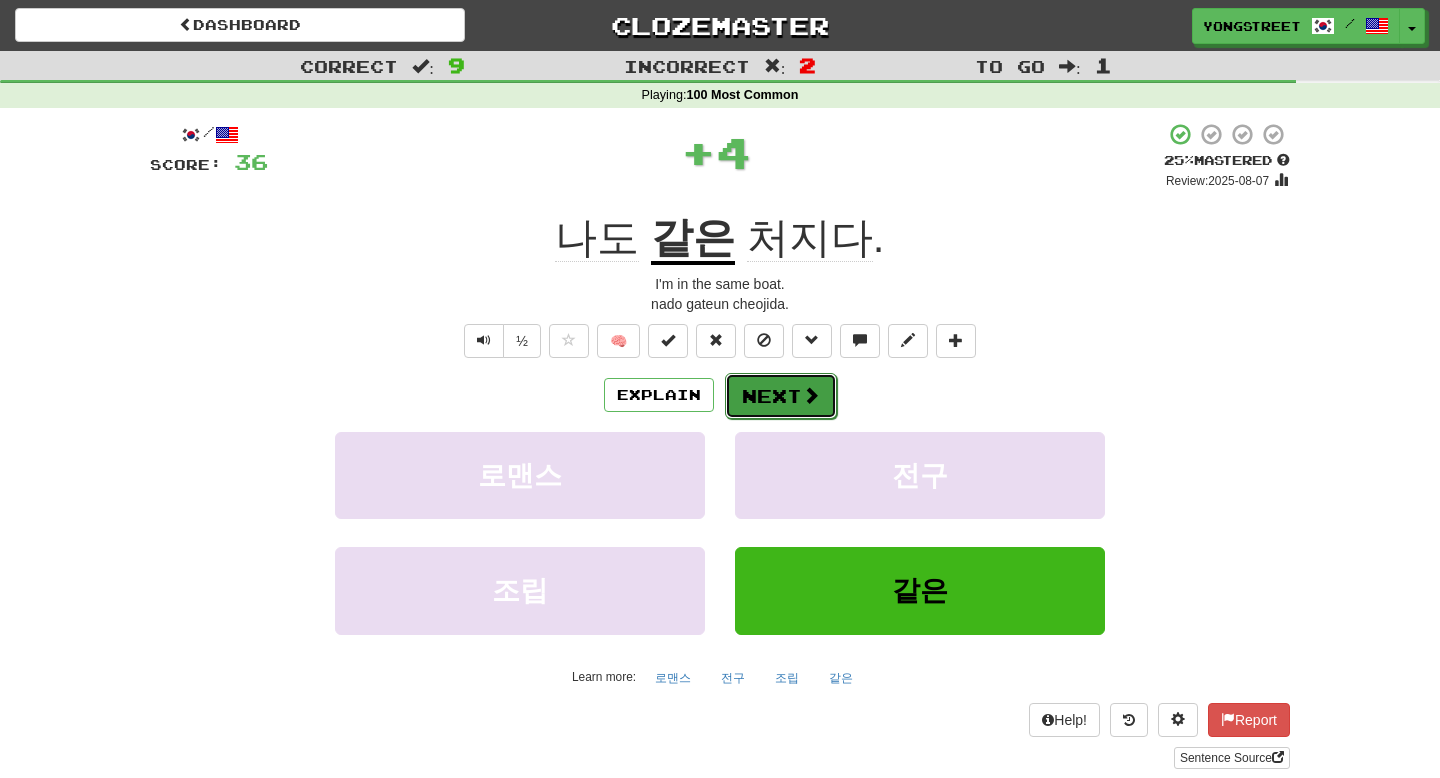 click on "Next" at bounding box center [781, 396] 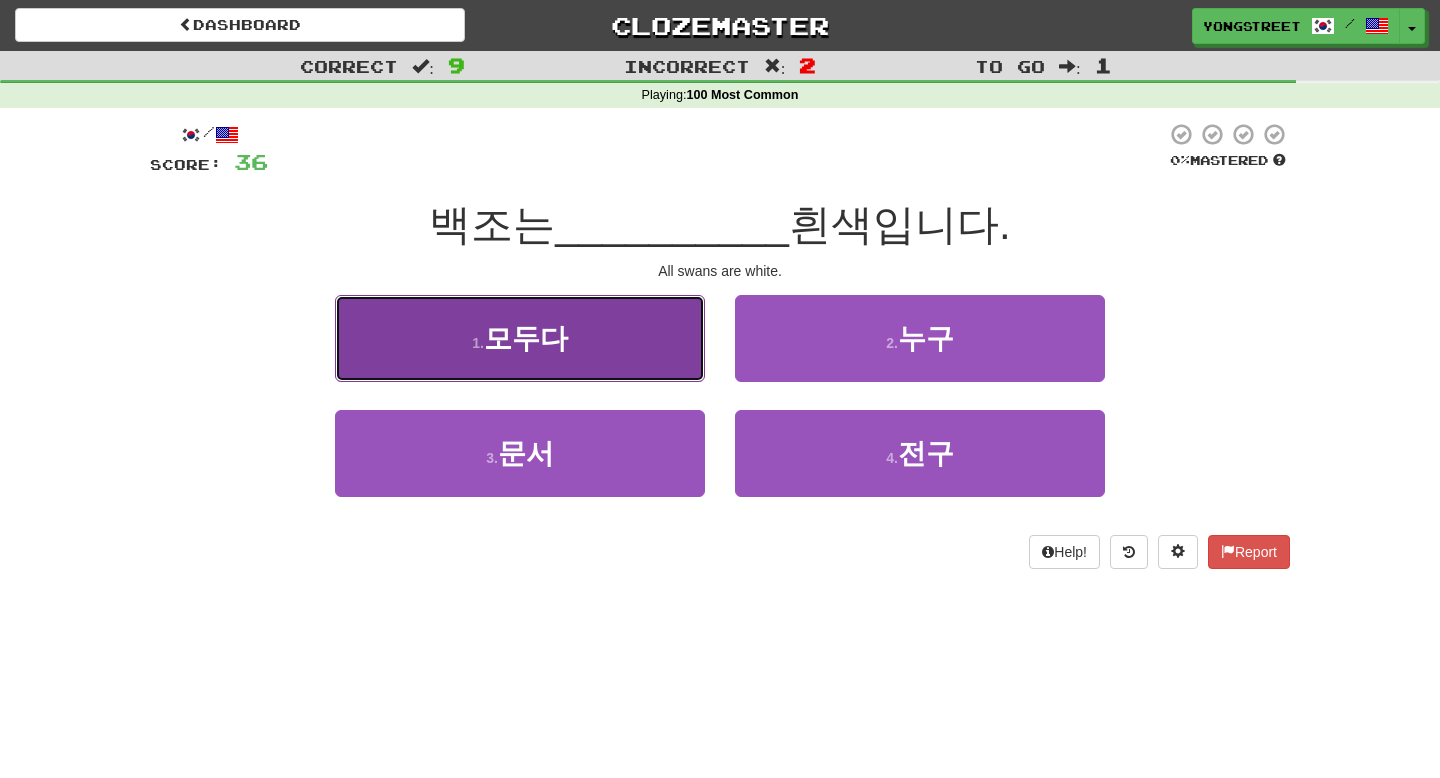 click on "1 .  모두다" at bounding box center (520, 338) 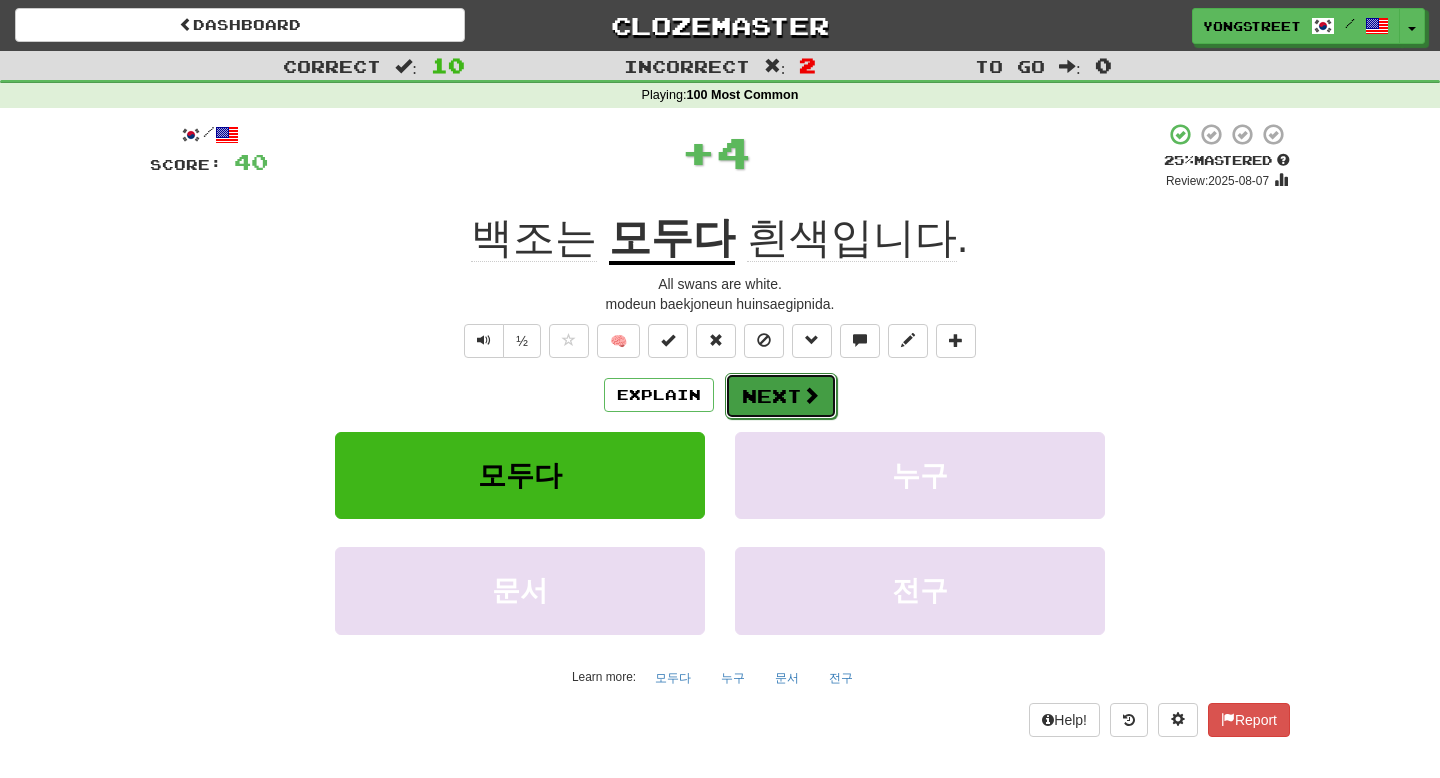click on "Next" at bounding box center [781, 396] 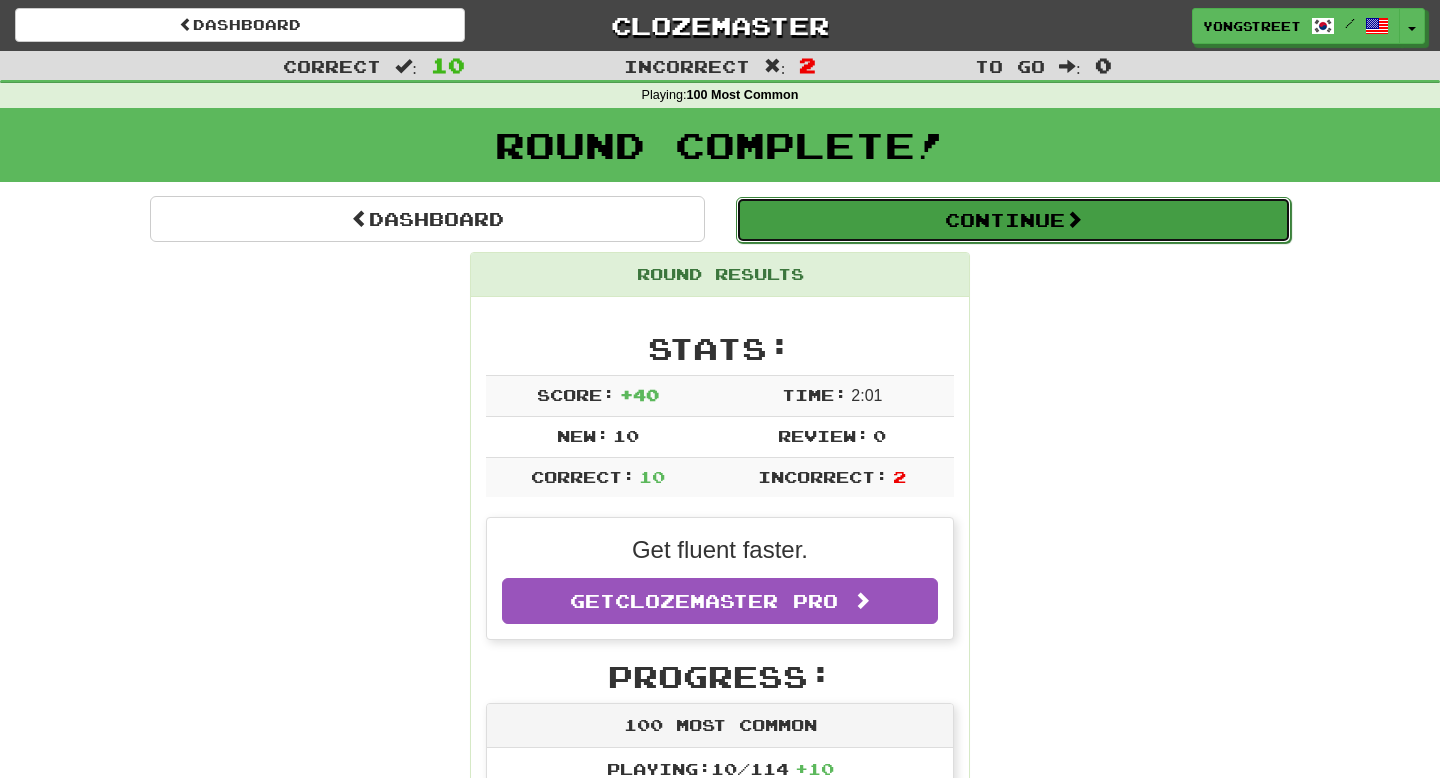 click on "Continue" at bounding box center [1013, 220] 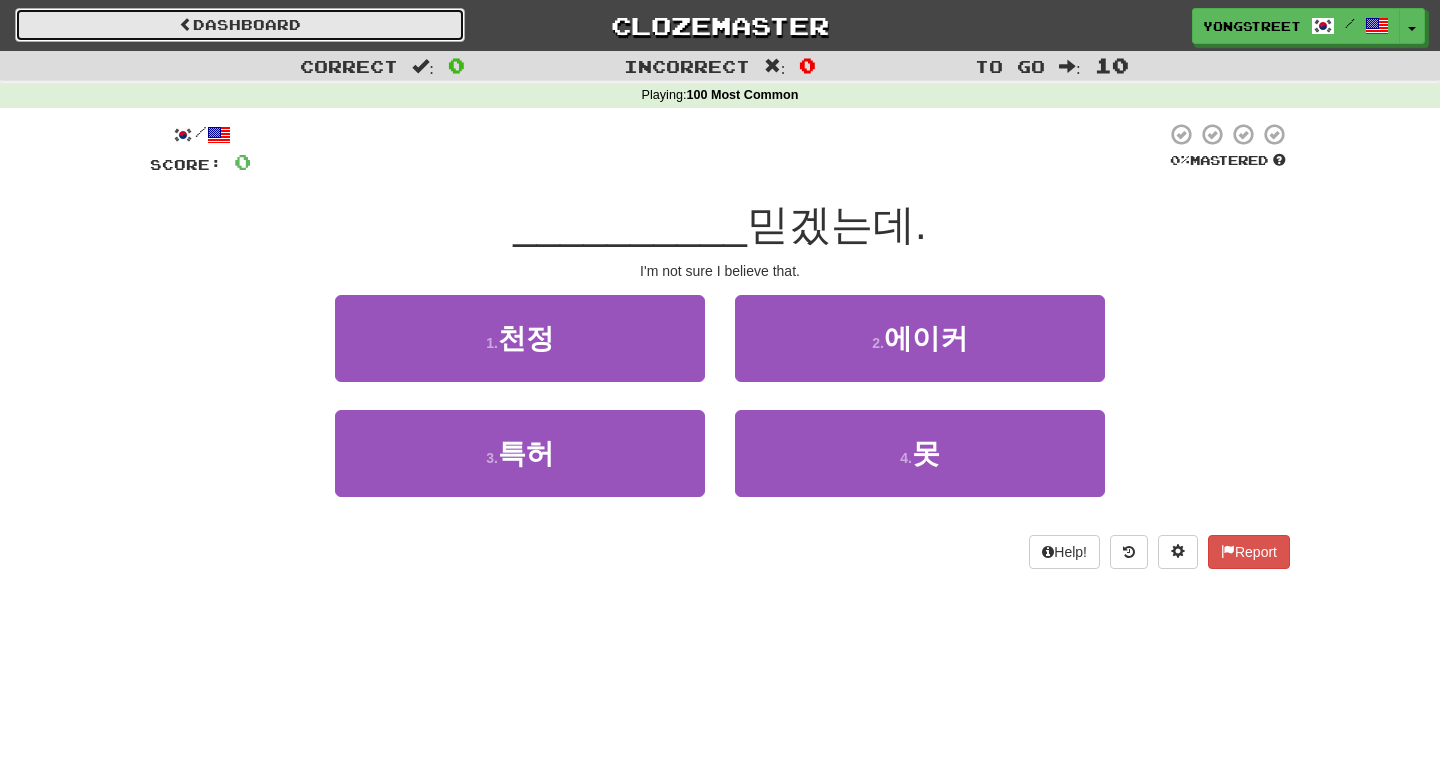 click on "Dashboard" at bounding box center (240, 25) 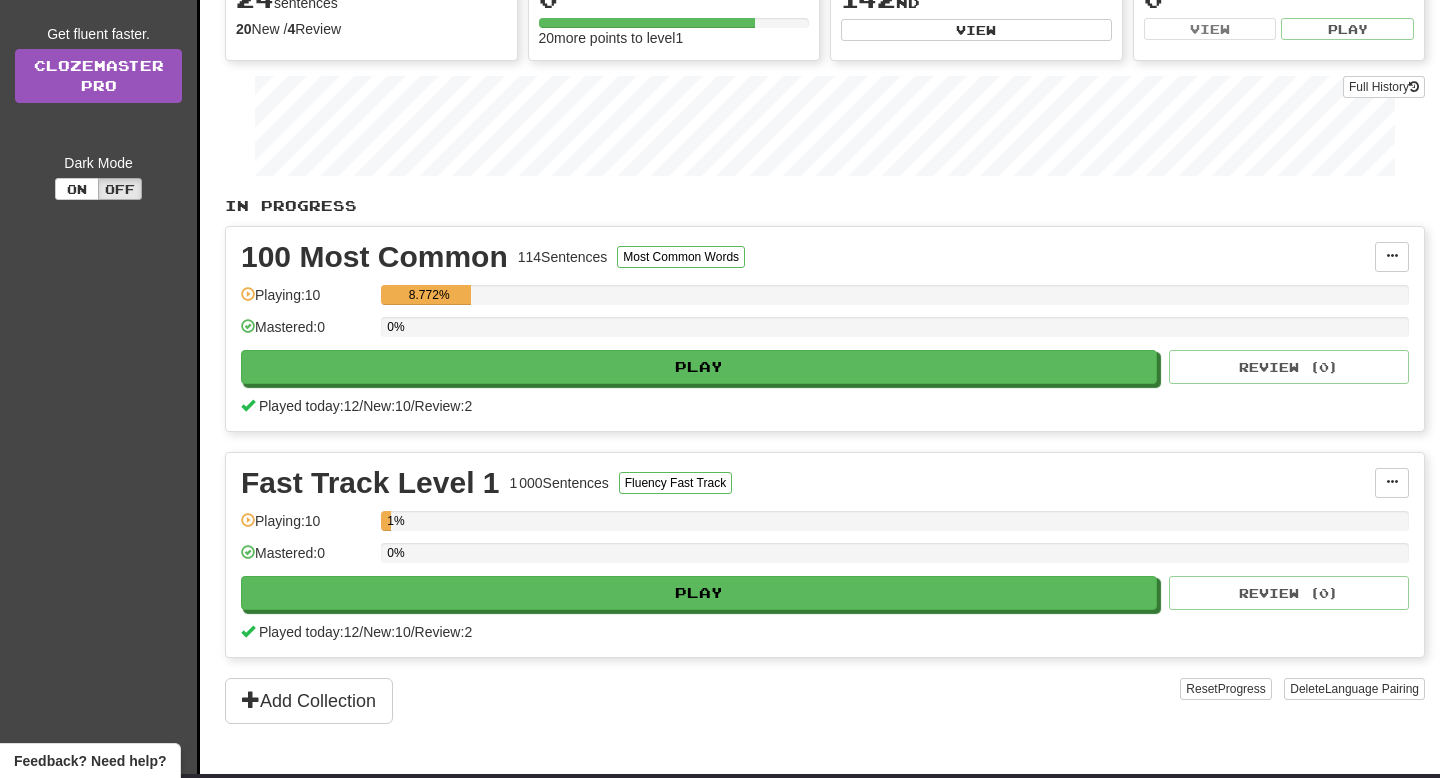 scroll, scrollTop: 0, scrollLeft: 0, axis: both 